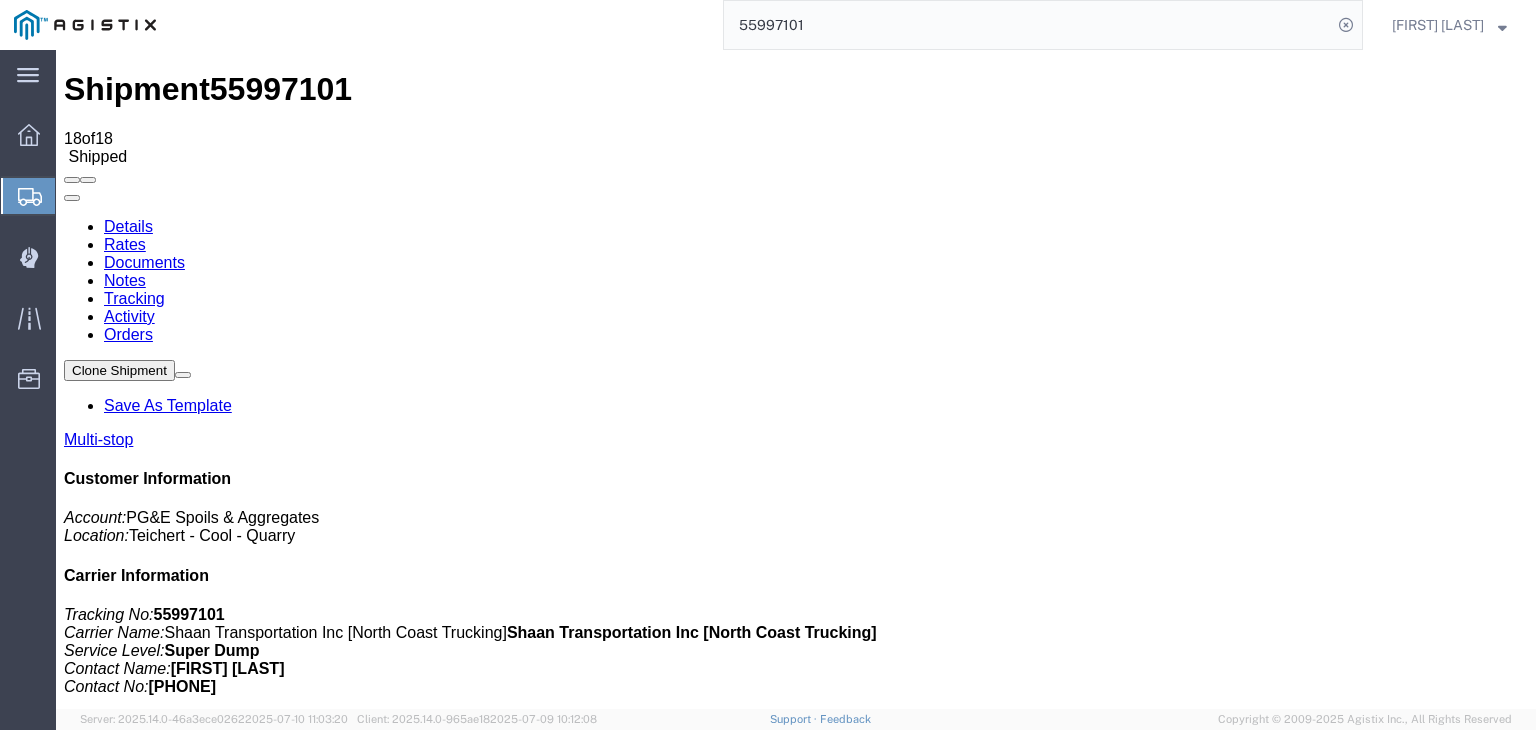 scroll, scrollTop: 0, scrollLeft: 0, axis: both 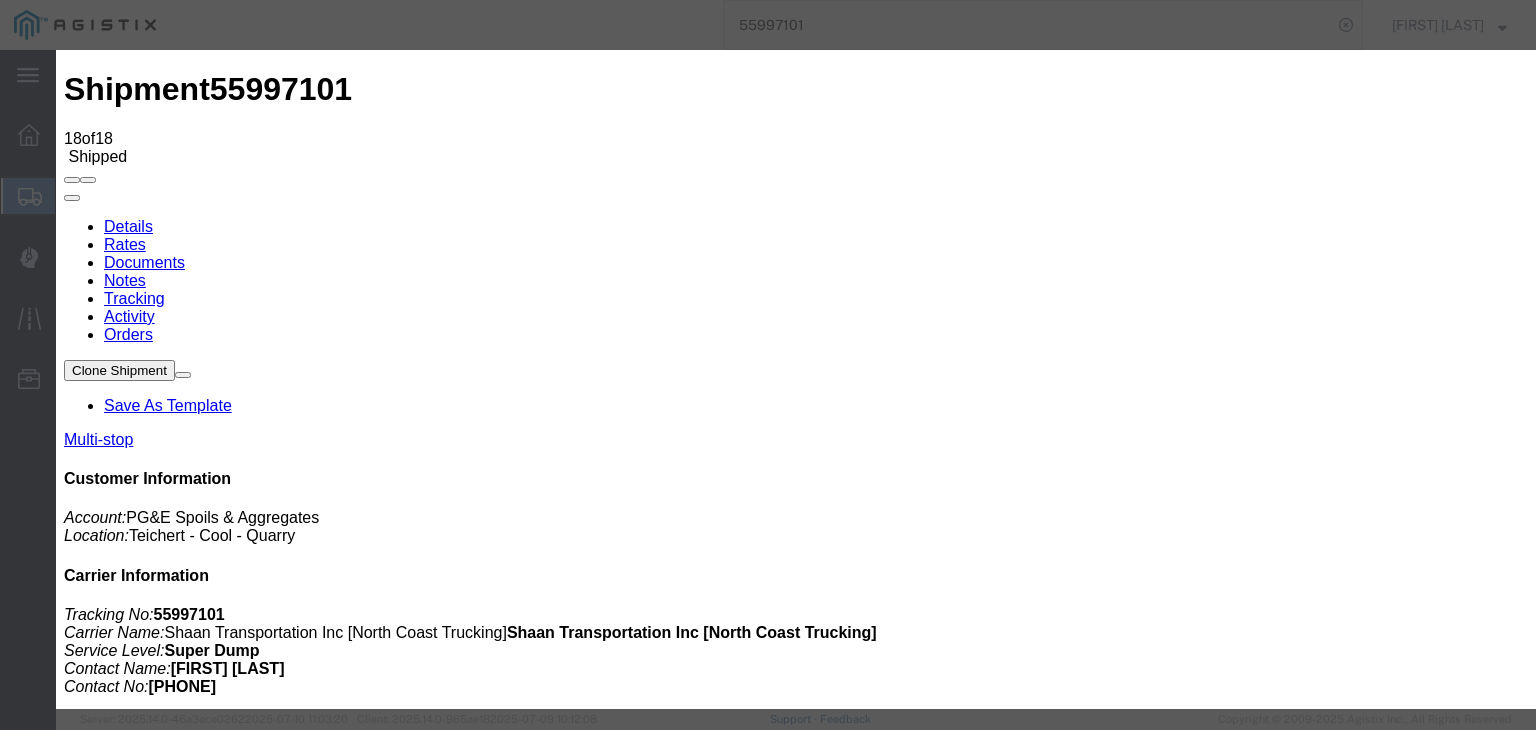 type on "07/13/2025" 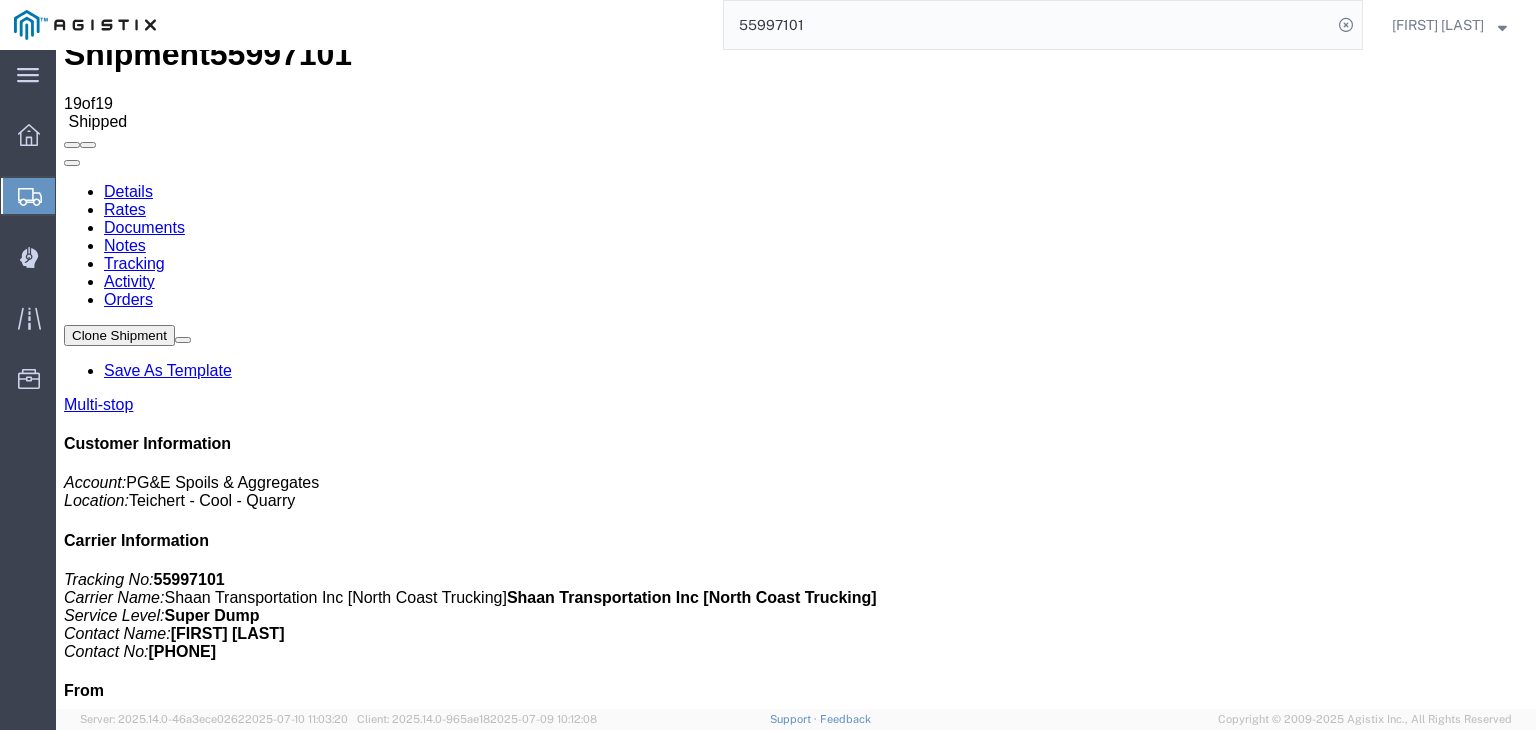 scroll, scrollTop: 0, scrollLeft: 0, axis: both 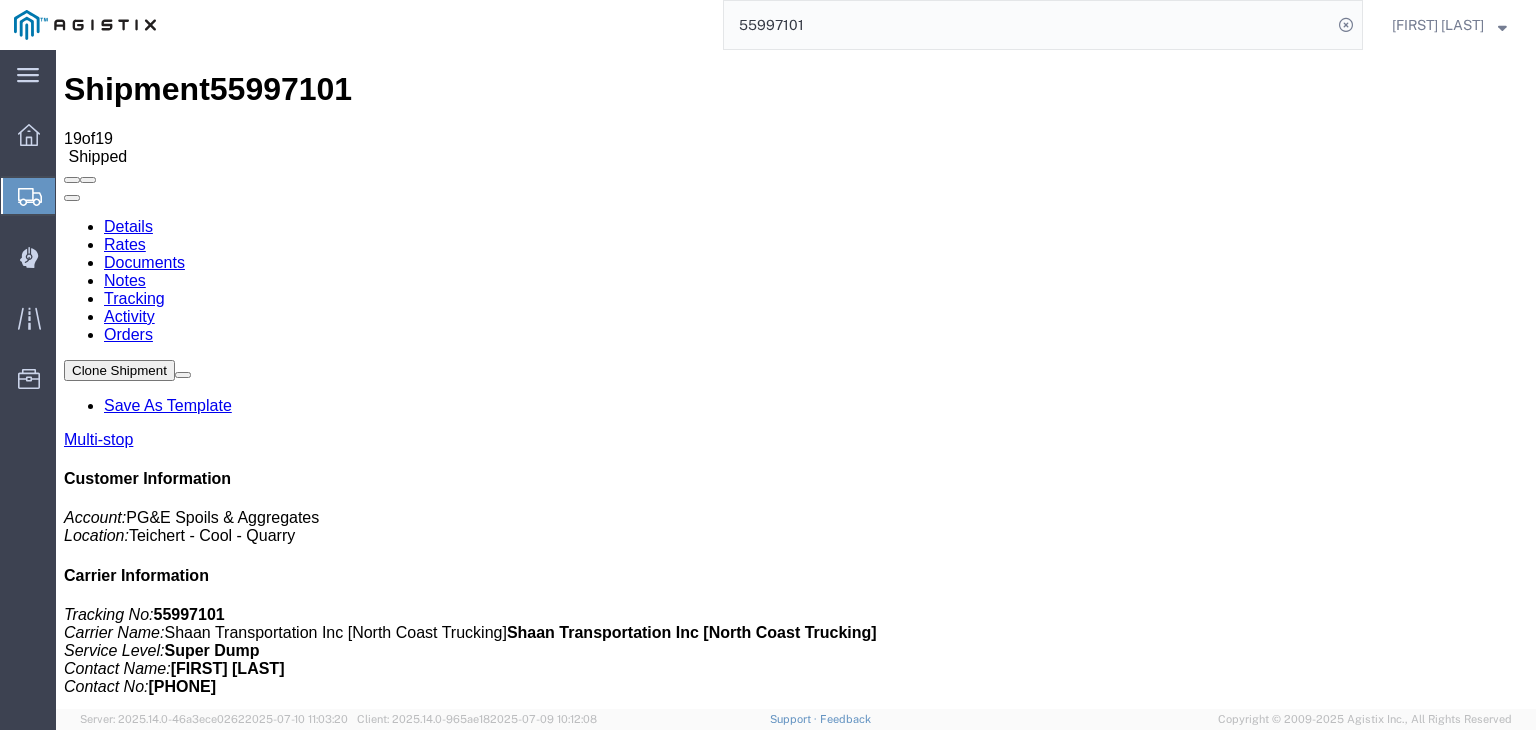 click on "Documents" at bounding box center (144, 262) 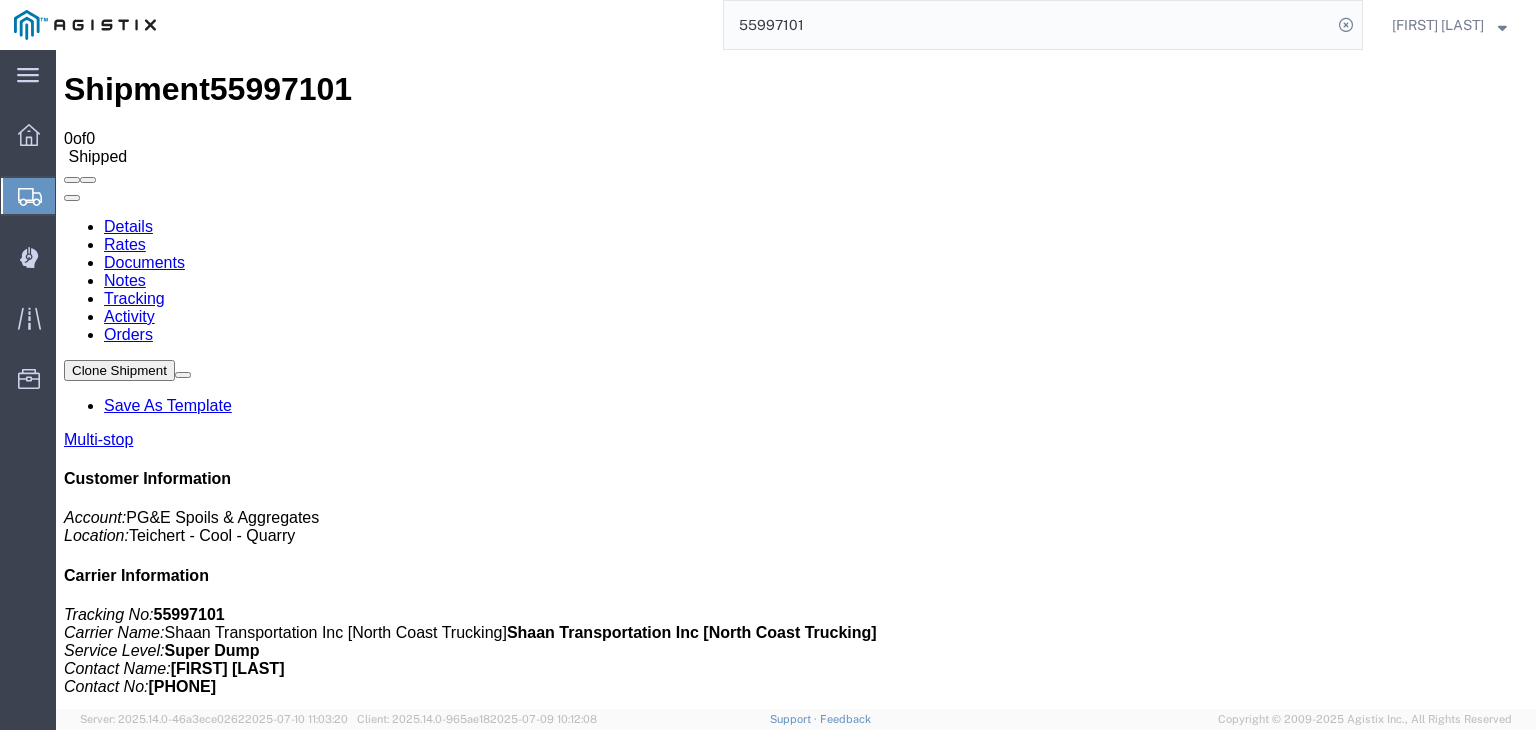 click on "Attach Documents" at bounding box center (126, 1175) 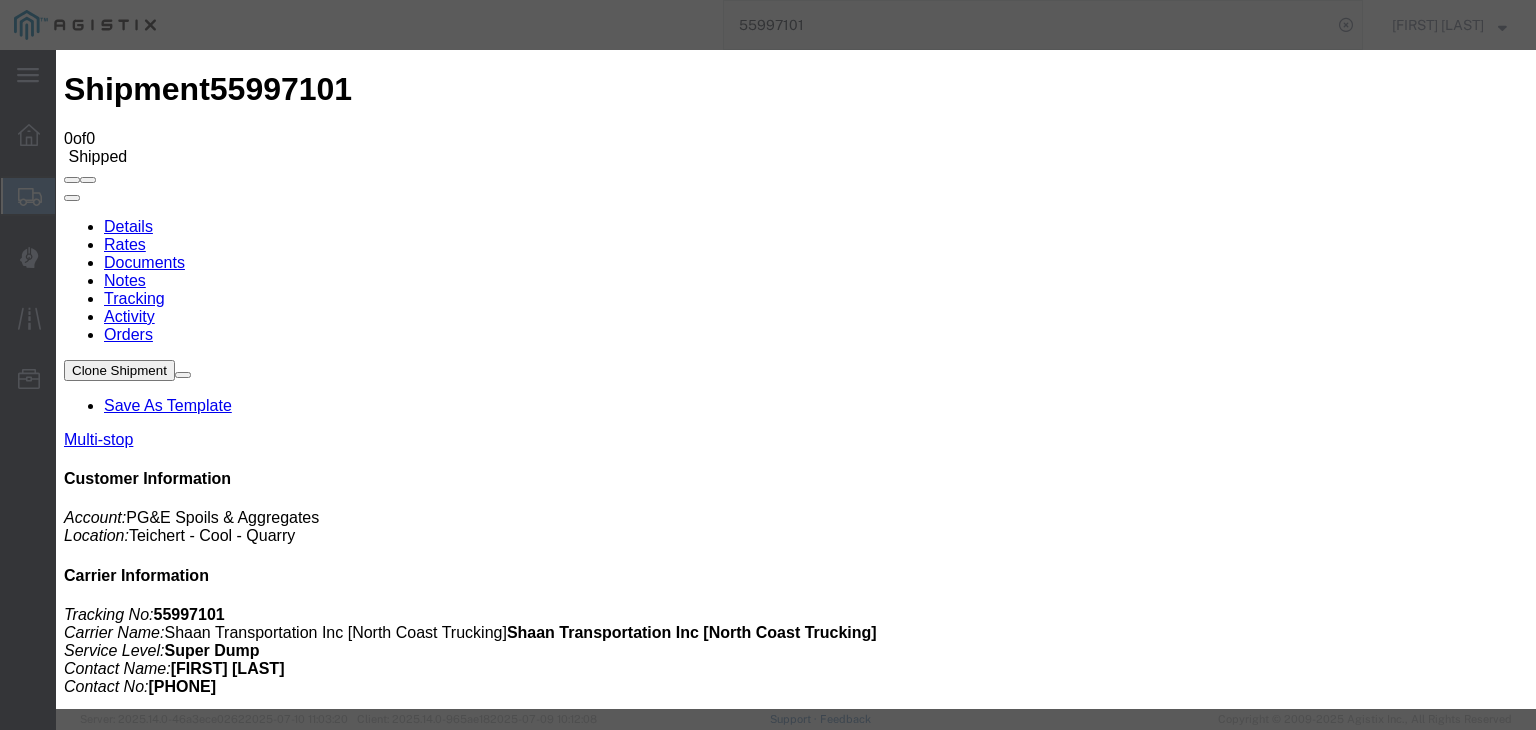 click on "No file chosen" at bounding box center [796, 1925] 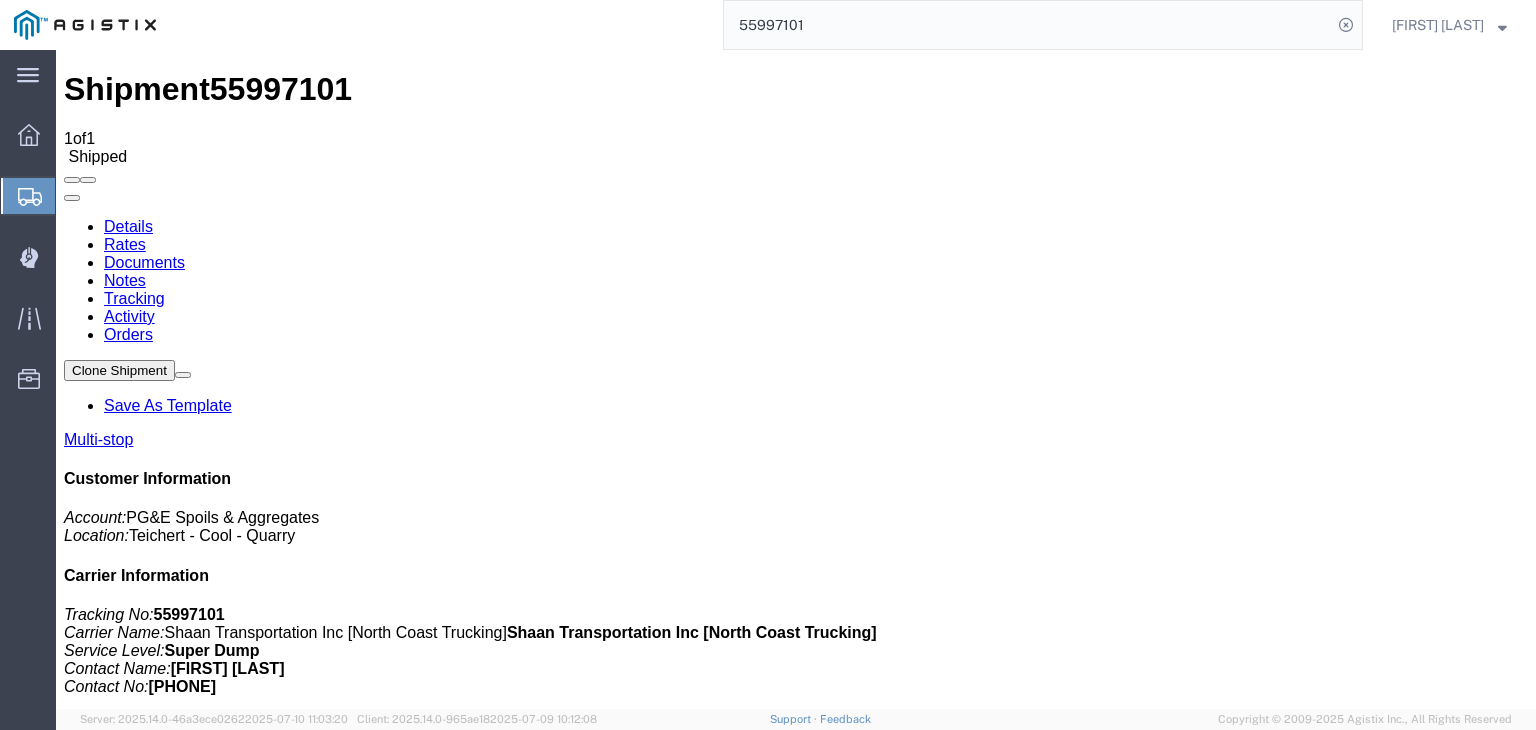 click on "Tracking" at bounding box center [134, 298] 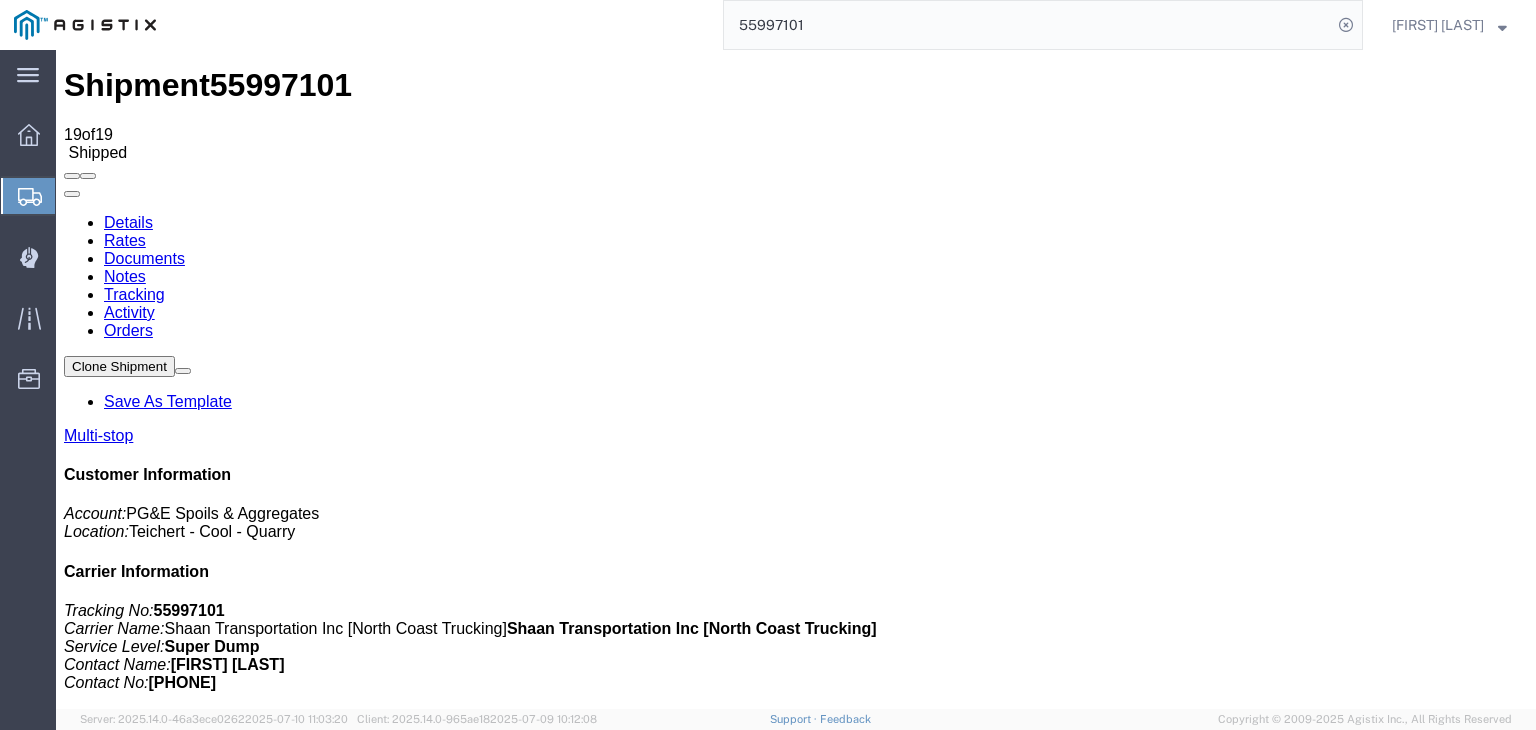 scroll, scrollTop: 0, scrollLeft: 0, axis: both 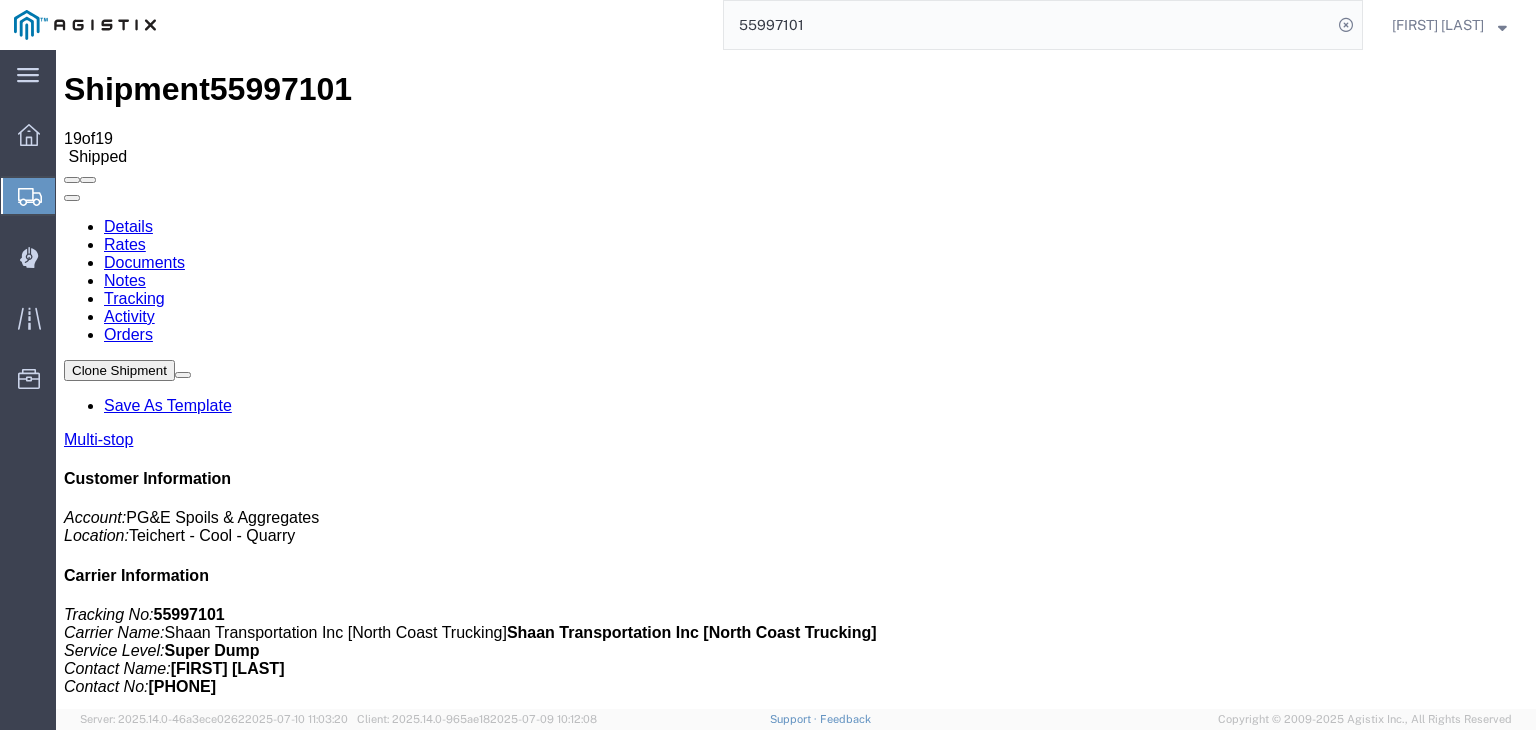click on "Documents" at bounding box center [144, 262] 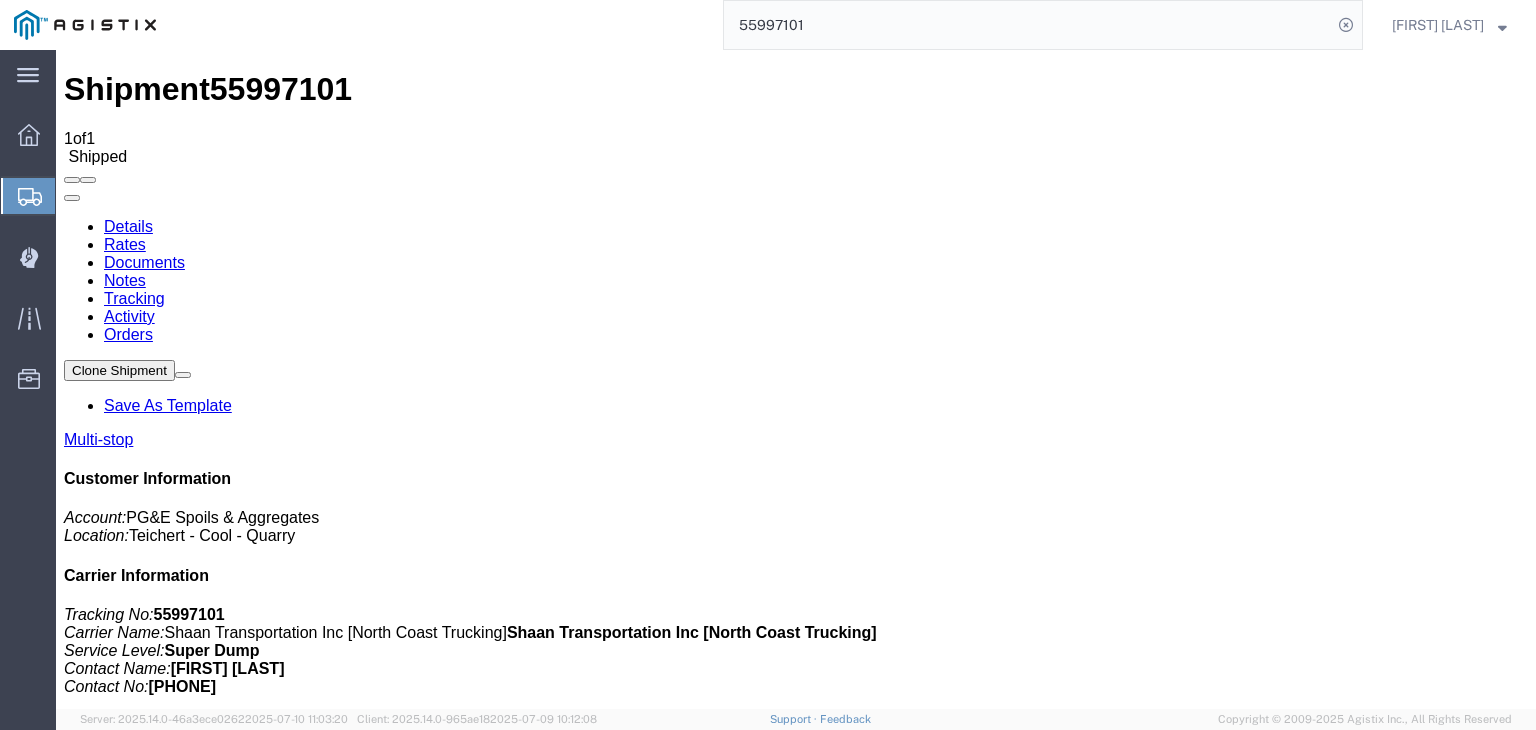 click on "Tracking" at bounding box center [134, 298] 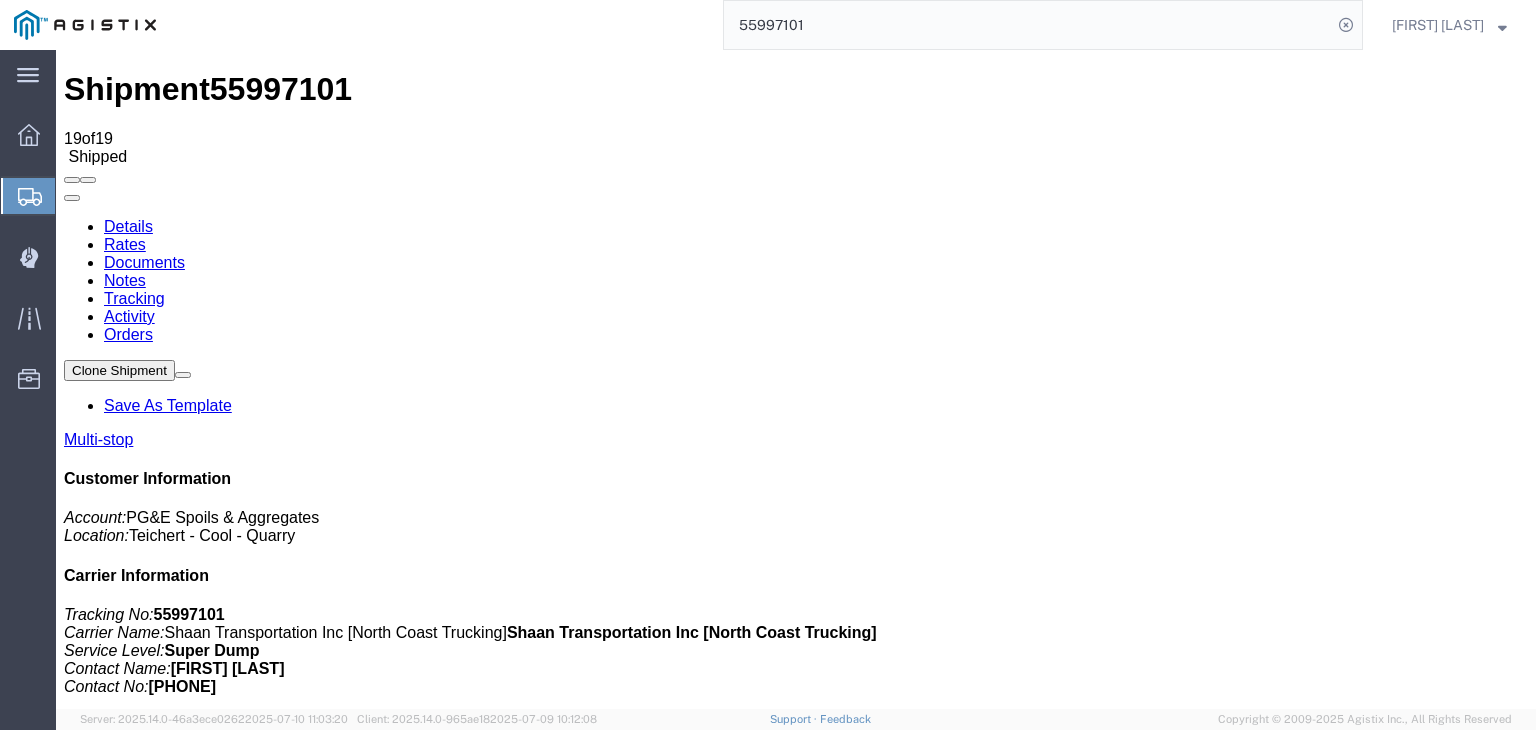 click on "Add New Tracking" at bounding box center (229, 1195) 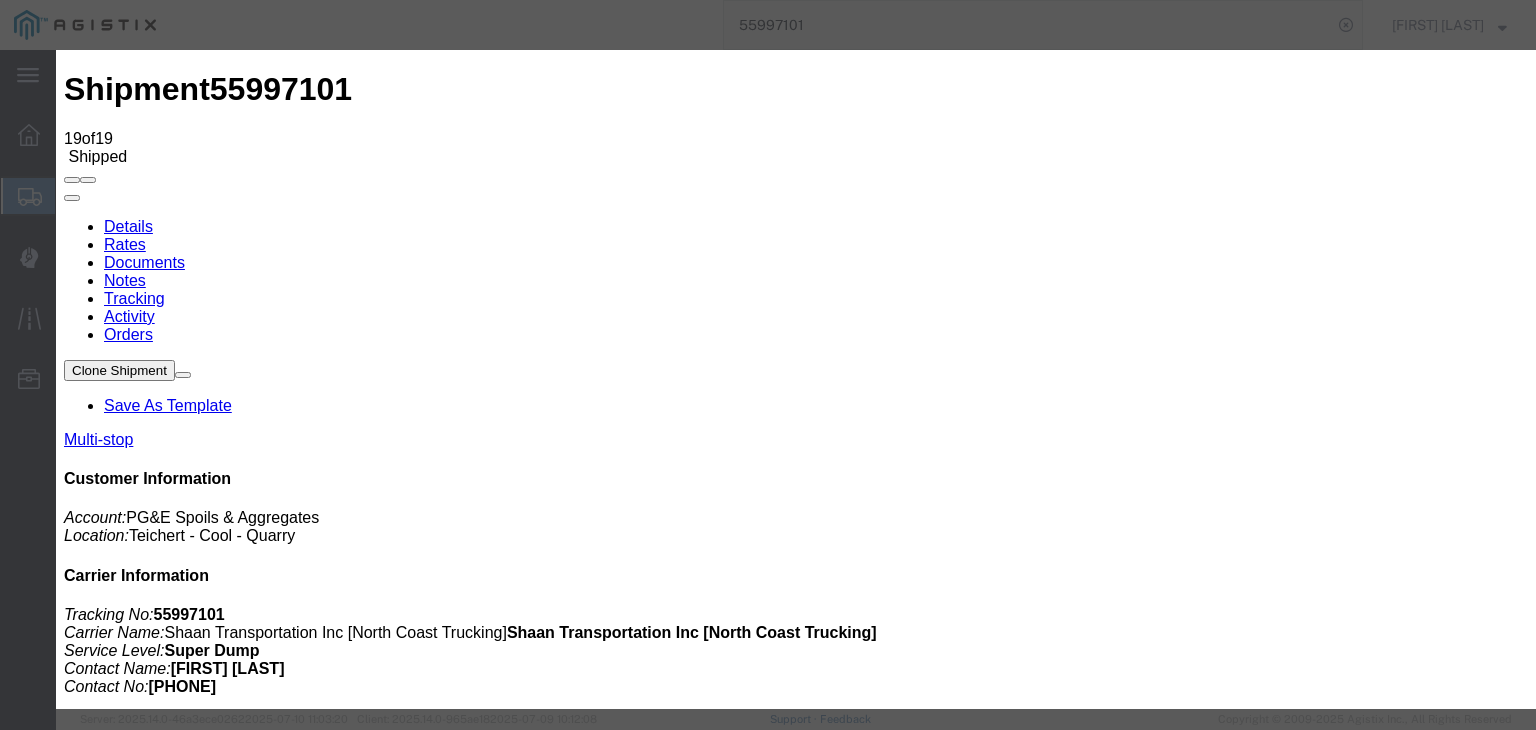 type on "07/13/2025" 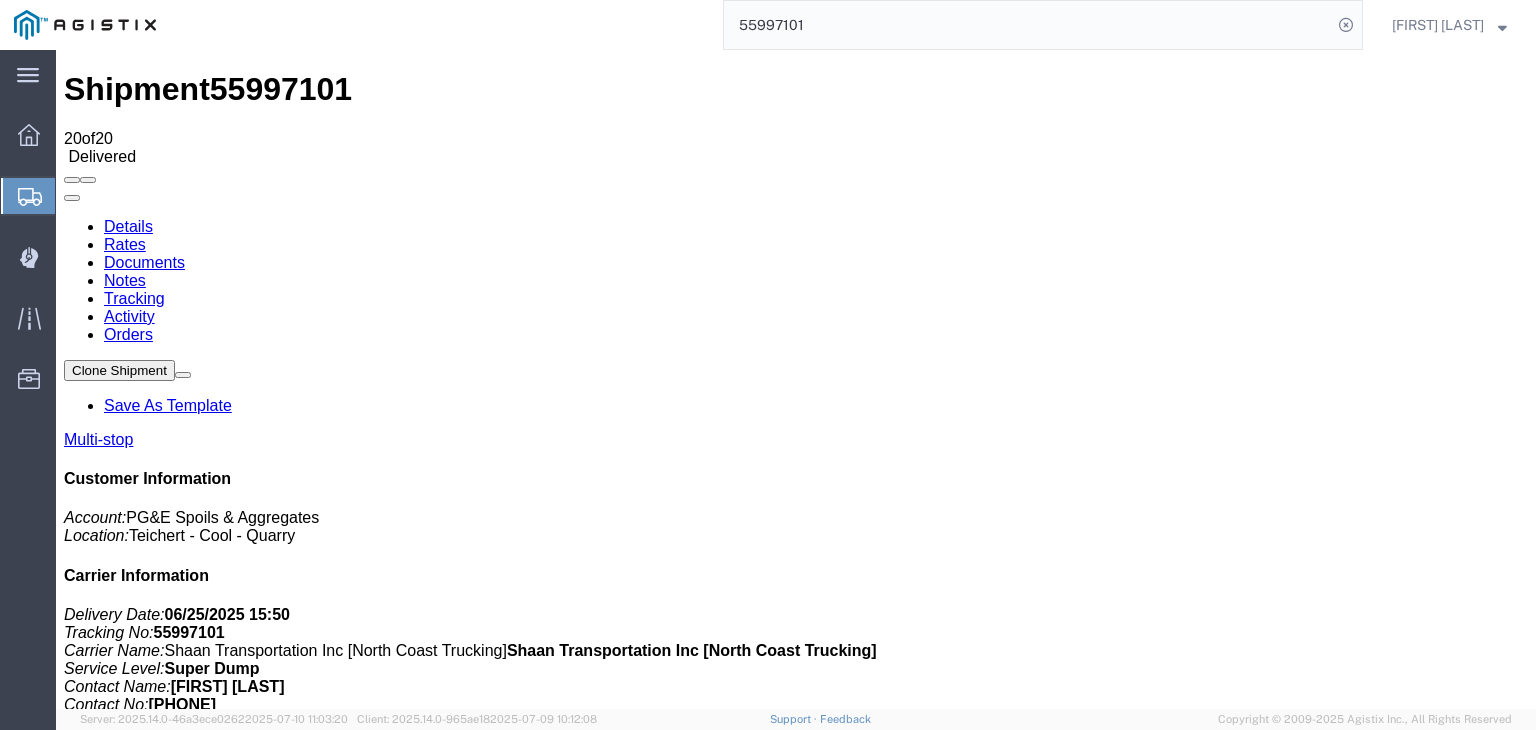 click on "Notes" at bounding box center (125, 280) 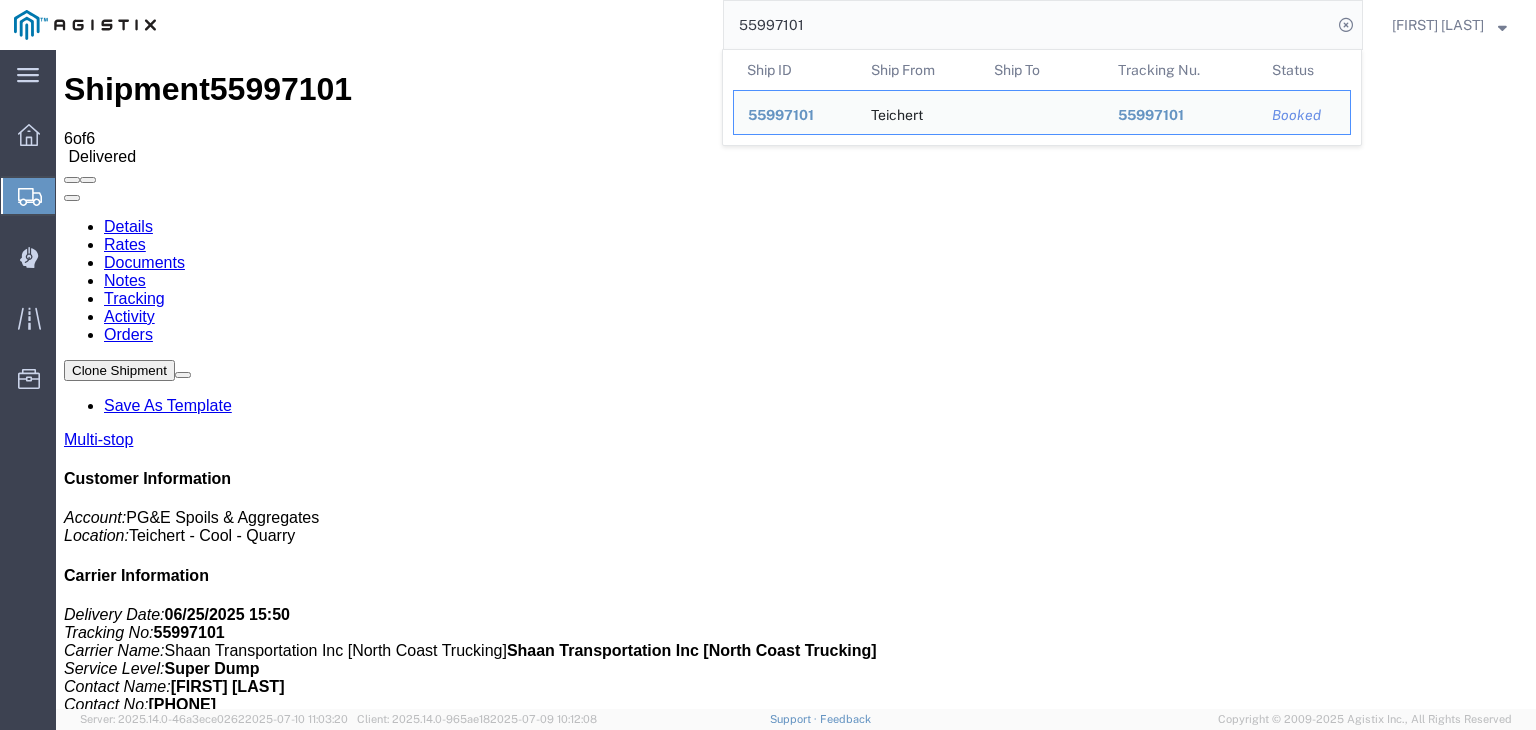 click on "55997101" 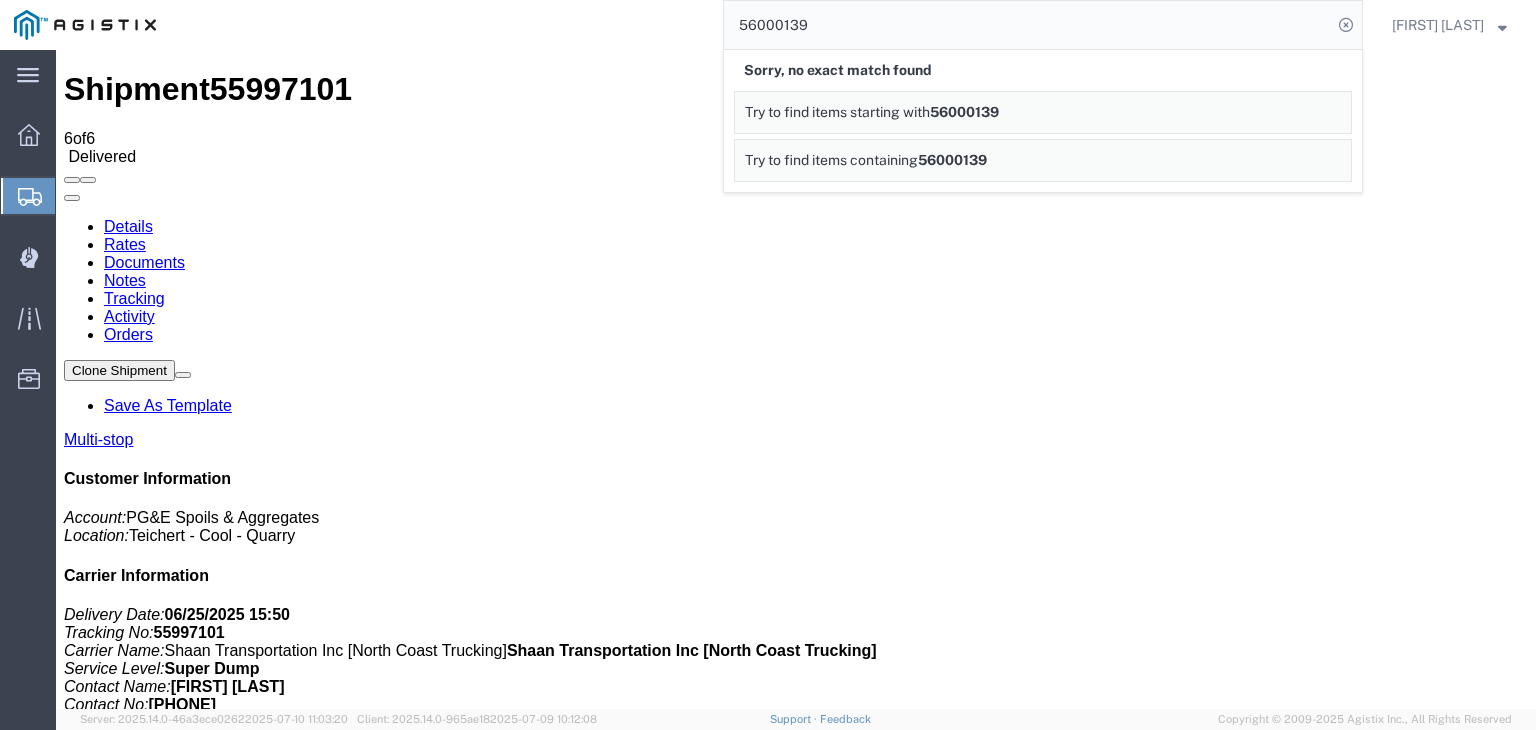 click on "56000139" 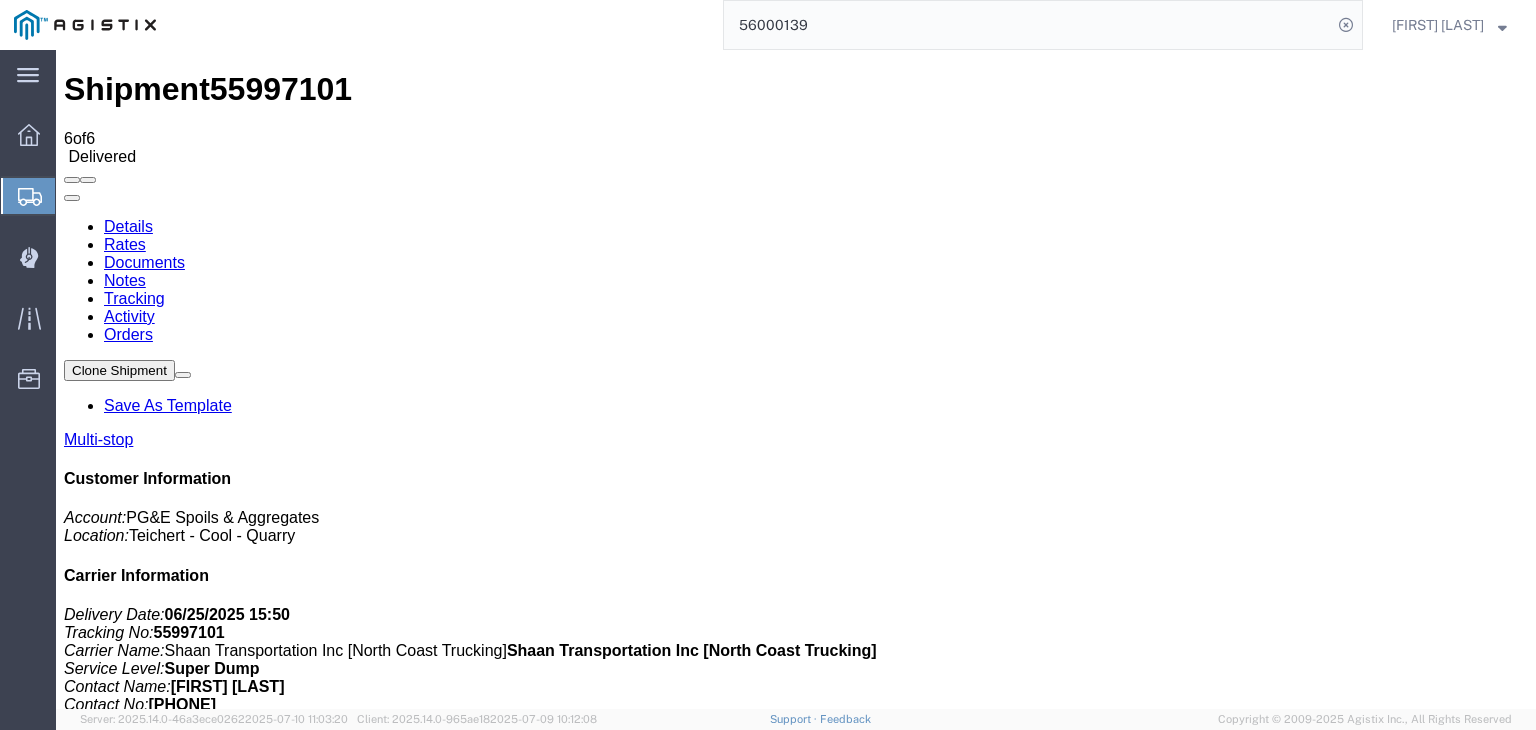 click on "56000139" 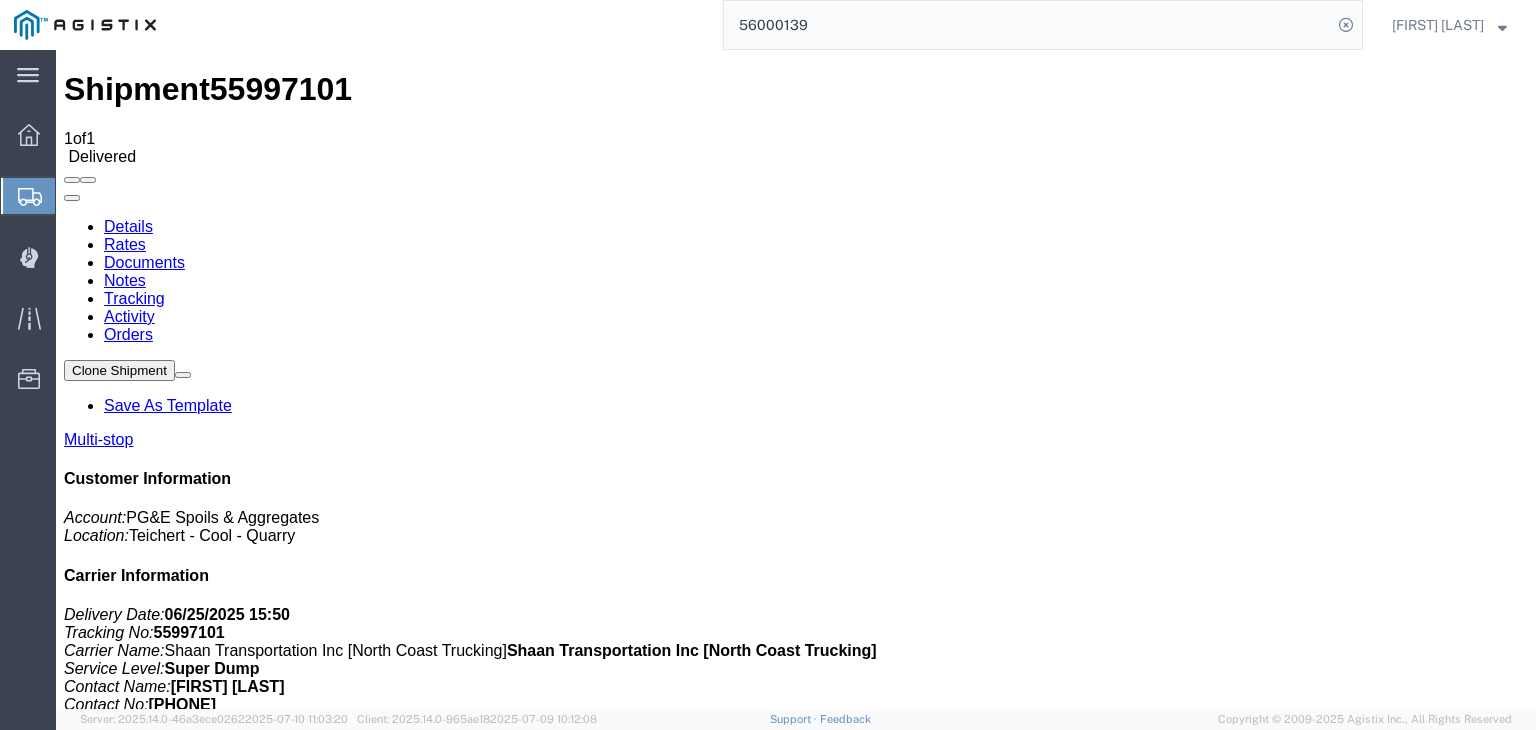 click on "Tracking" at bounding box center [134, 298] 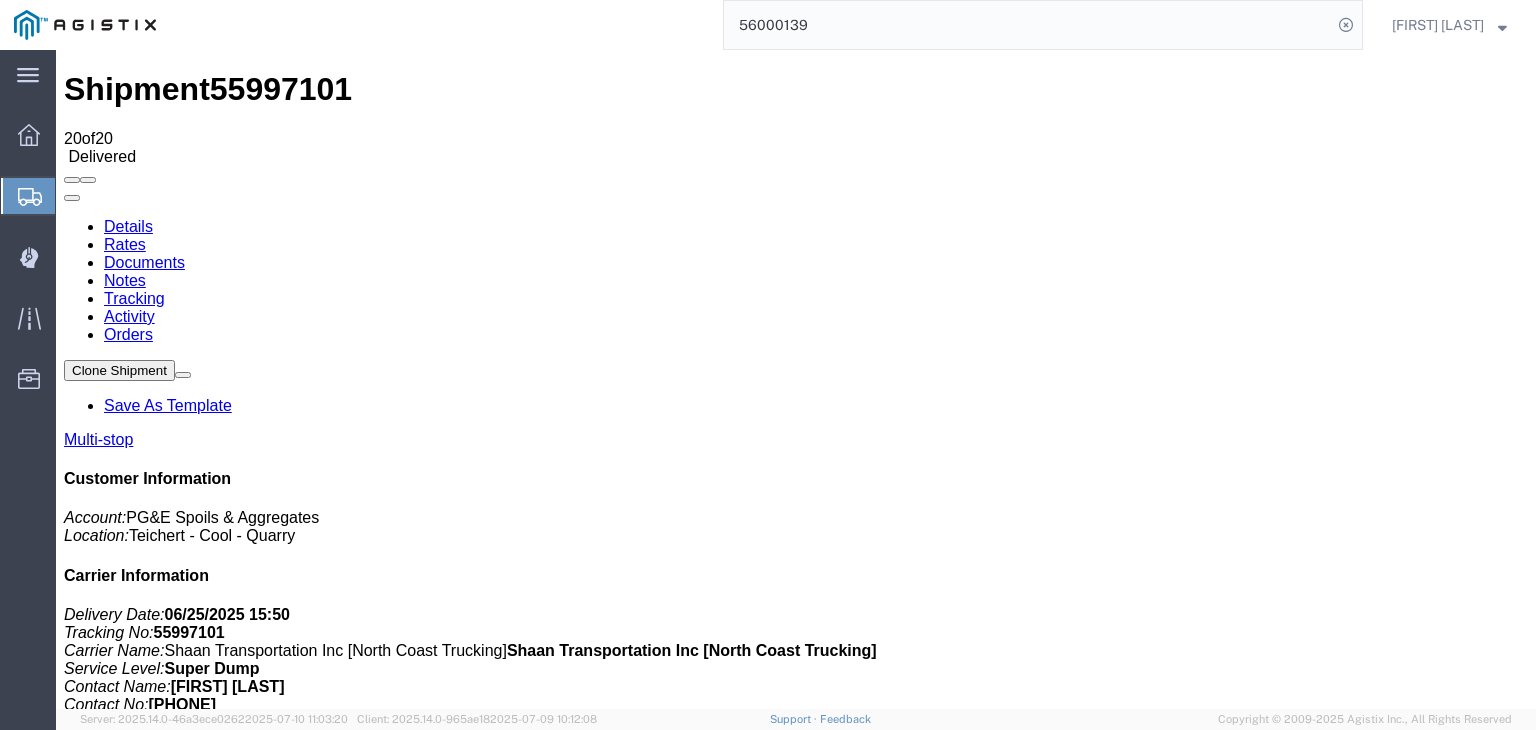 click on "56000139" 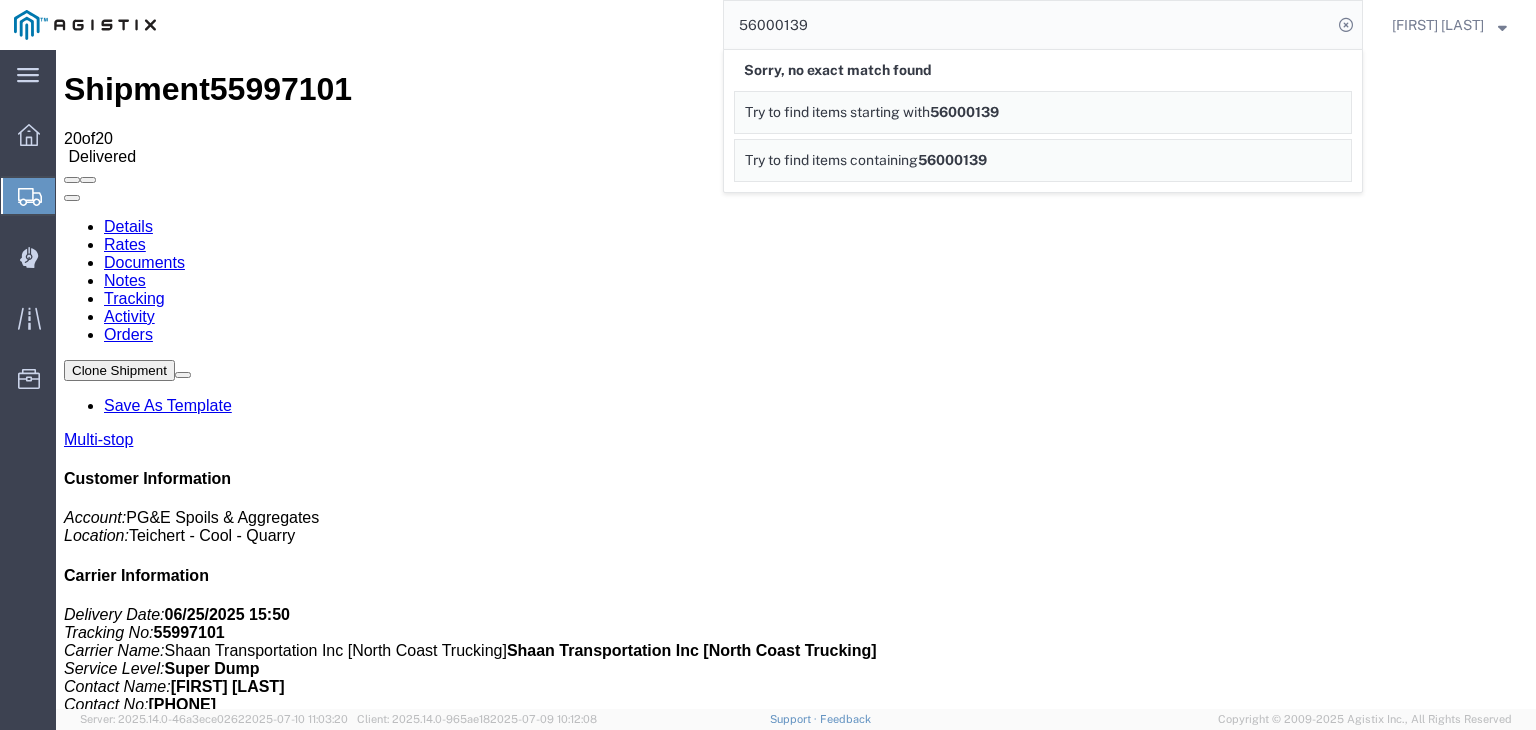 drag, startPoint x: 817, startPoint y: 30, endPoint x: 694, endPoint y: 29, distance: 123.00407 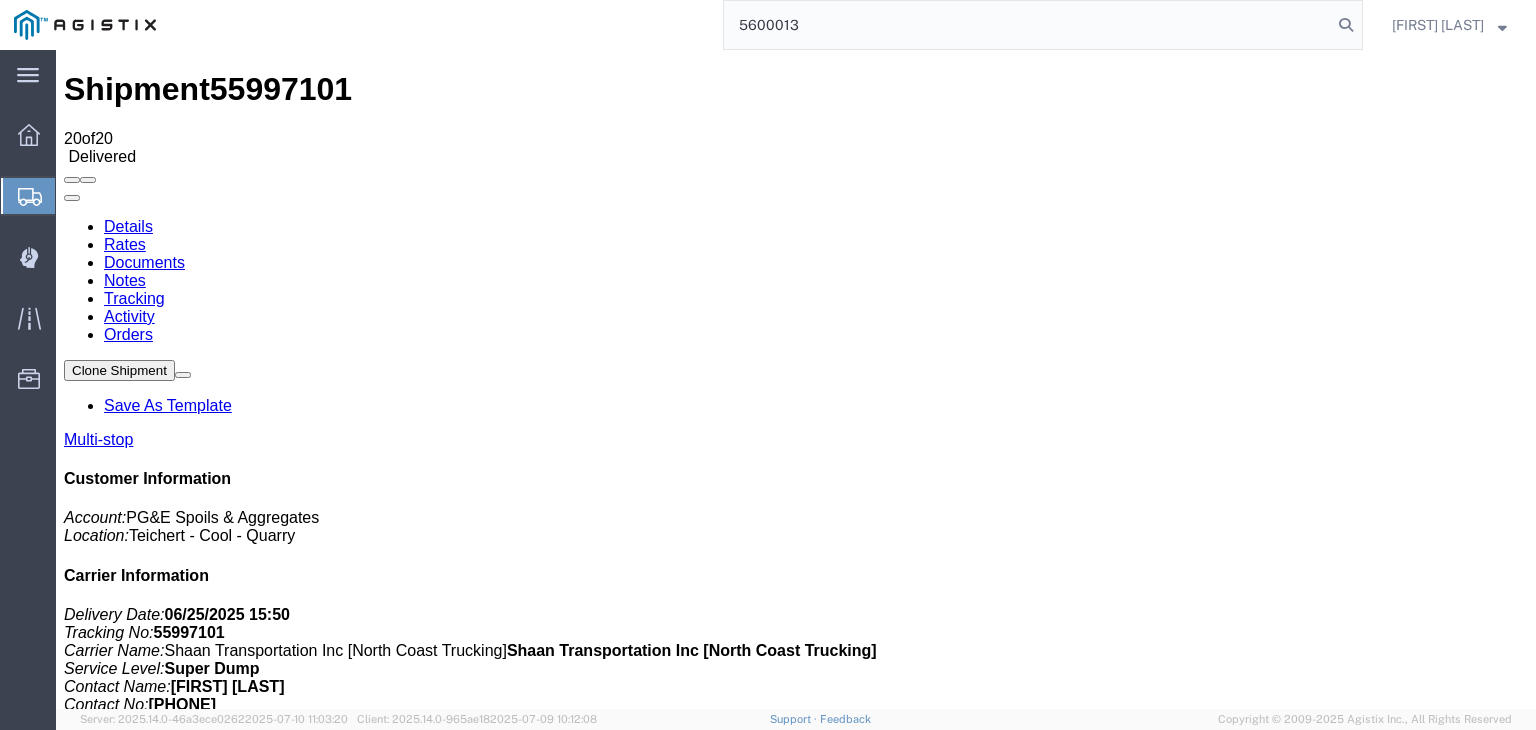 type on "56000139" 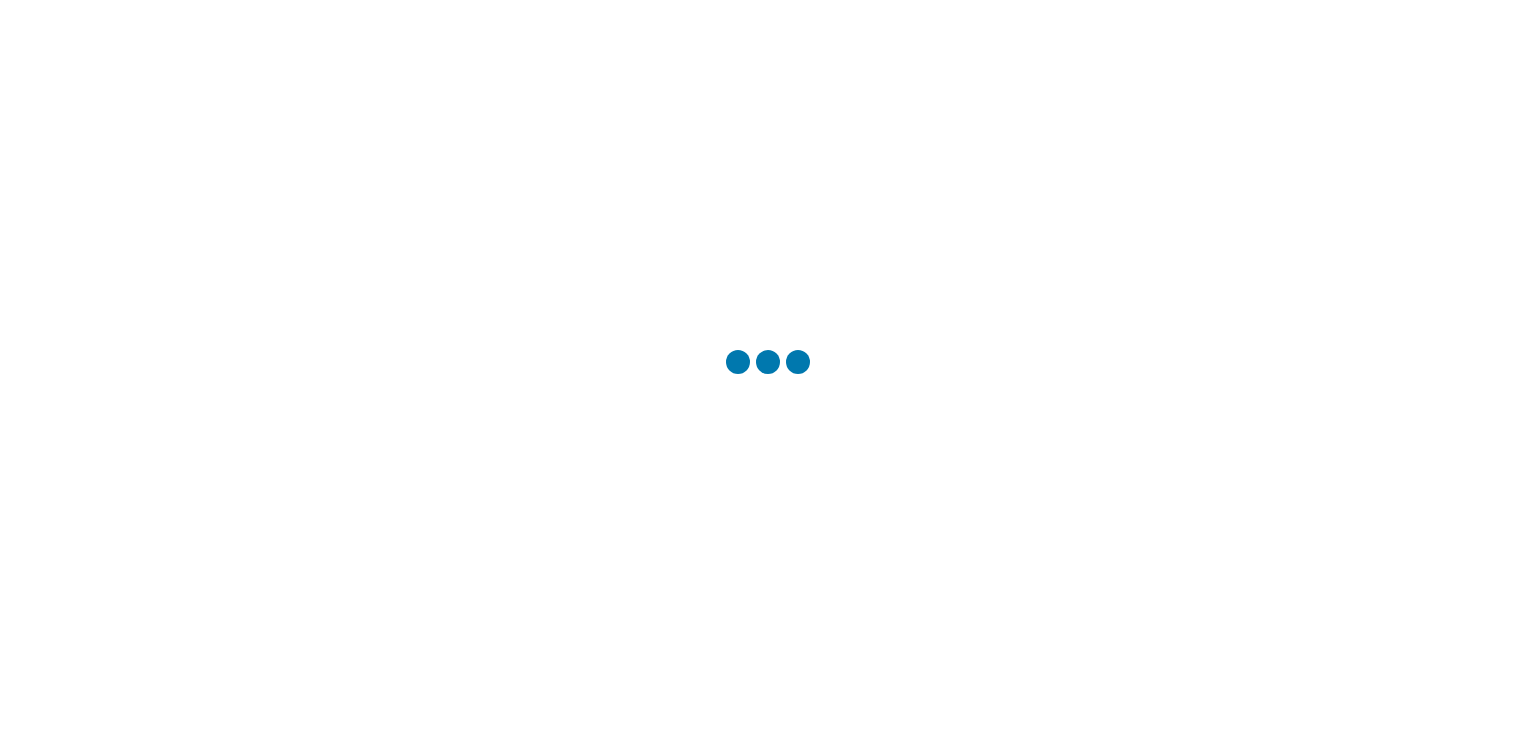 scroll, scrollTop: 0, scrollLeft: 0, axis: both 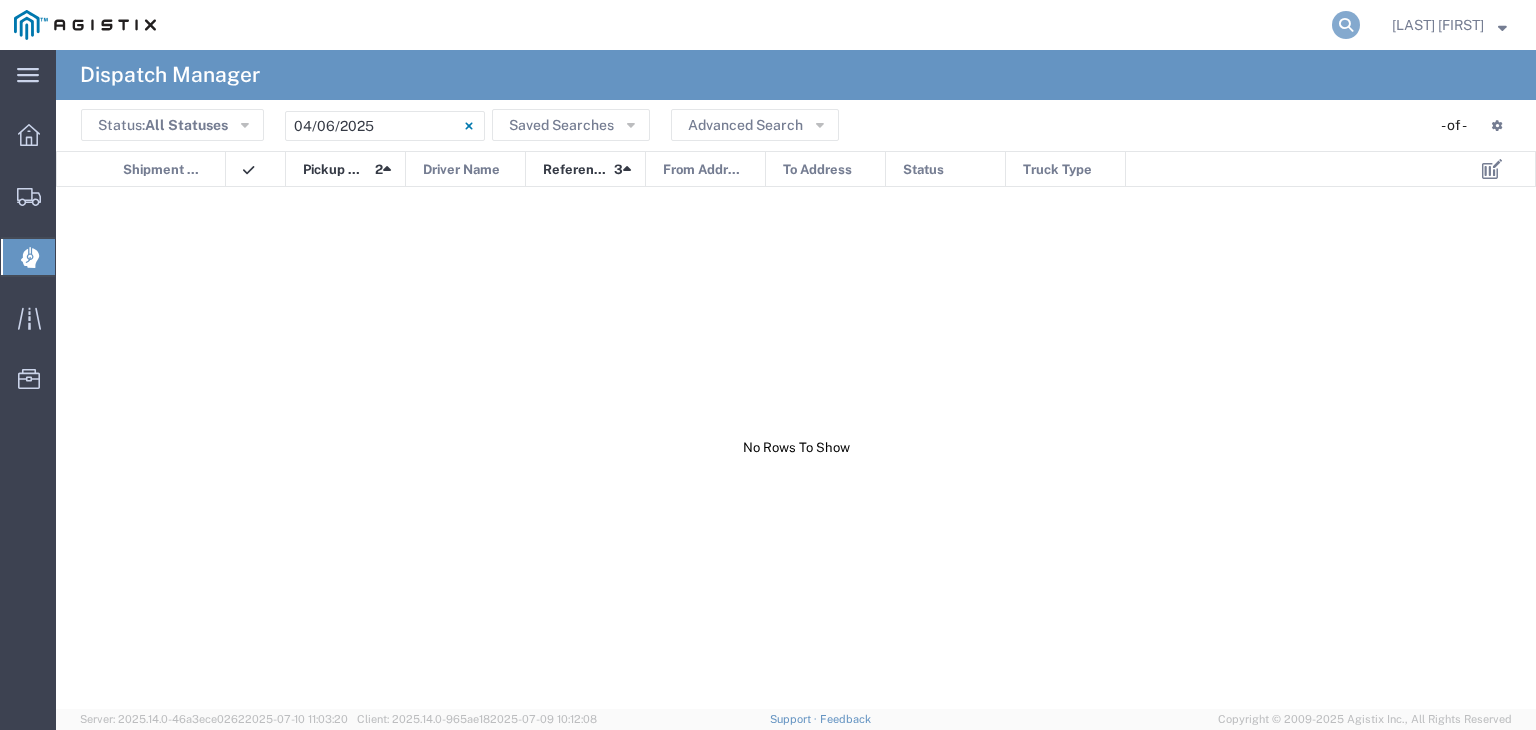 click 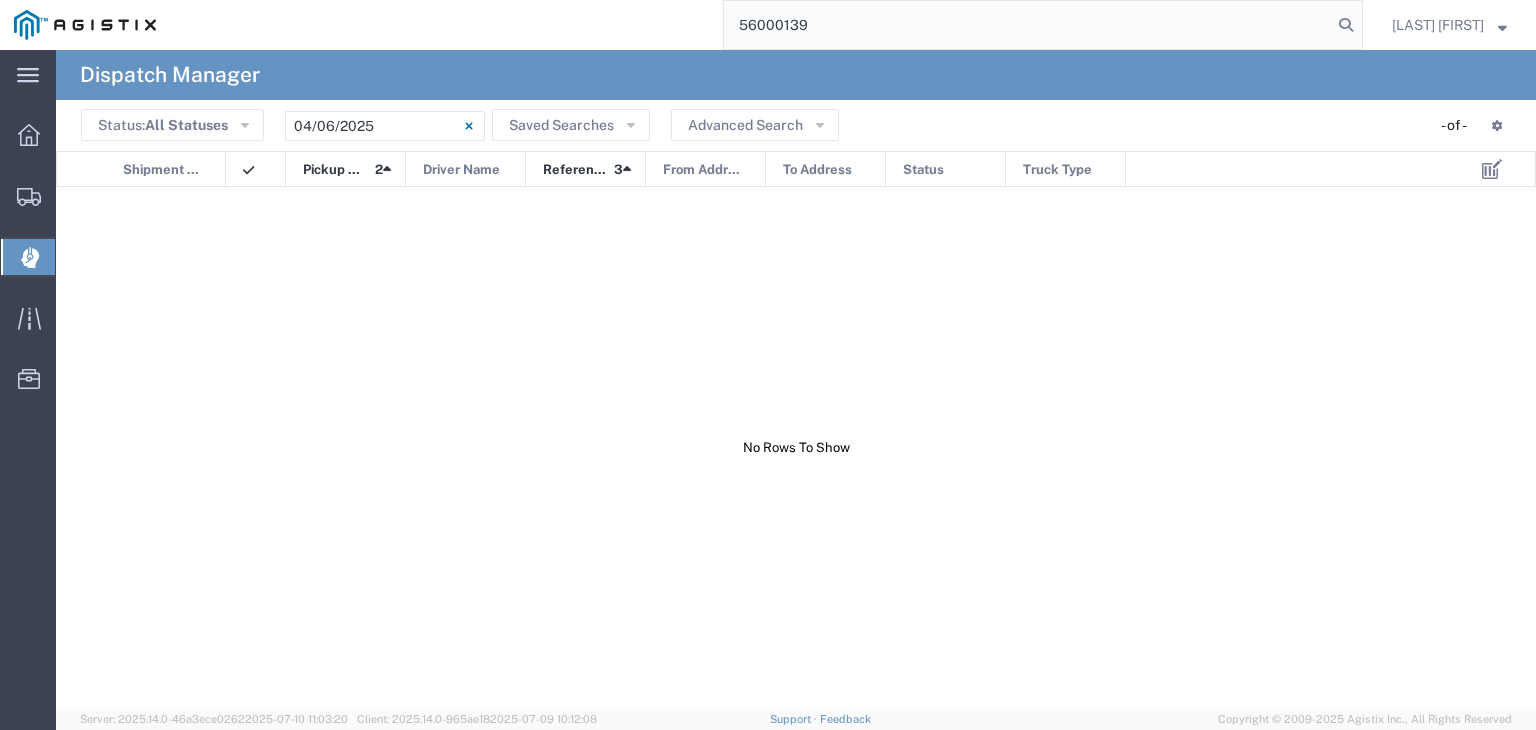 type on "56000139" 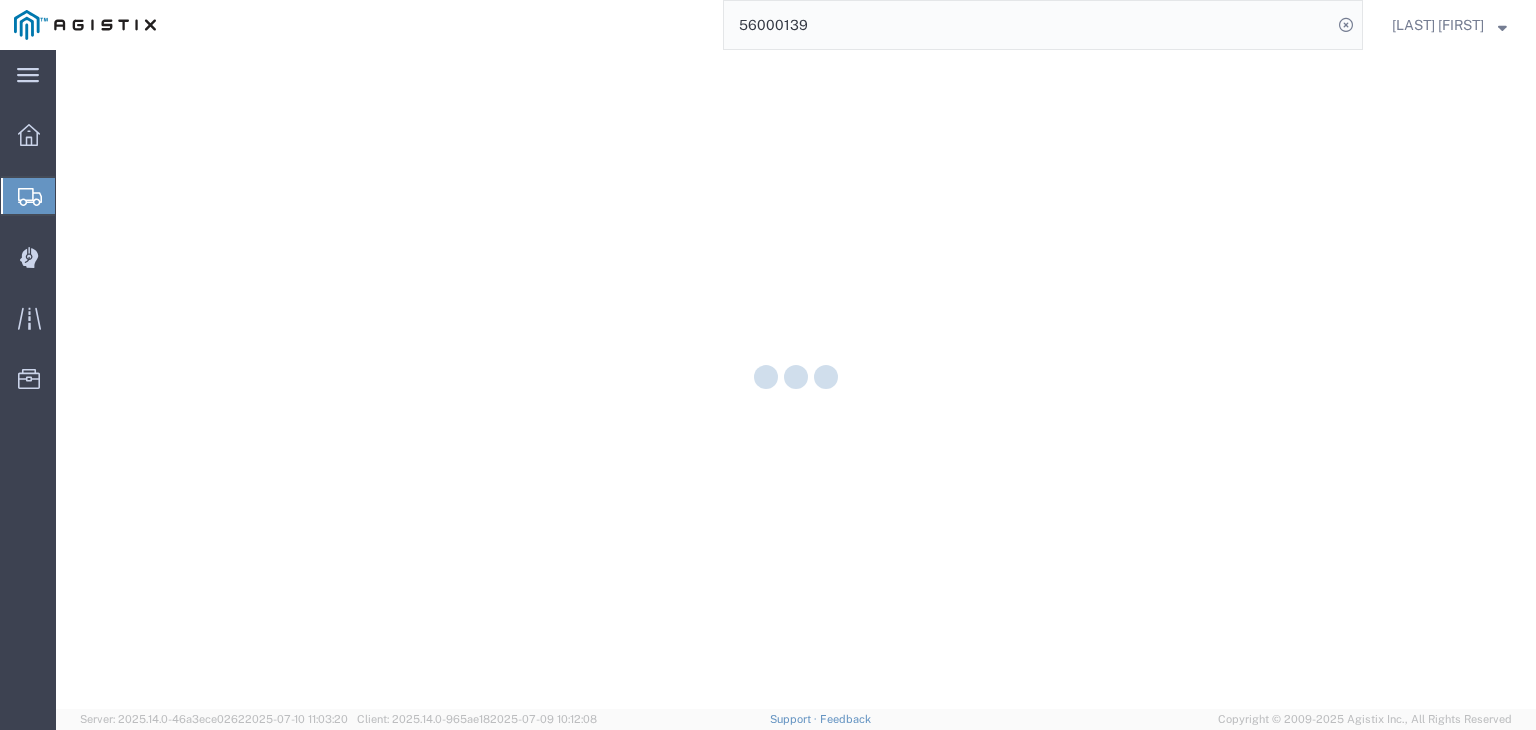 scroll, scrollTop: 0, scrollLeft: 0, axis: both 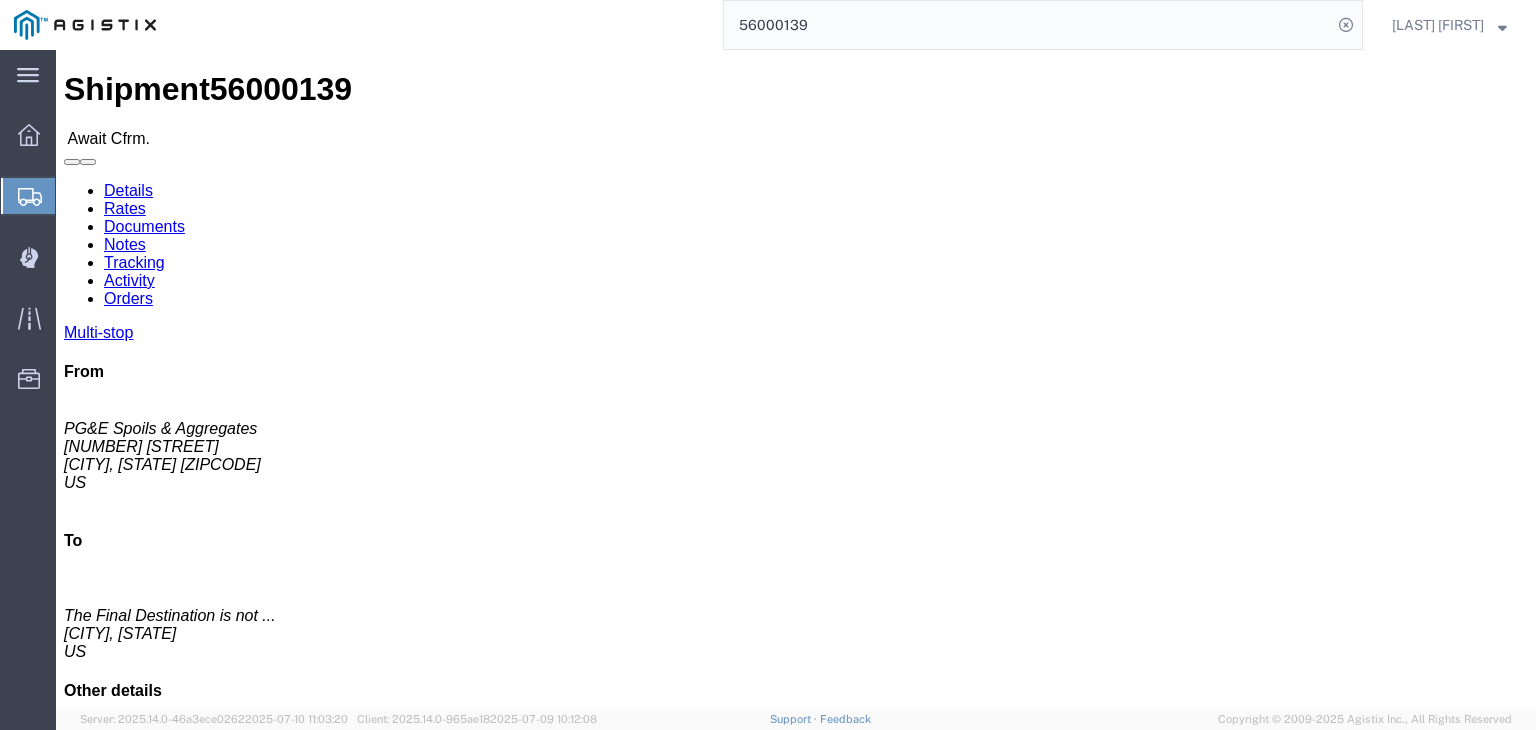 click on "Documents" 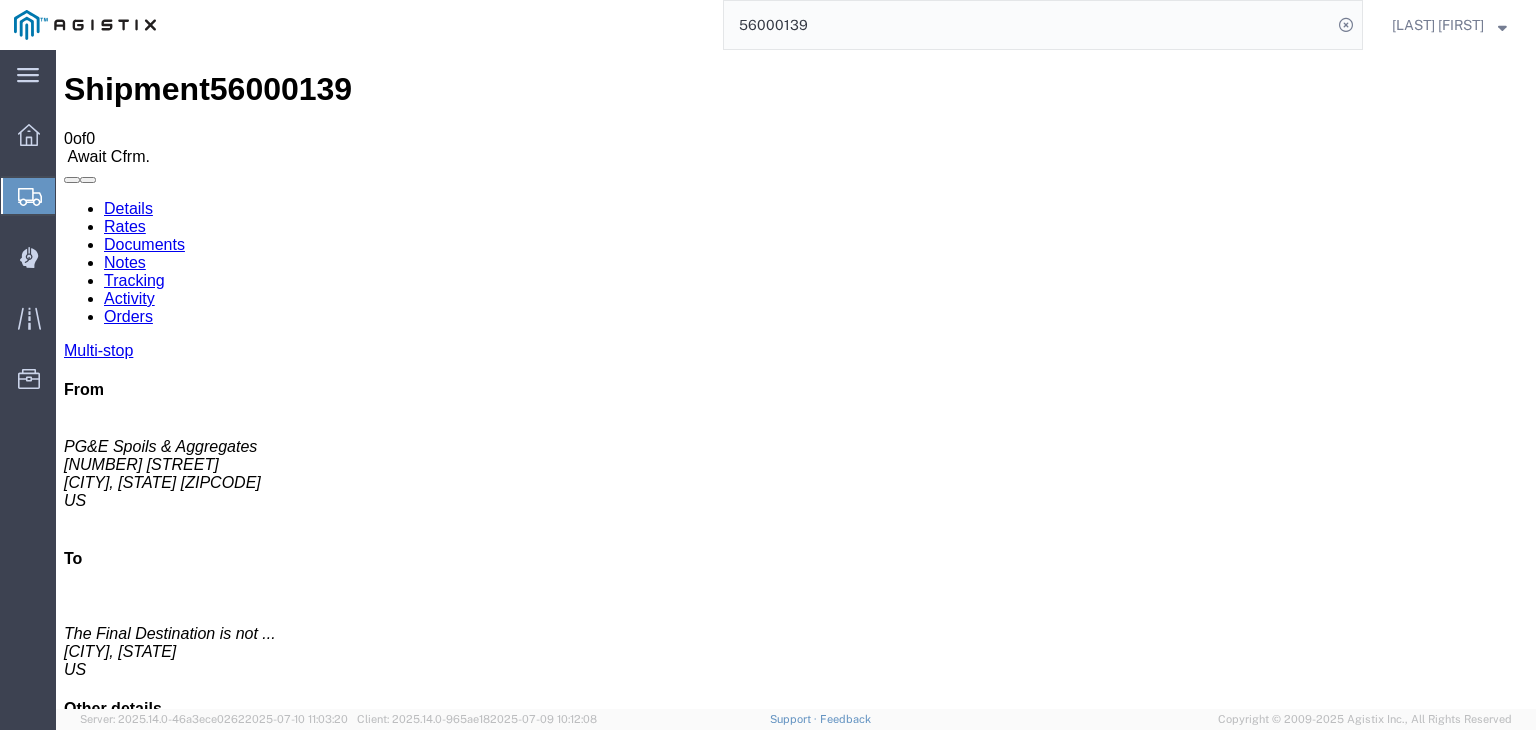 click on "Tracking" at bounding box center [134, 280] 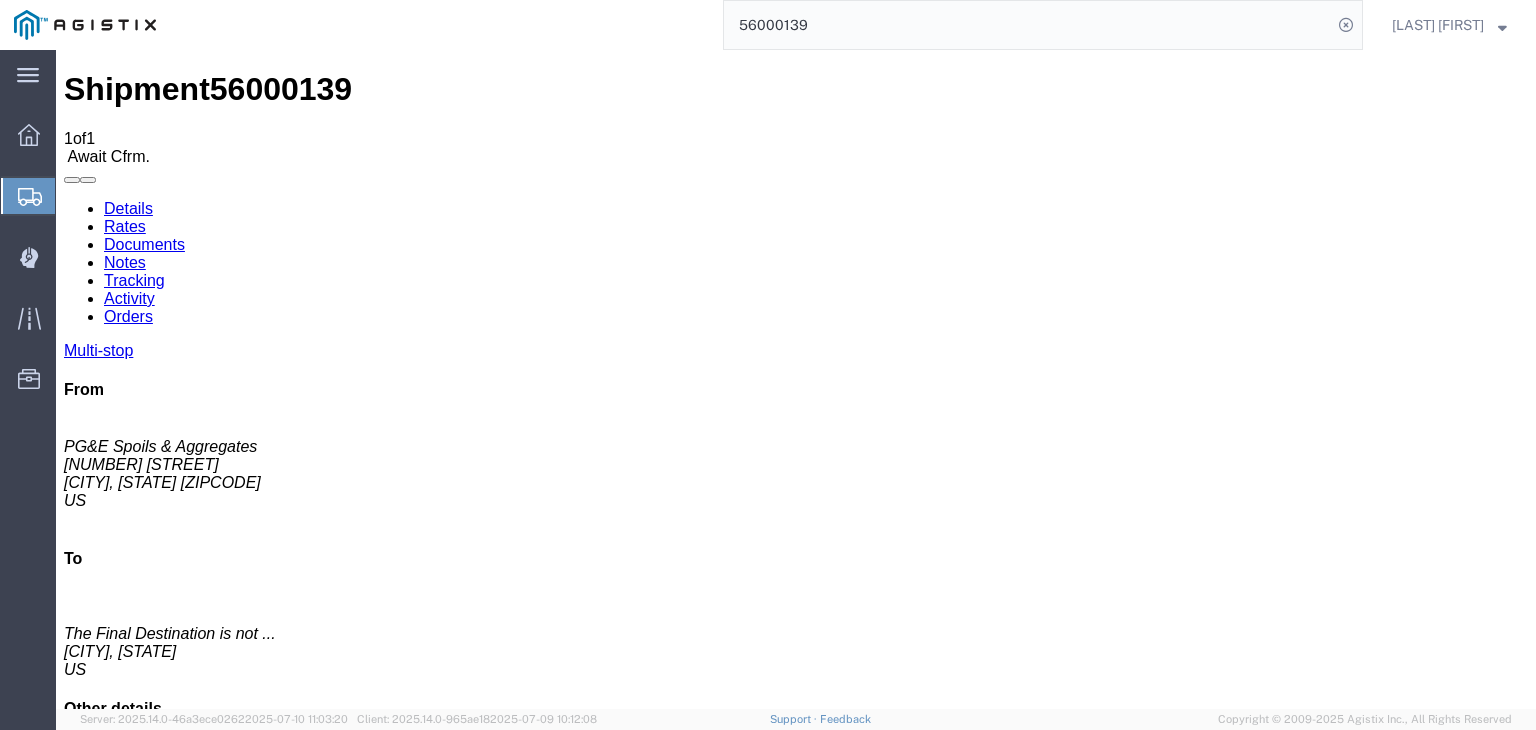 click on "Add New Tracking" at bounding box center [229, 1177] 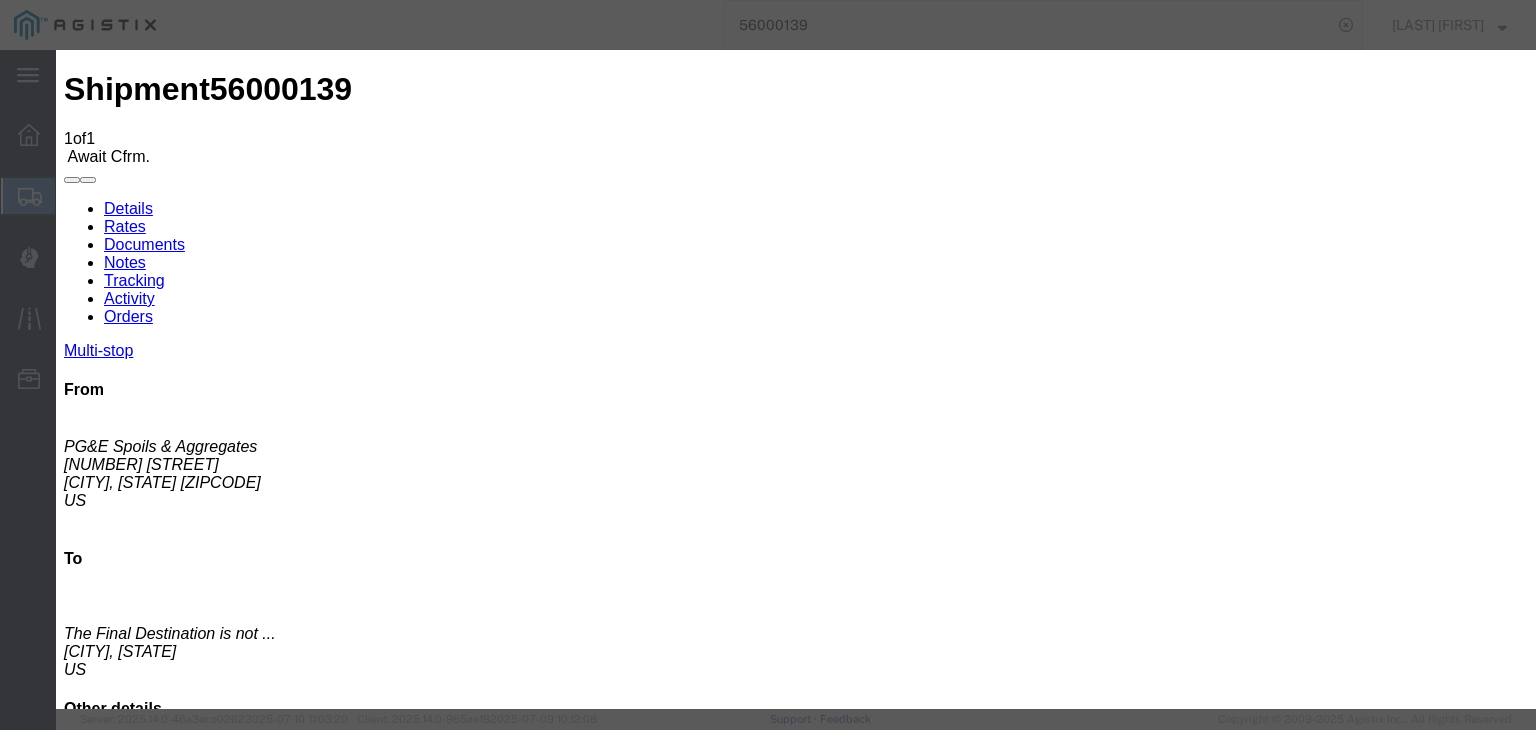 type on "07/13/2025" 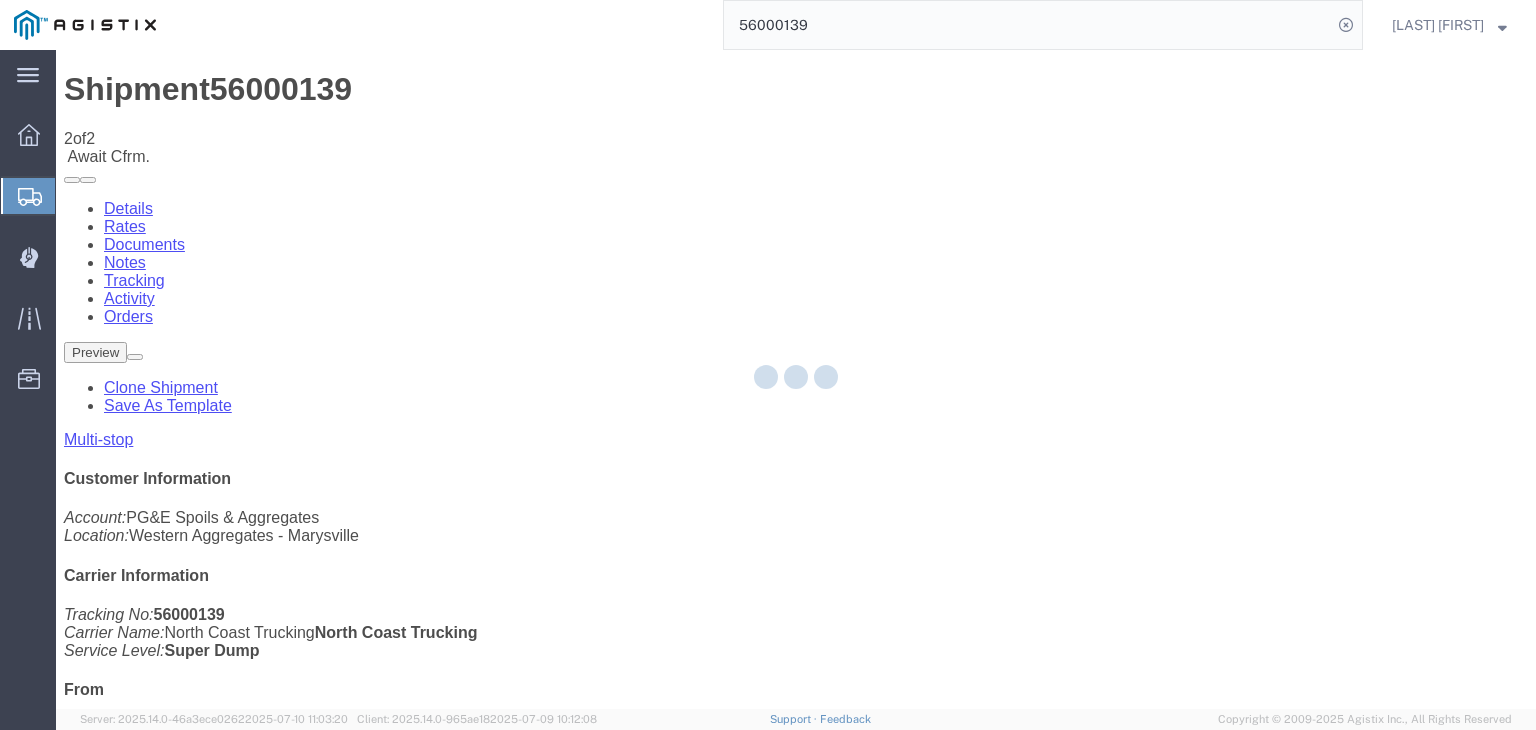 click 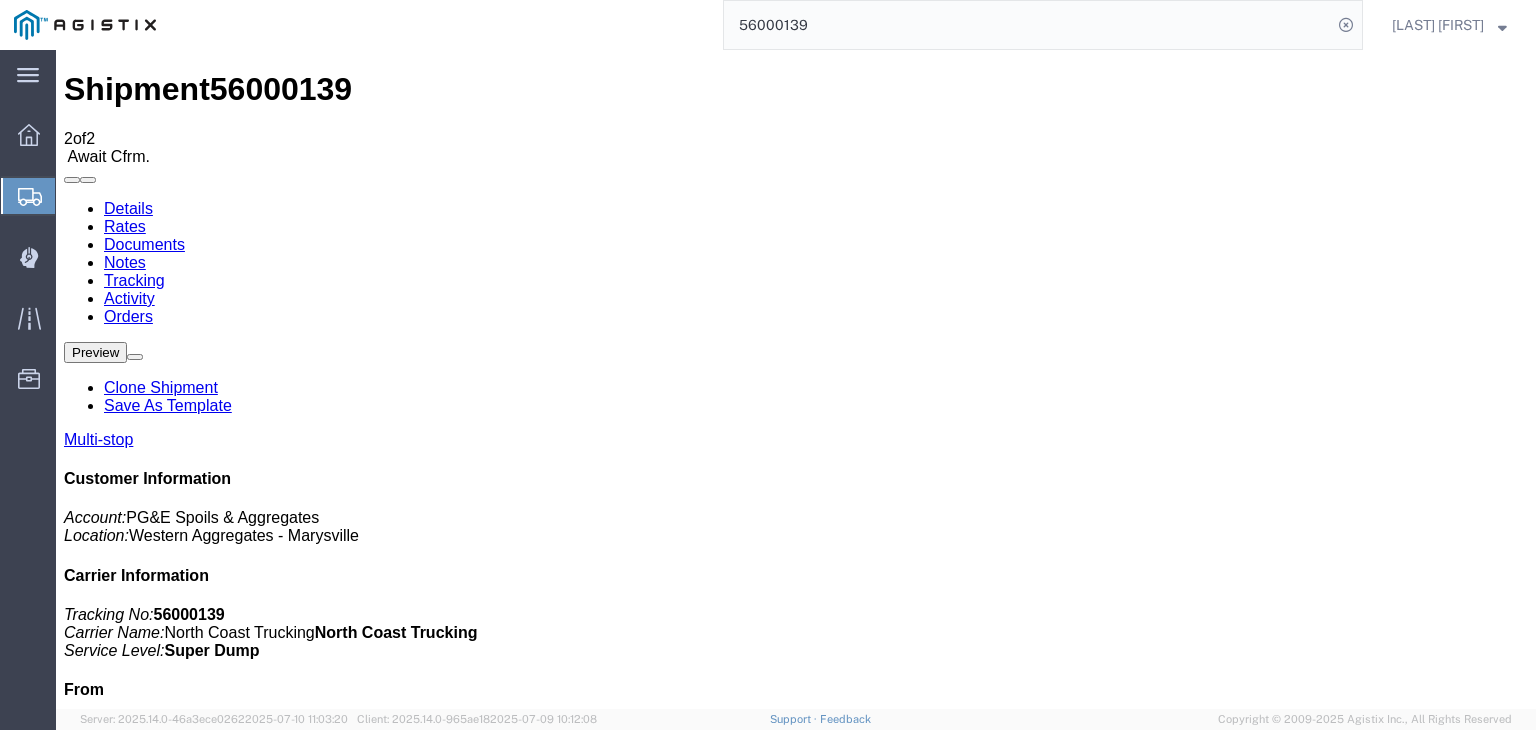 click on "Add New Tracking" at bounding box center [229, 1177] 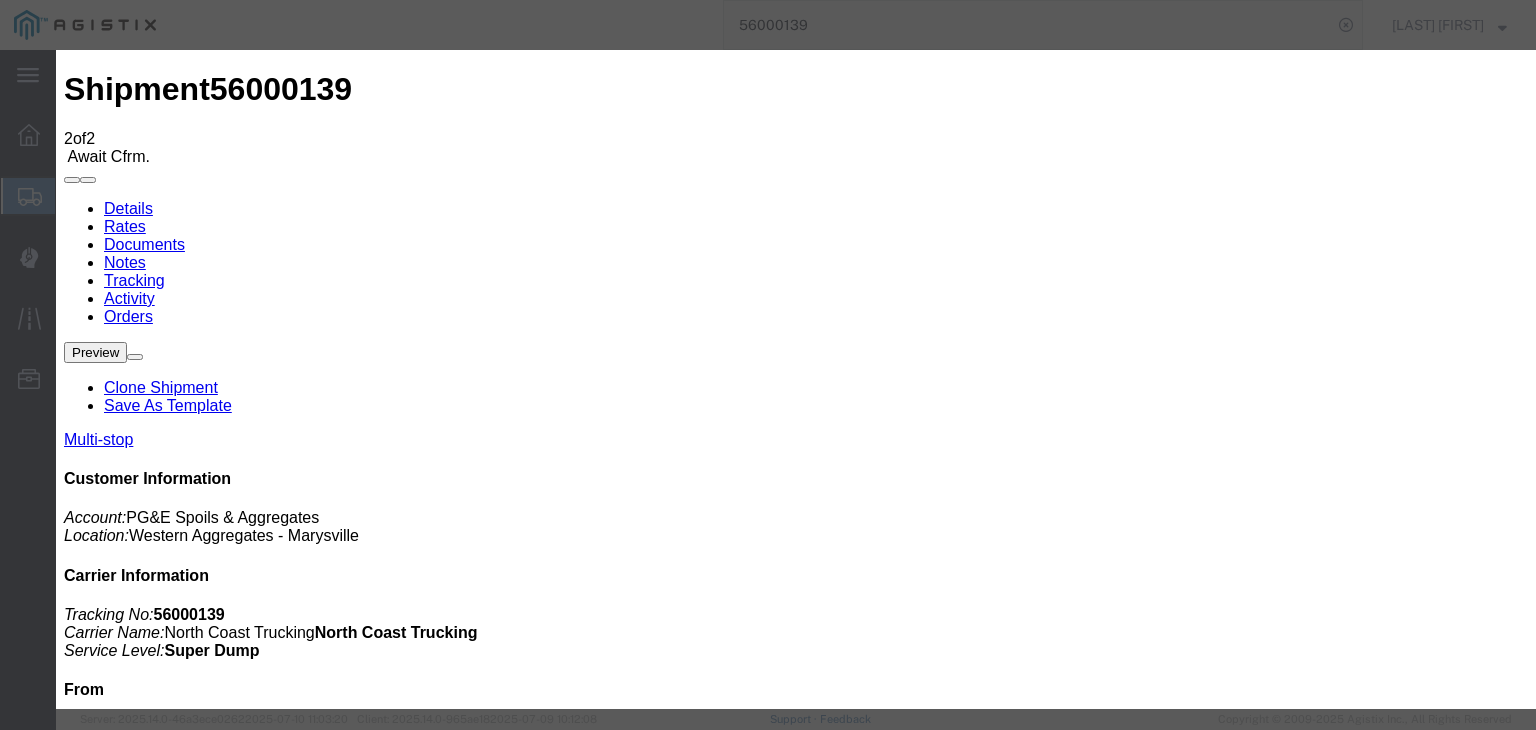 type on "07/13/2025" 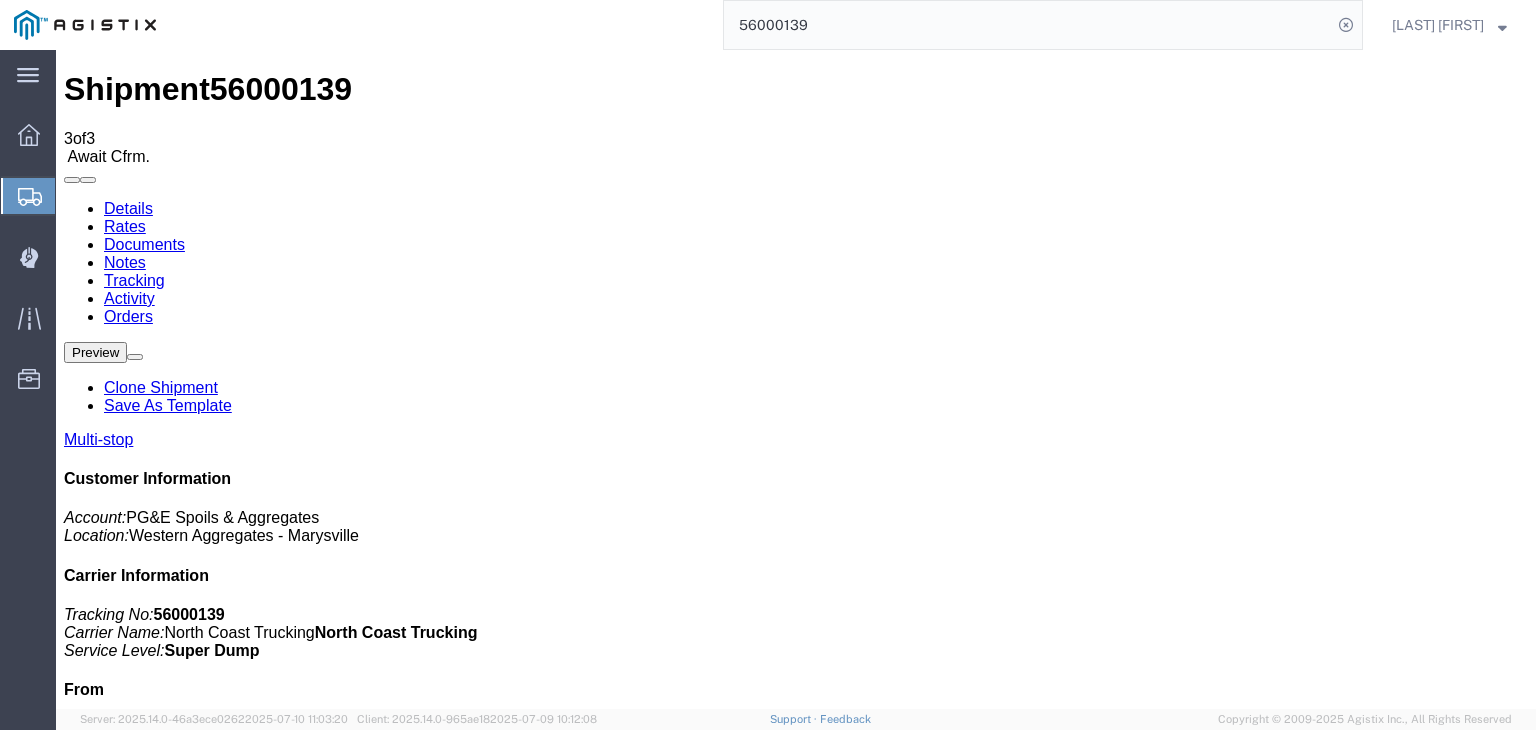 click on "Add New Tracking" at bounding box center (229, 1177) 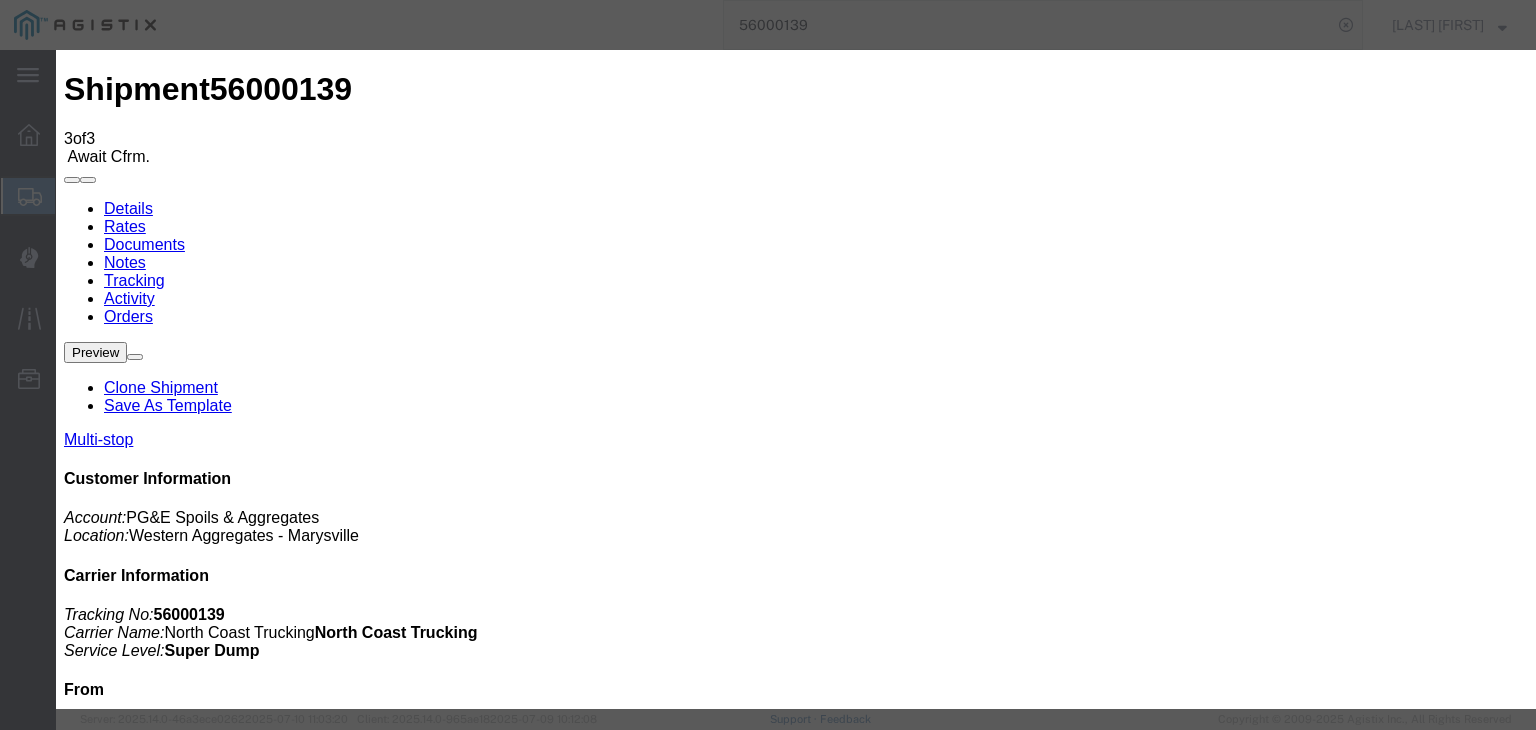 type on "07/13/2025" 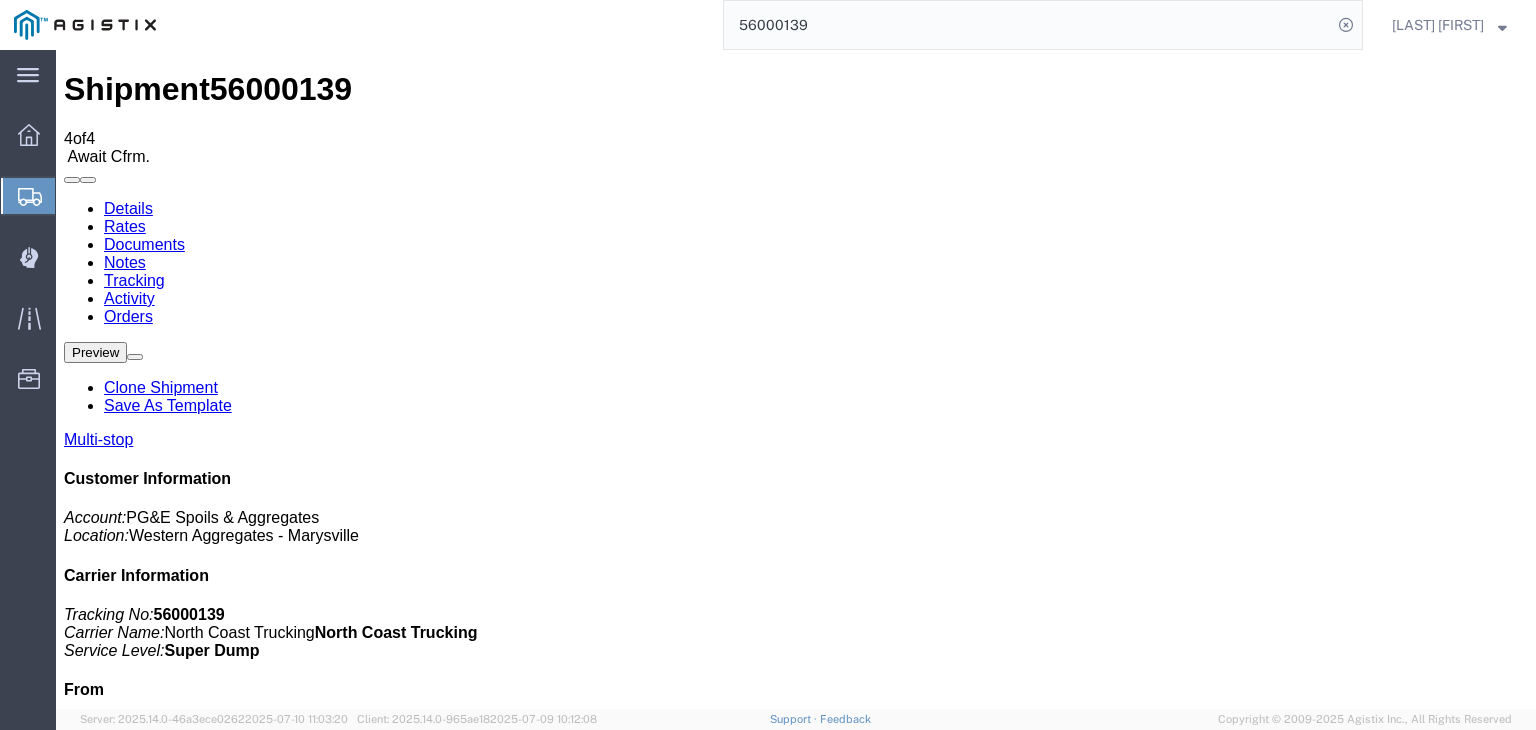 click on "Add New Tracking" at bounding box center [229, 1177] 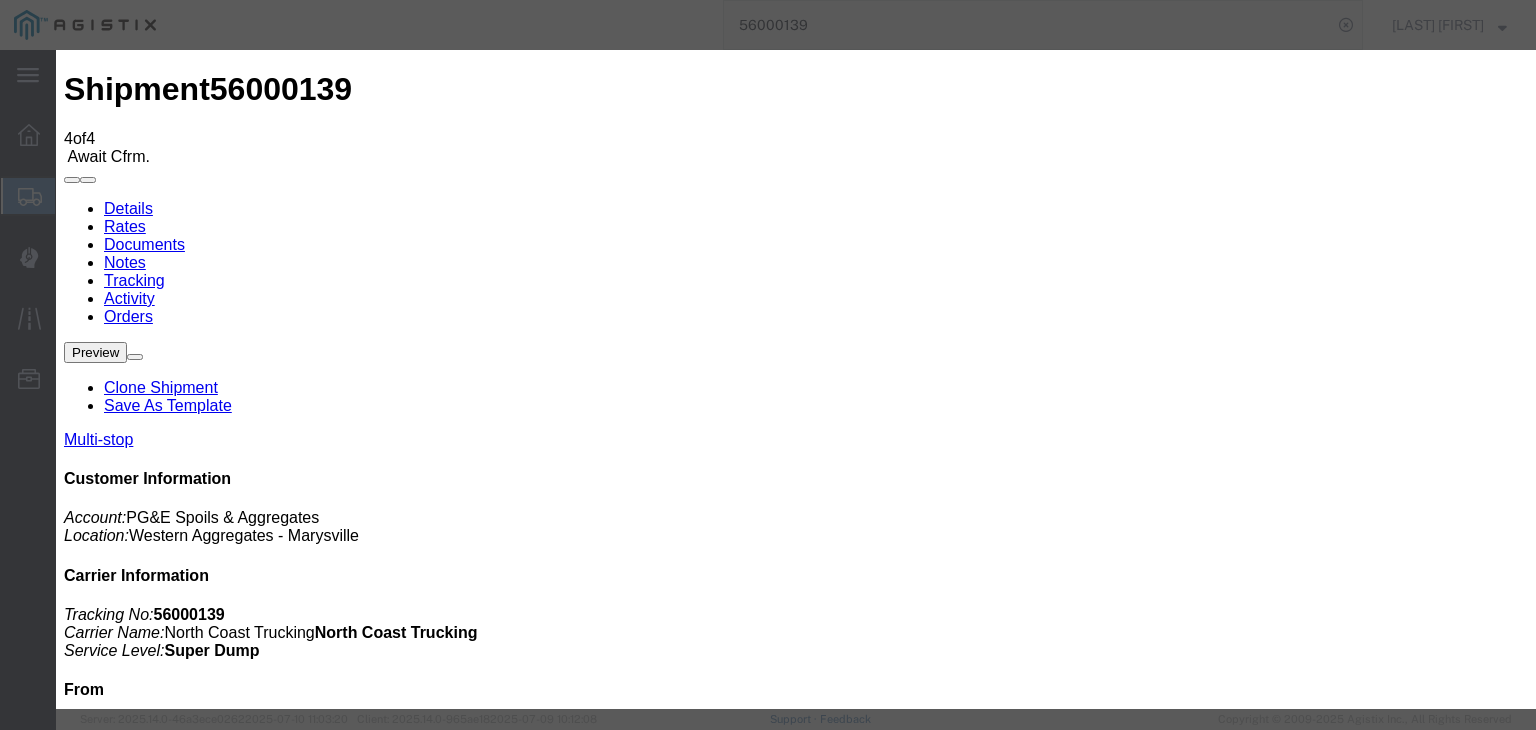 type on "07/13/2025" 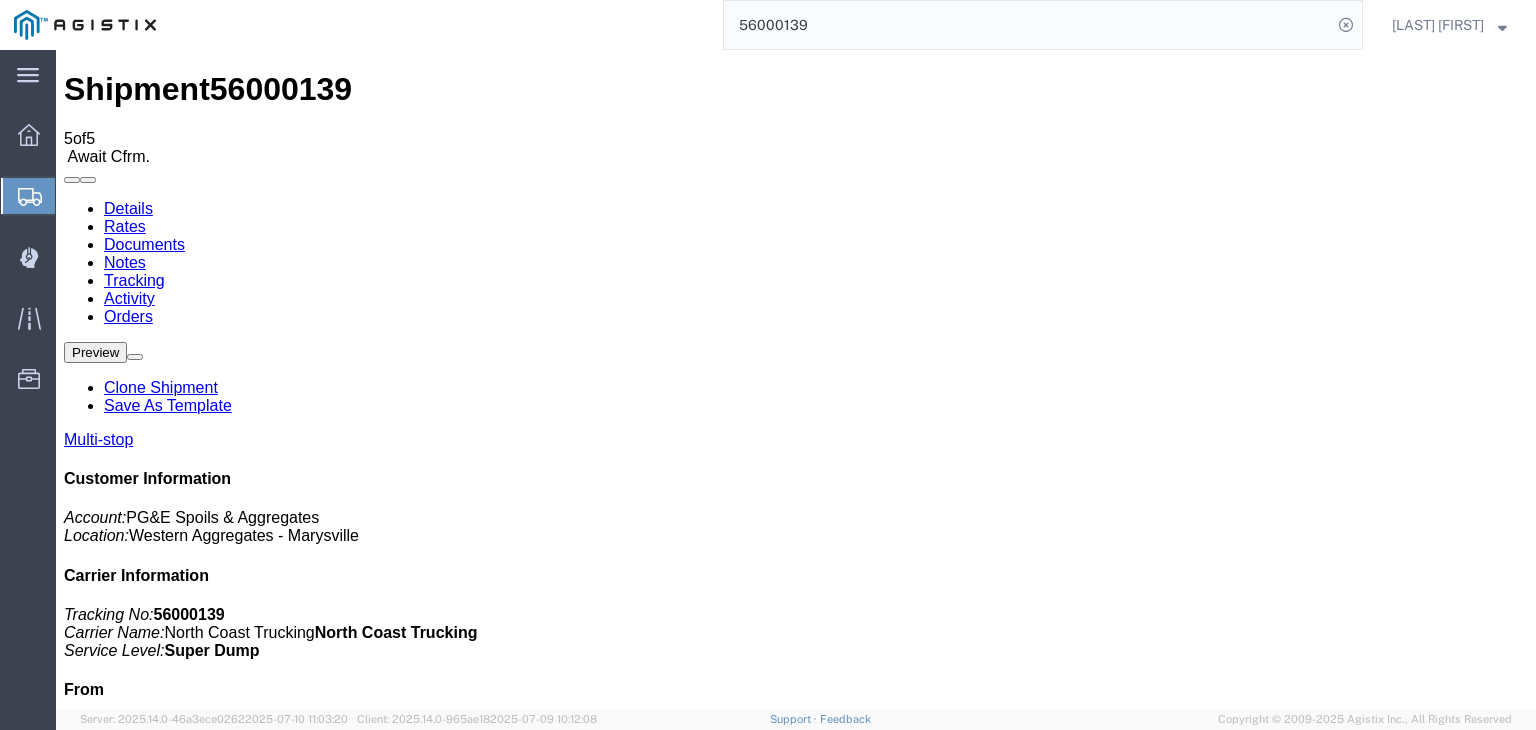 click on "Add New Tracking" at bounding box center [229, 1177] 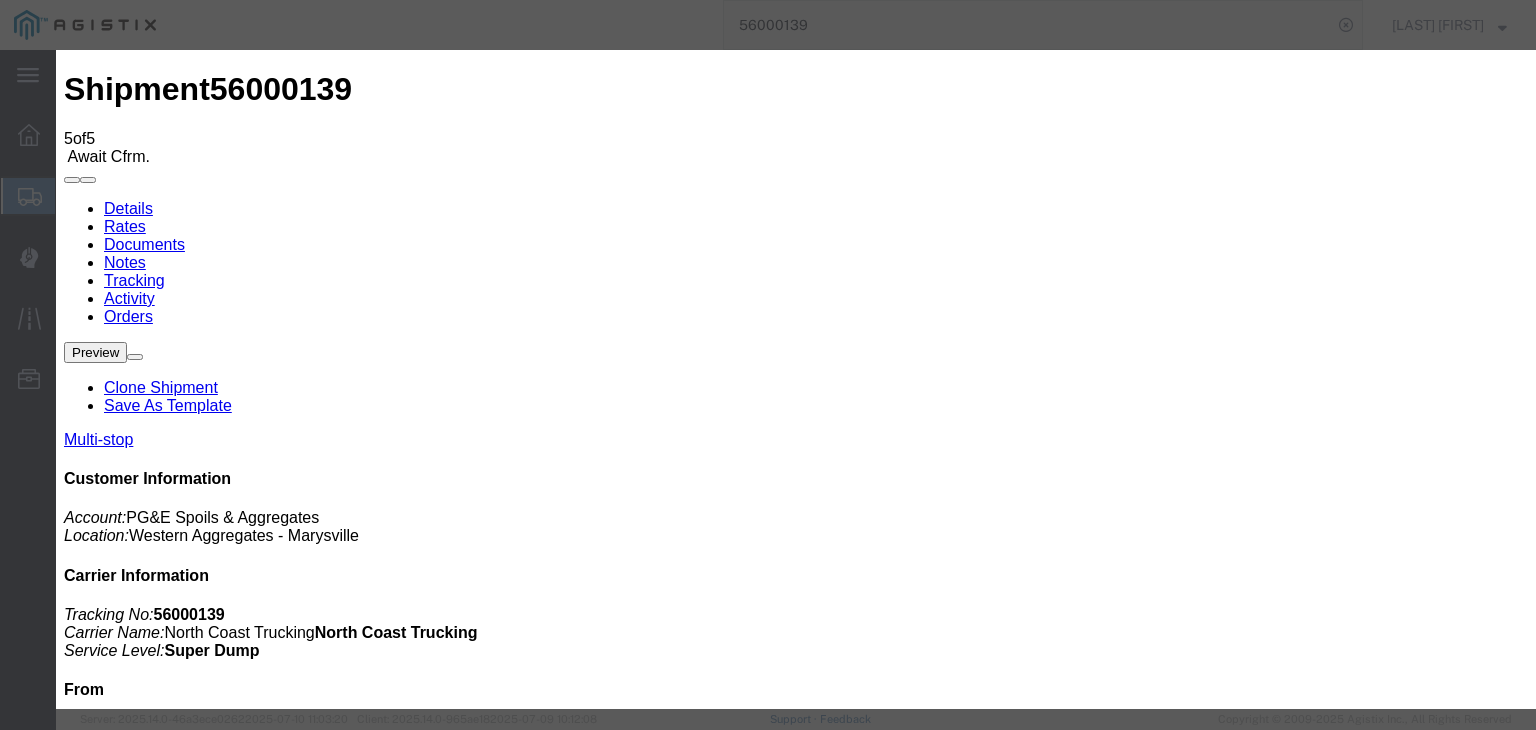 type on "07/13/2025" 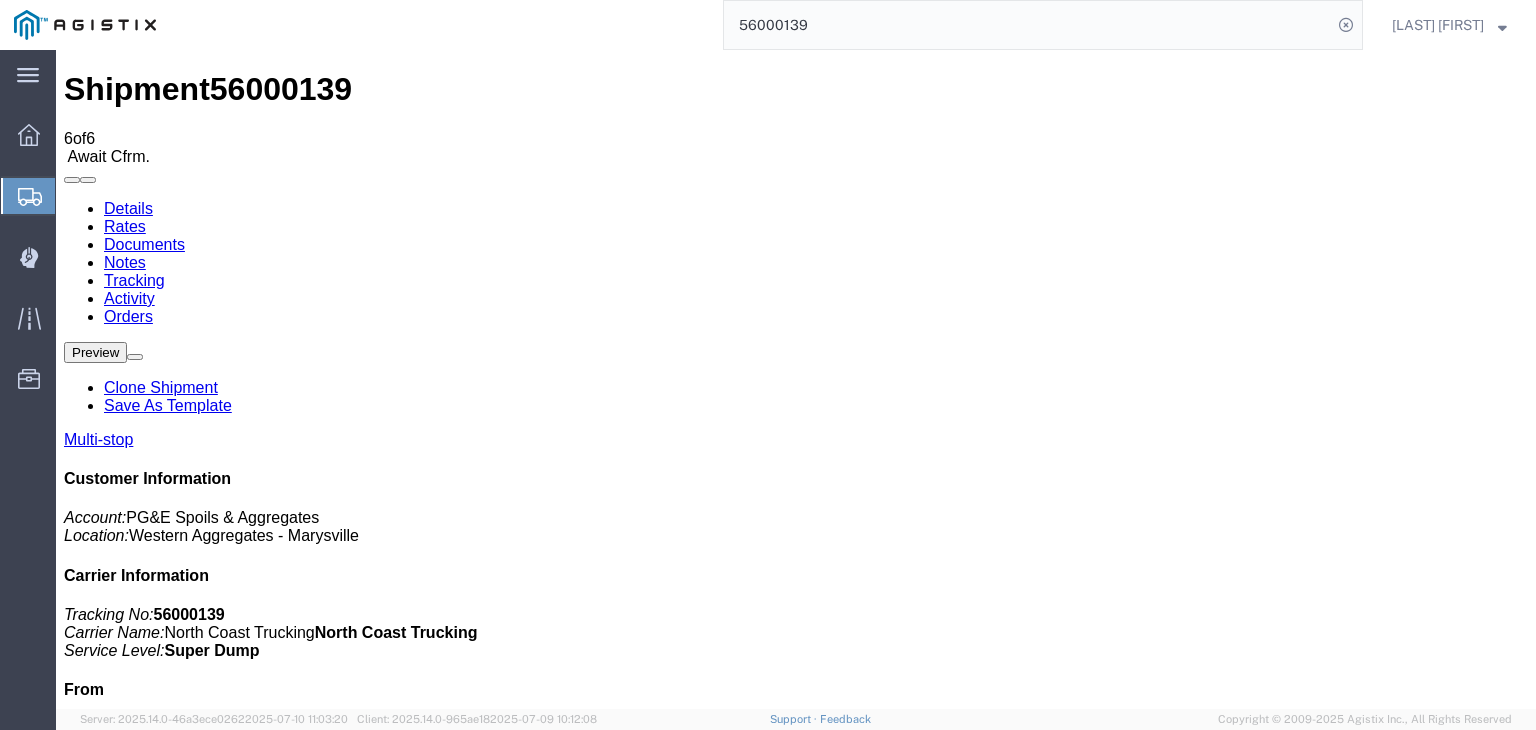 click on "Add New Tracking" at bounding box center [229, 1177] 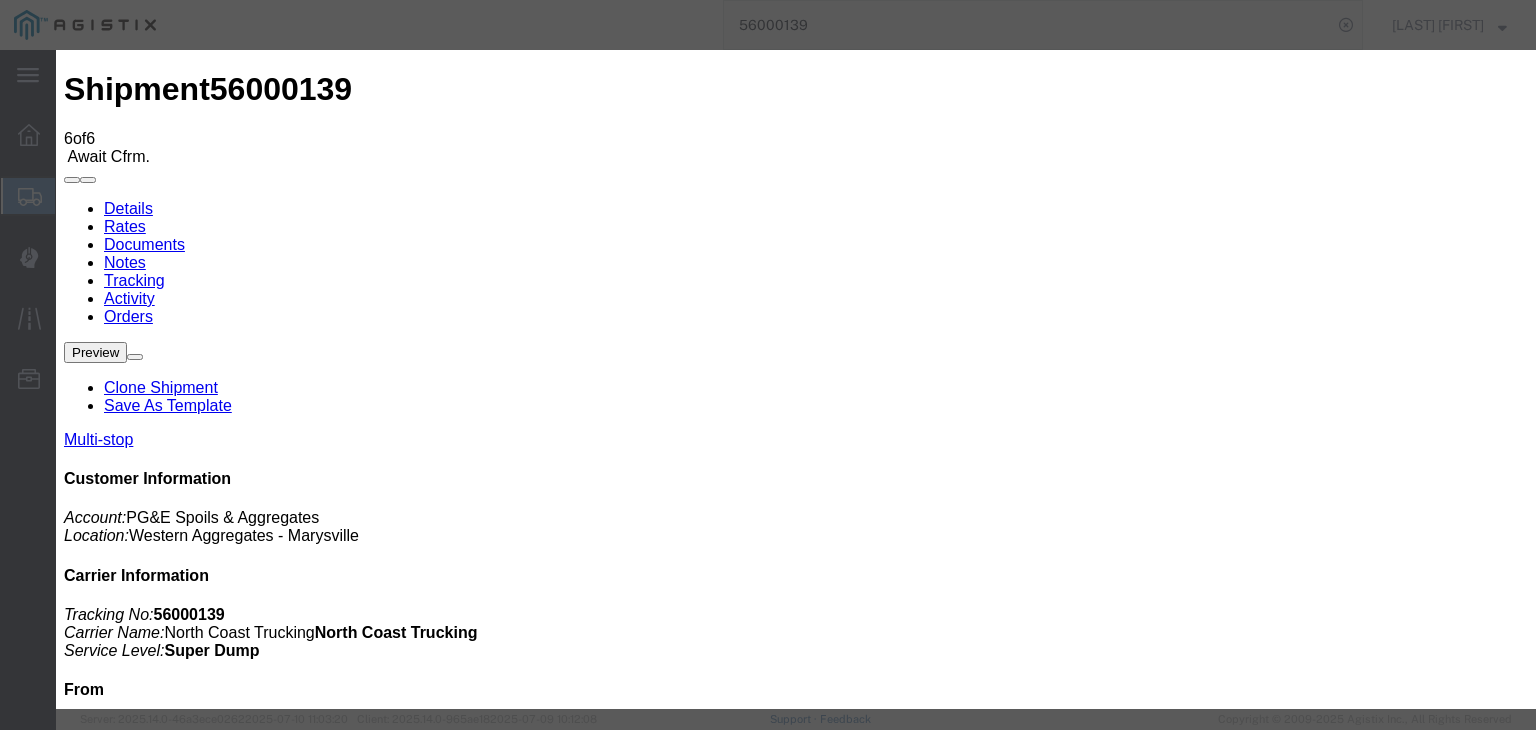 type on "07/13/2025" 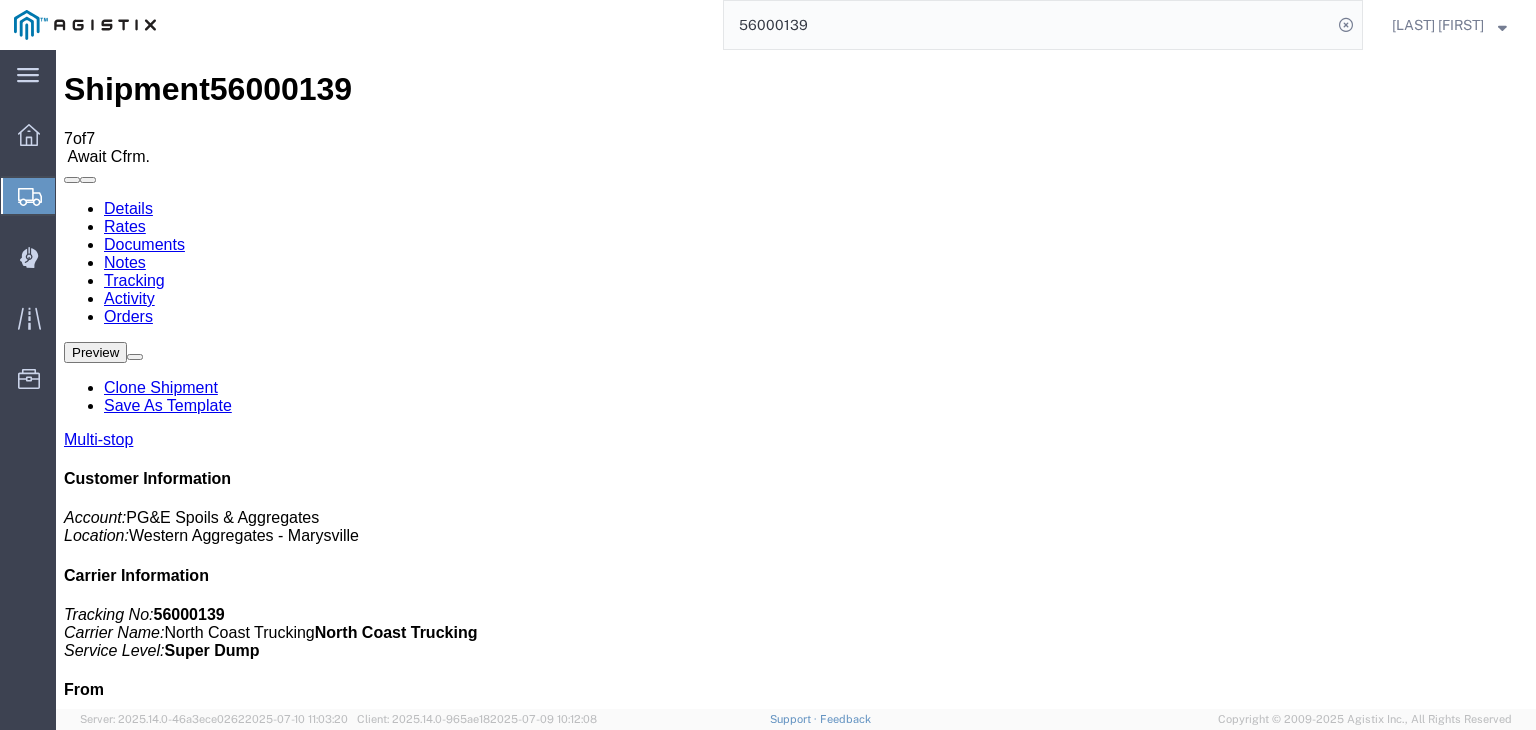 click on "Add New Tracking" at bounding box center [229, 1177] 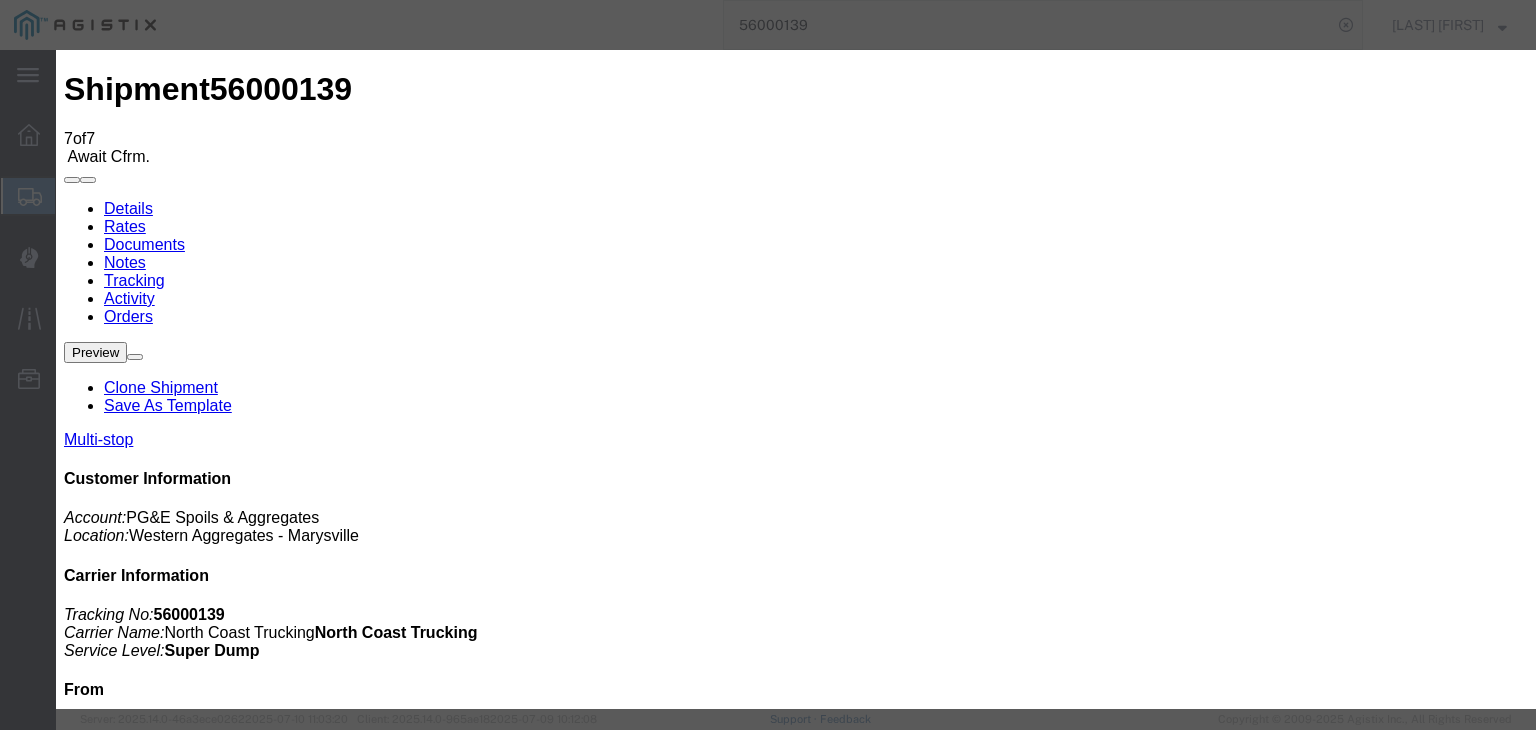 type on "07/13/2025" 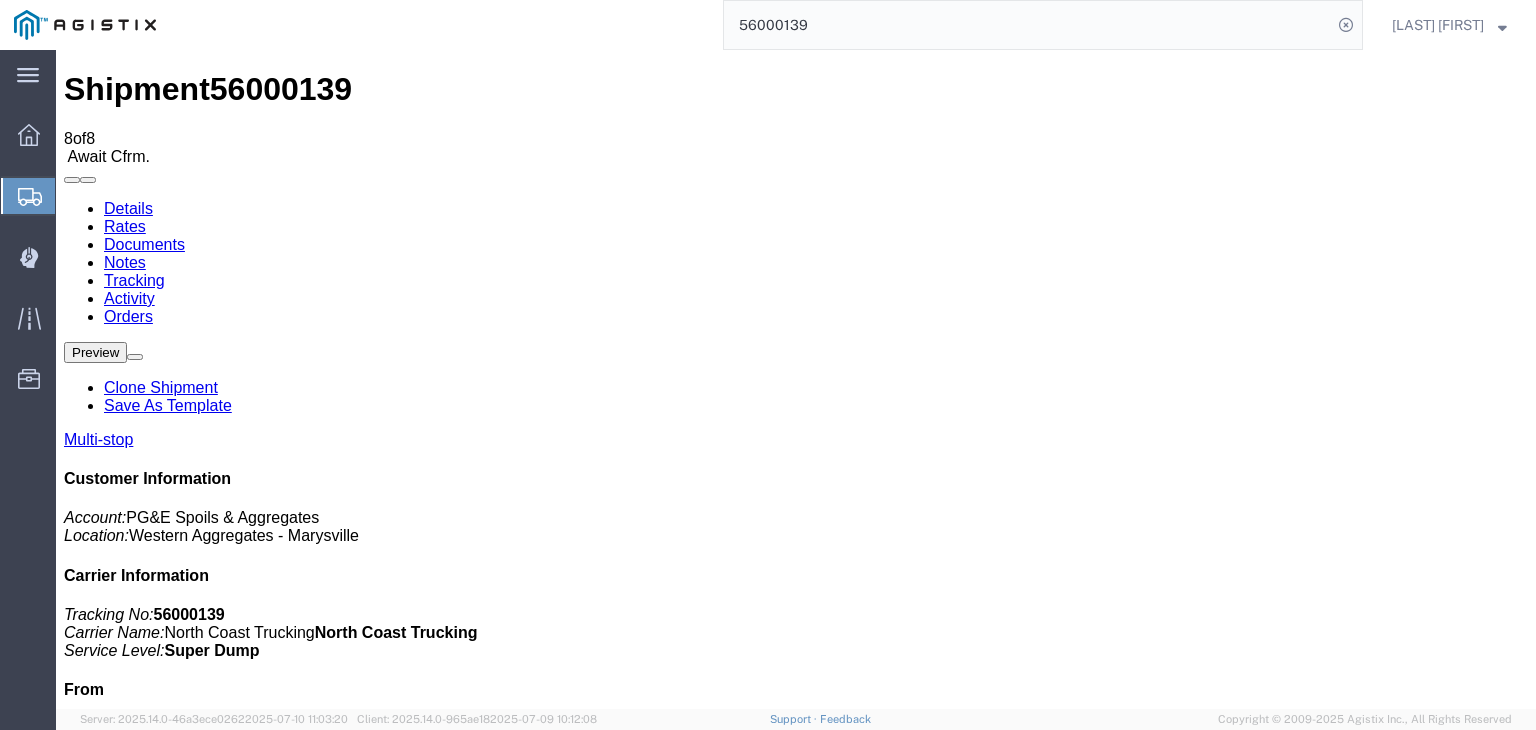 click on "Add New Tracking" at bounding box center (229, 1177) 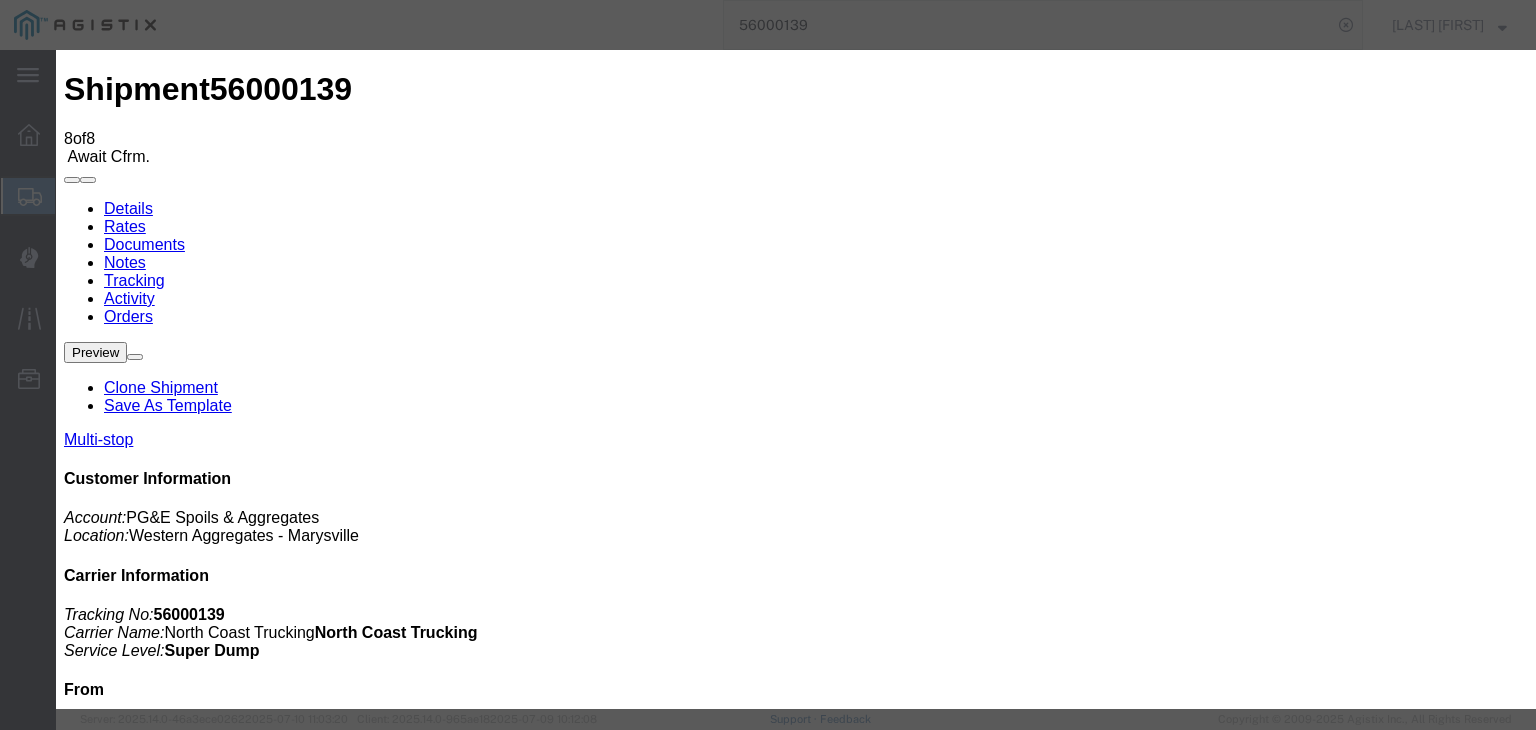 type on "07/13/2025" 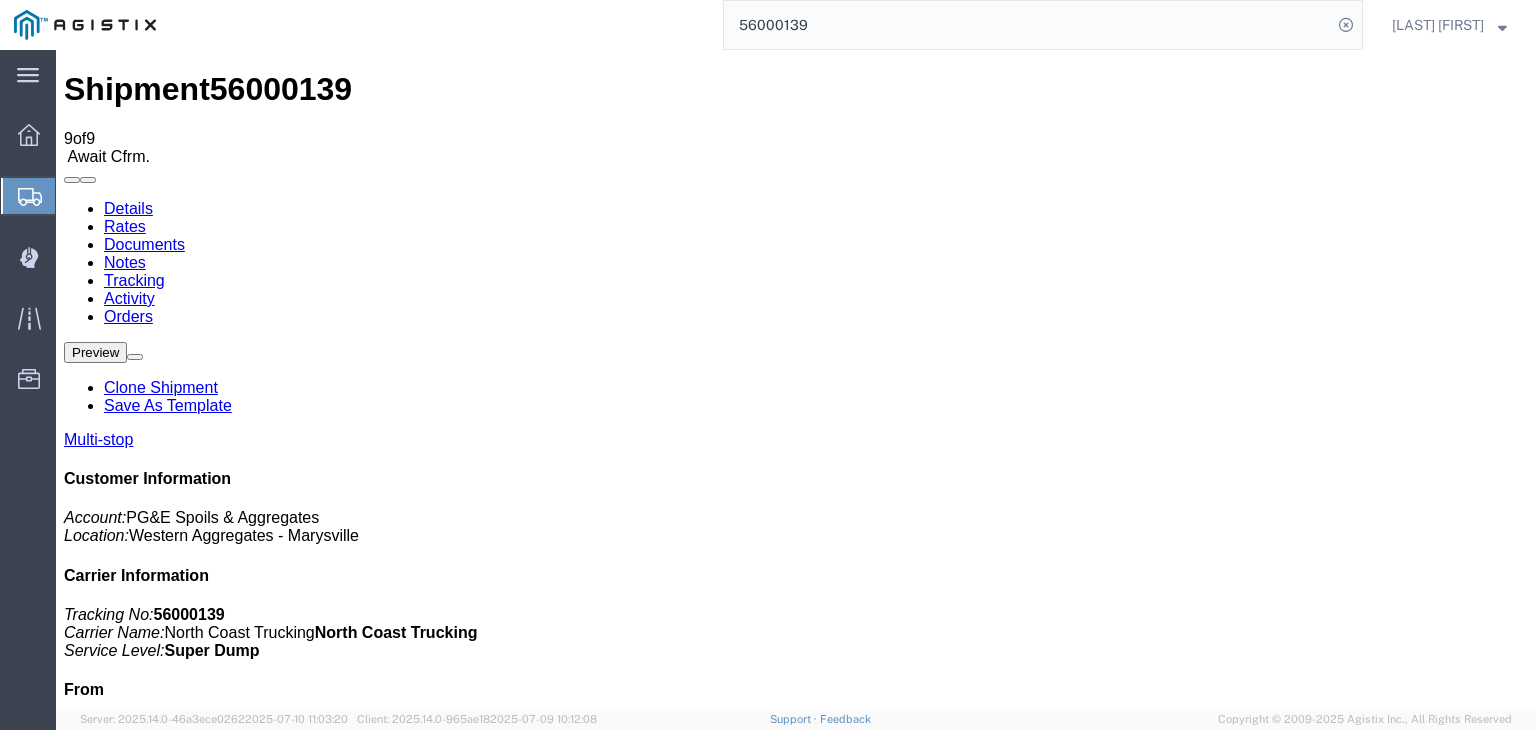 click on "Add New Tracking" at bounding box center (229, 1177) 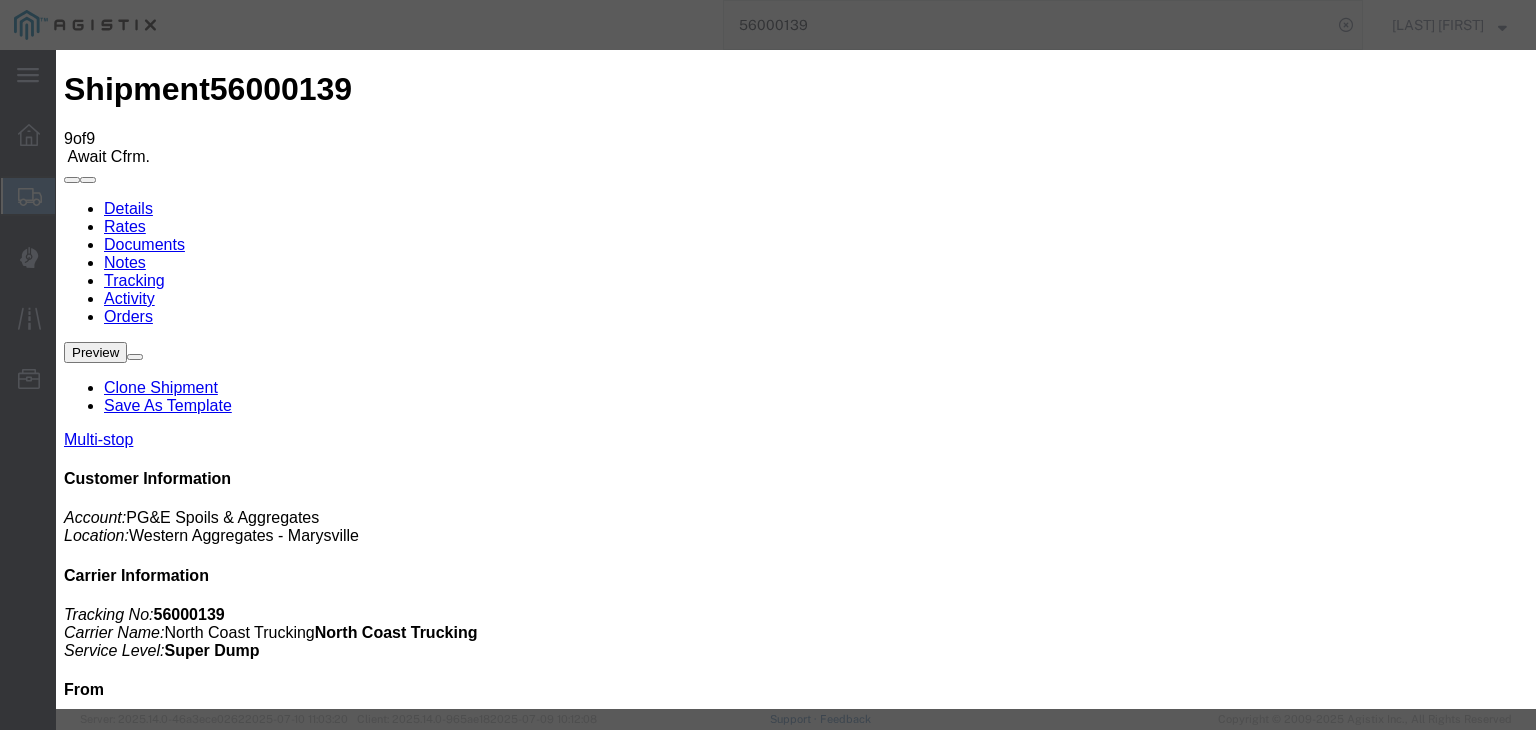 type on "07/13/2025" 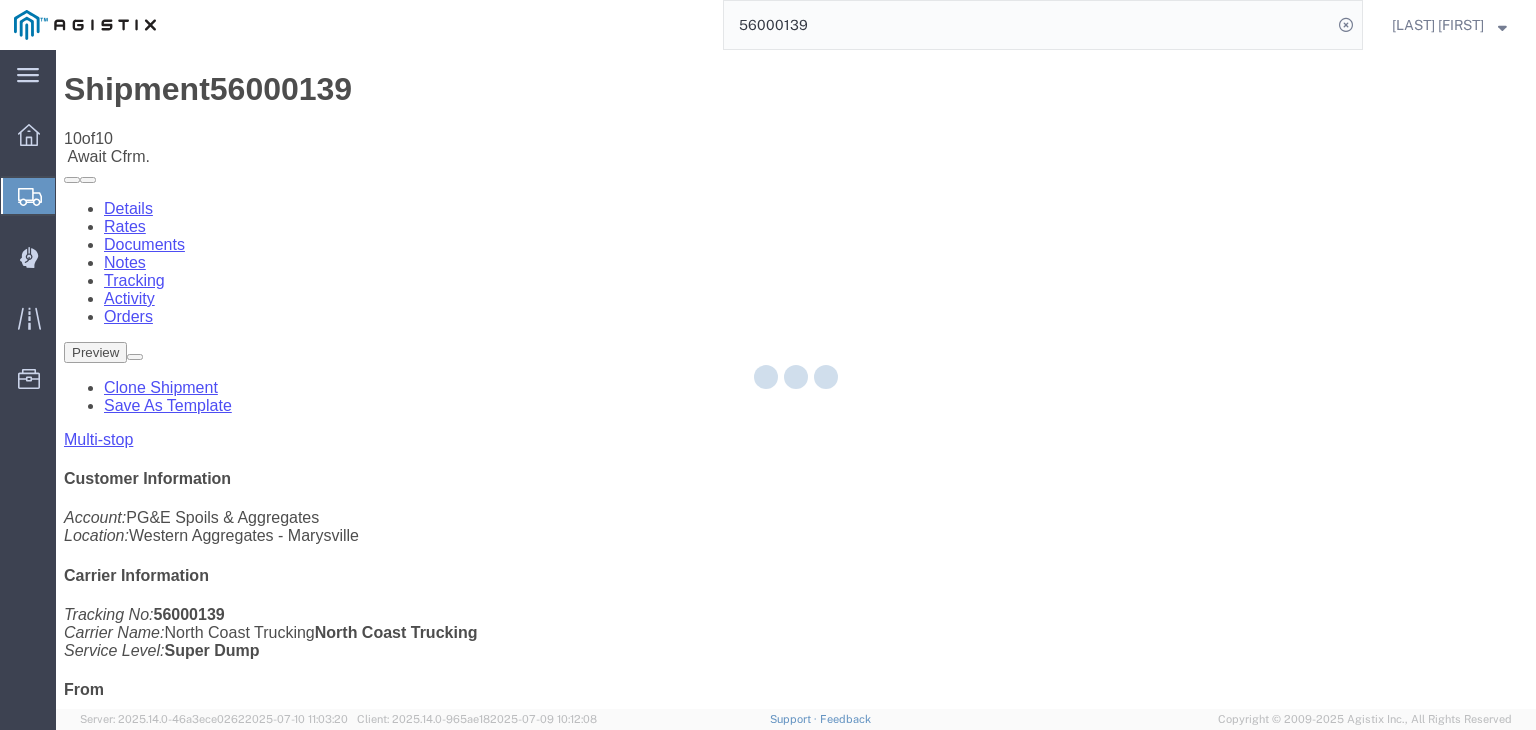 click 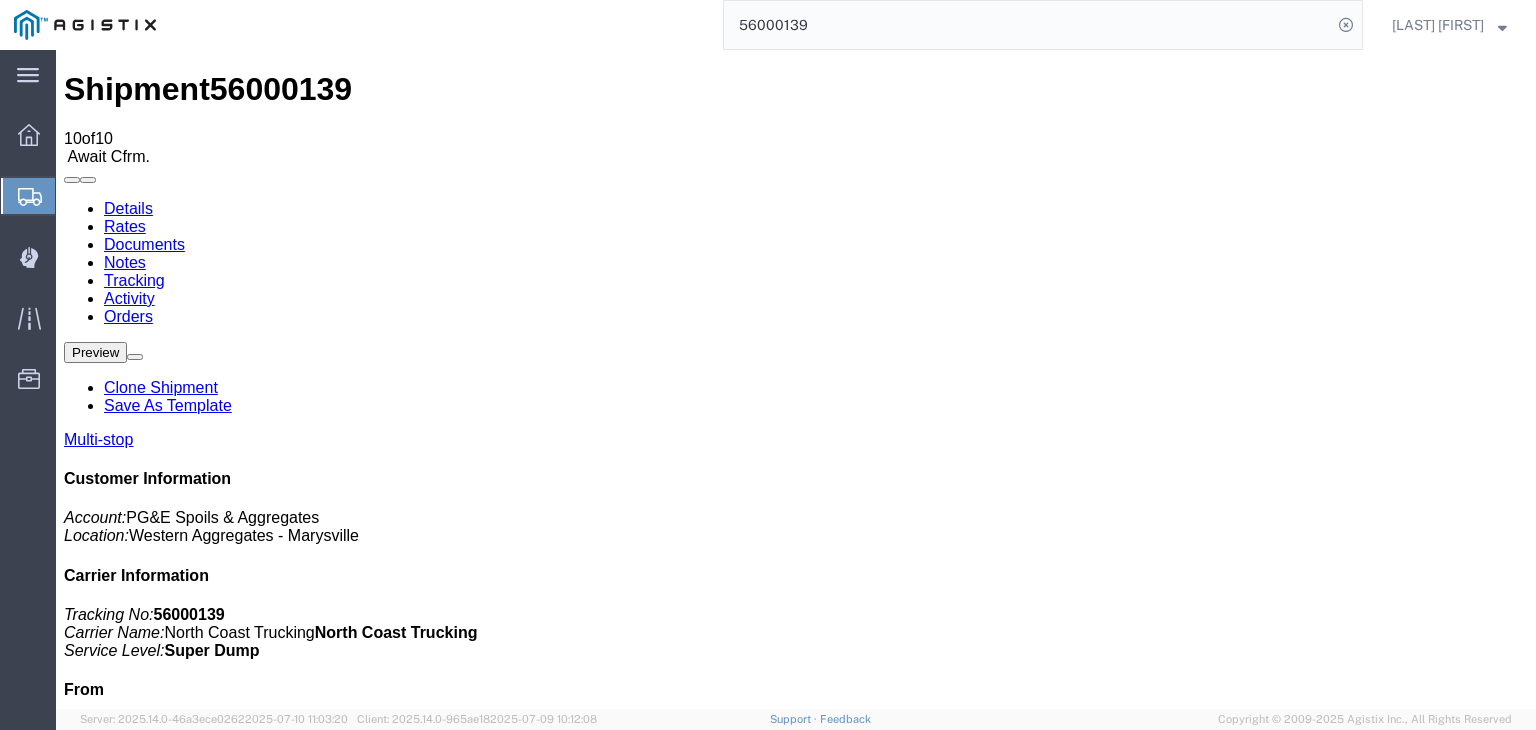 click on "Add New Tracking" at bounding box center [229, 1177] 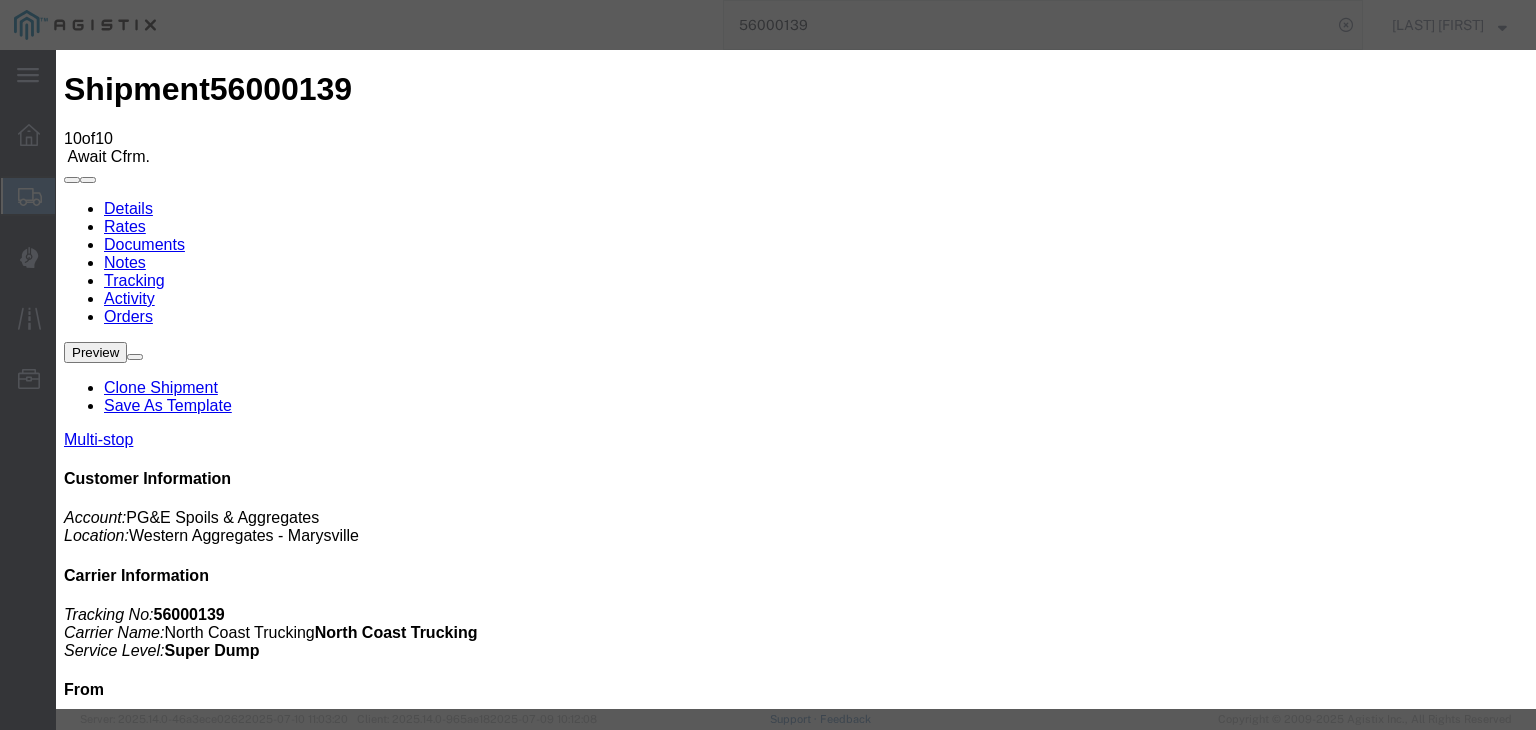 type on "07/13/2025" 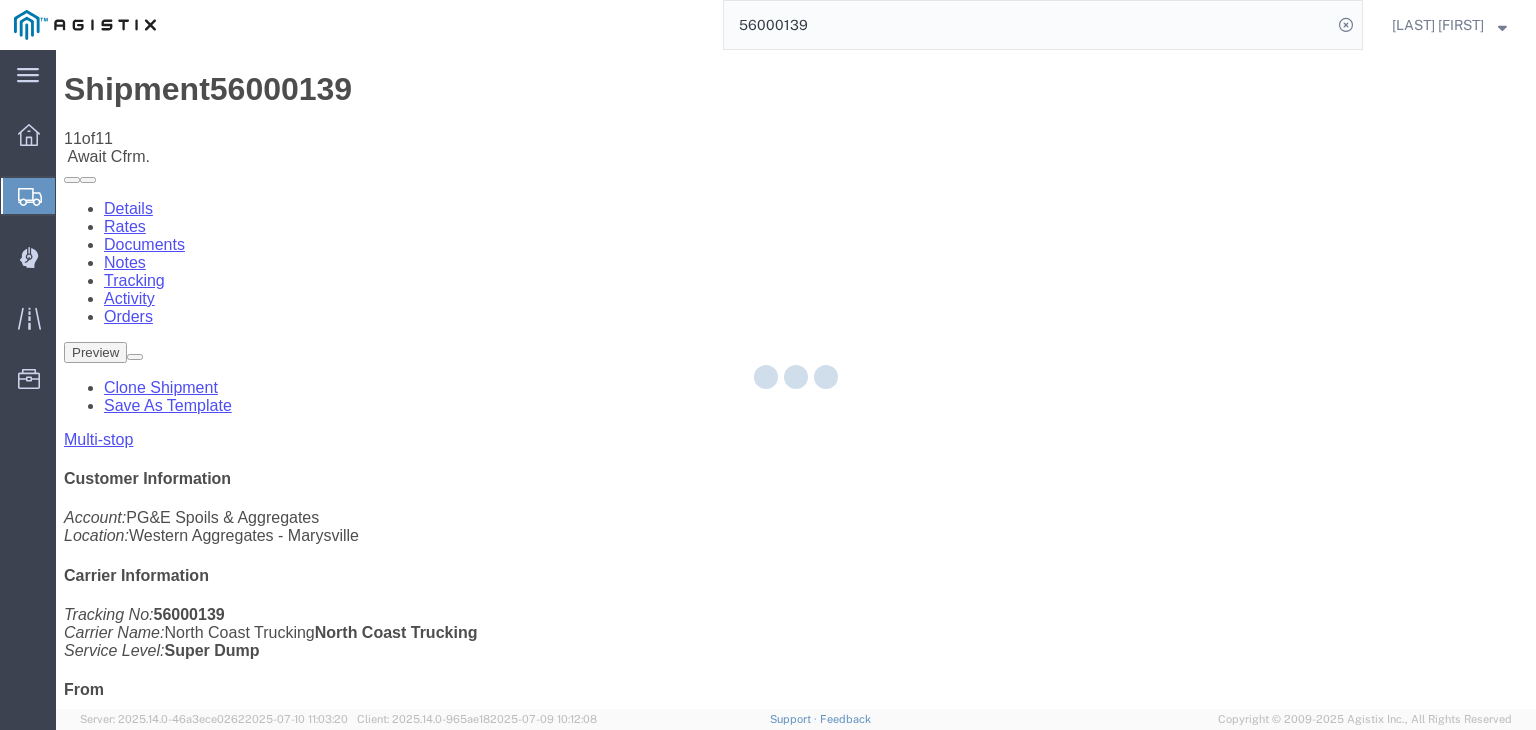 click 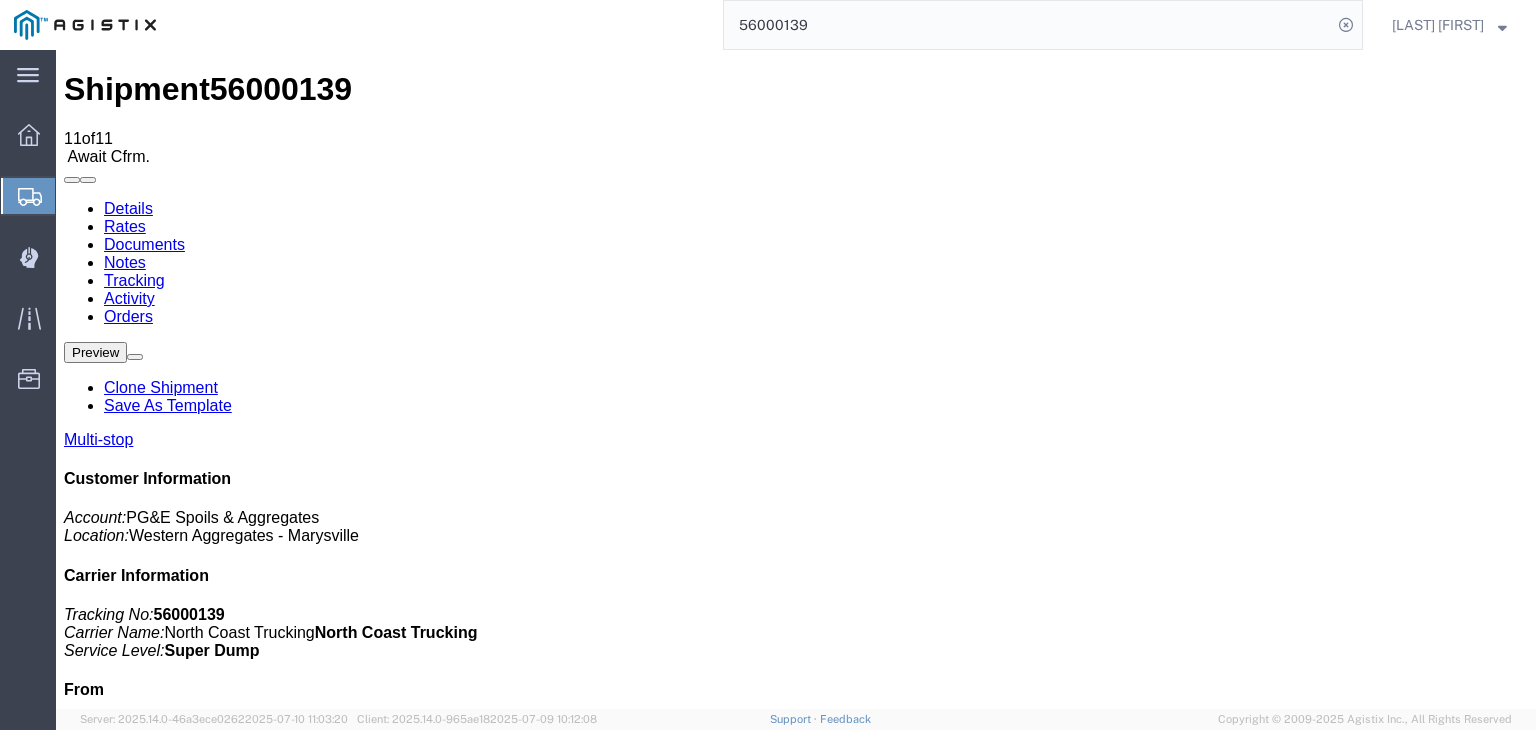 click on "Add New Tracking" at bounding box center [229, 1177] 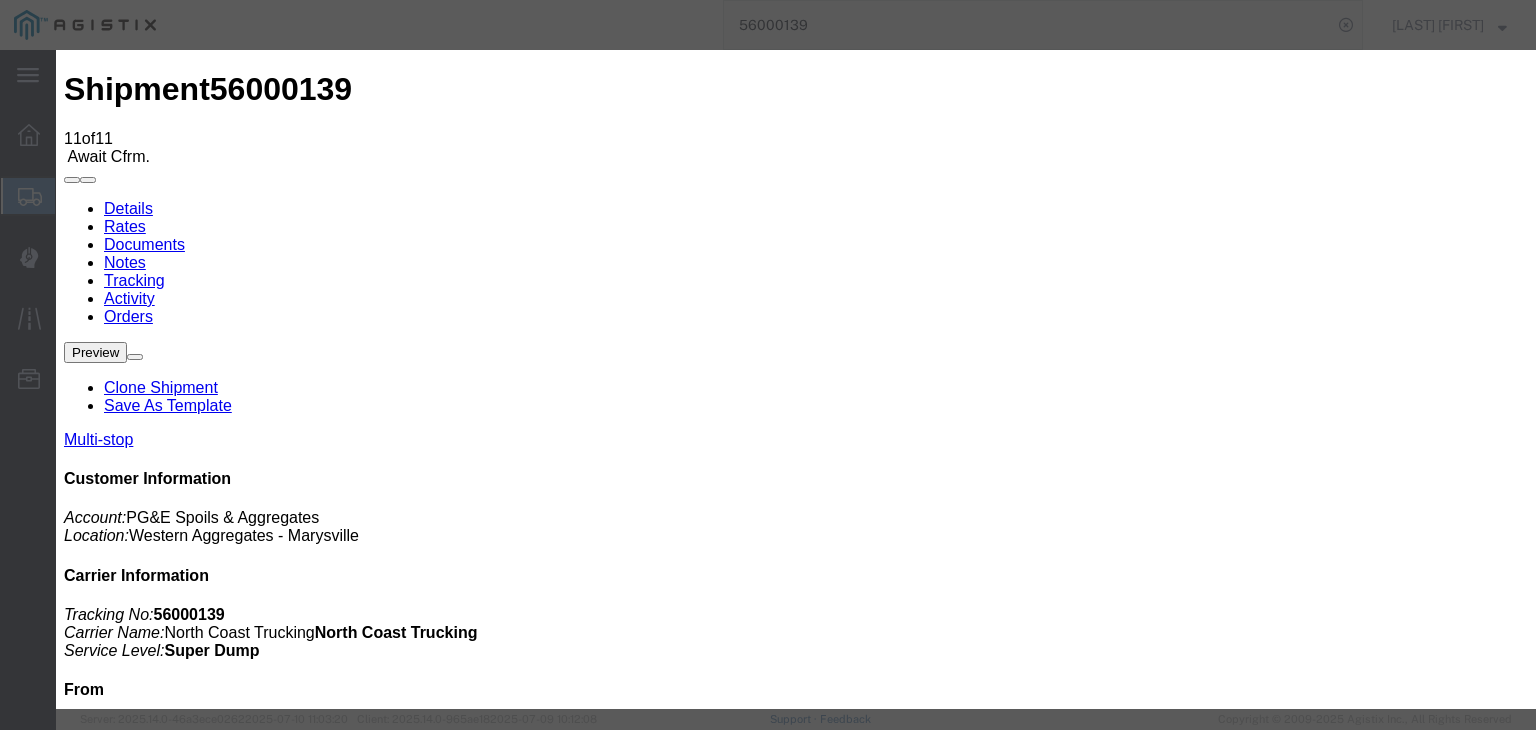 type on "07/13/2025" 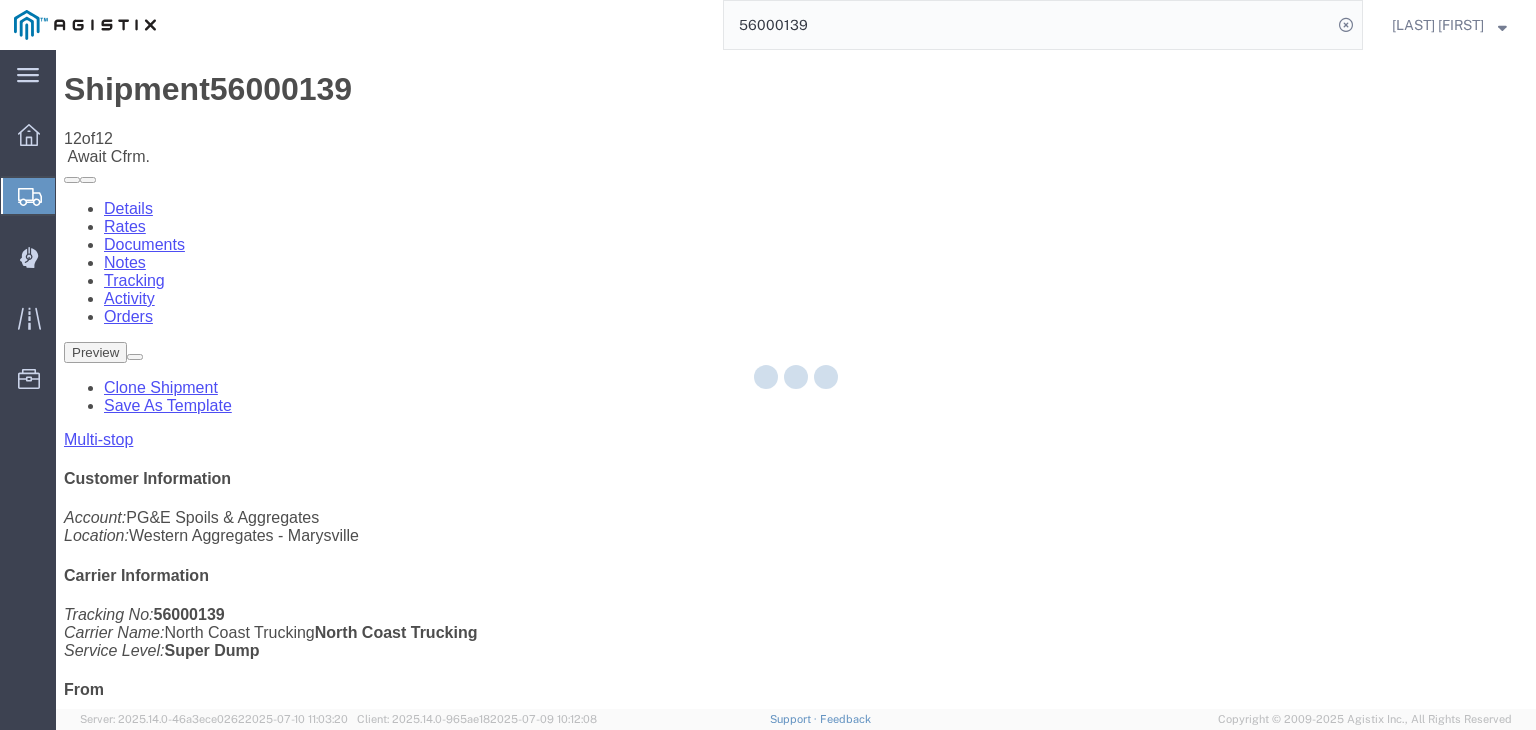 click 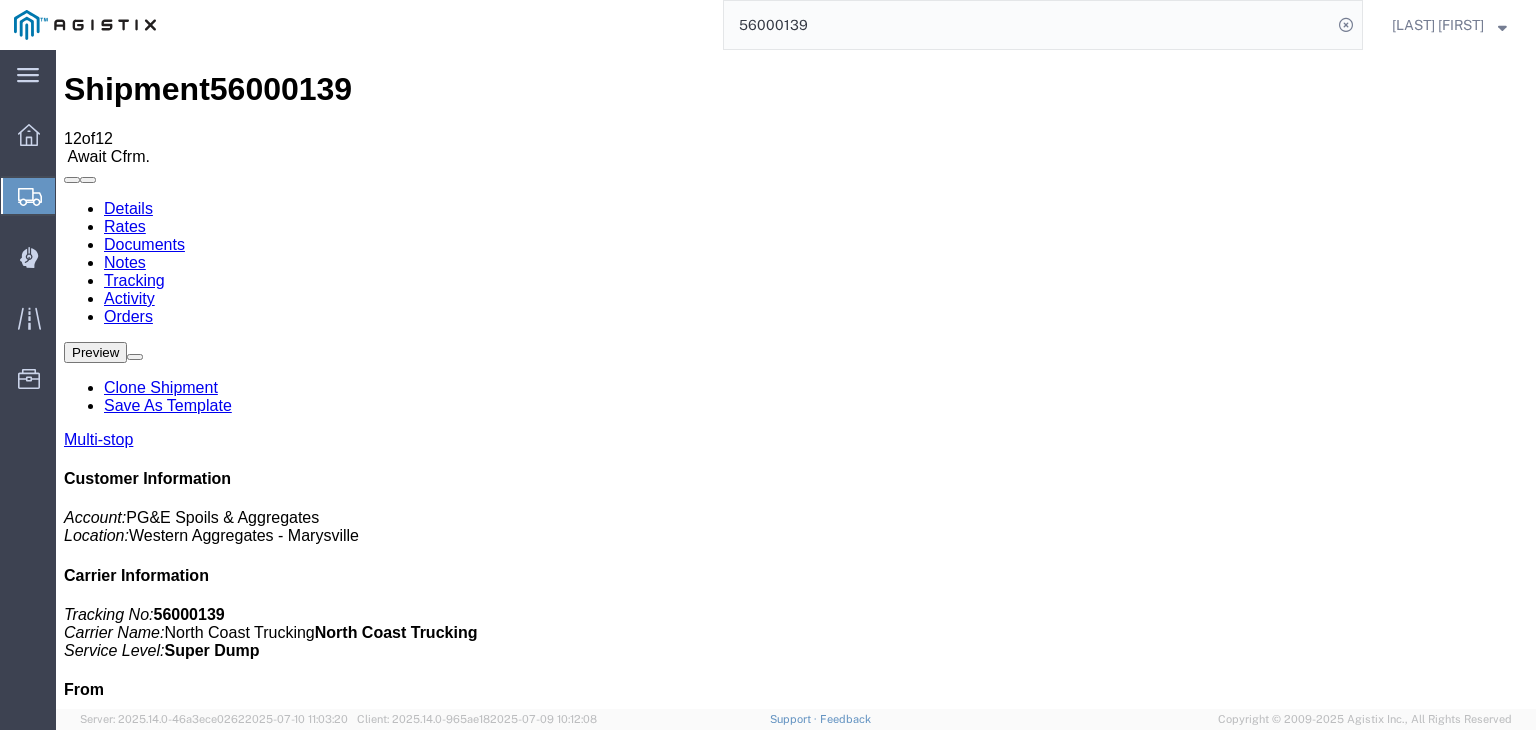 click on "Add New Tracking" at bounding box center (229, 1177) 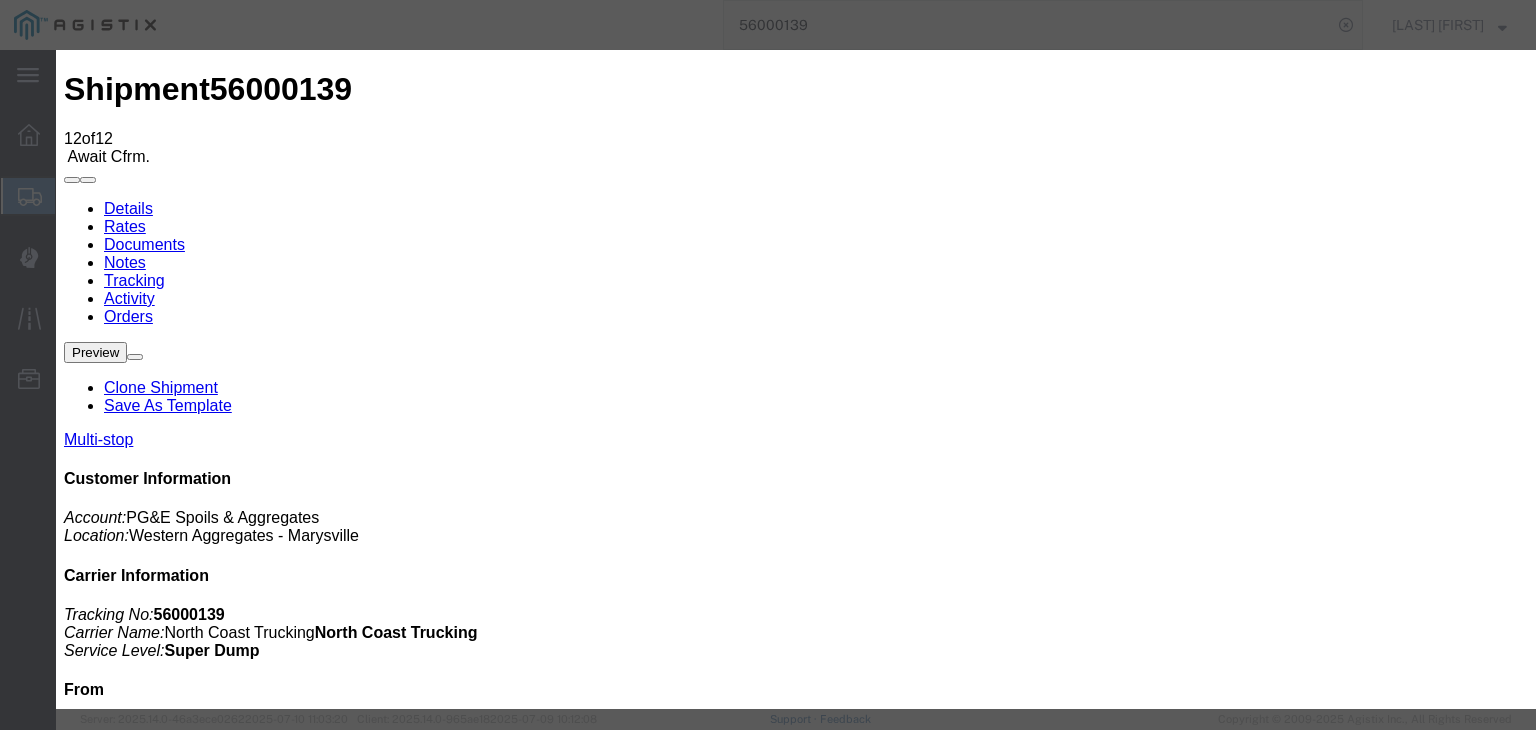 type on "07/13/2025" 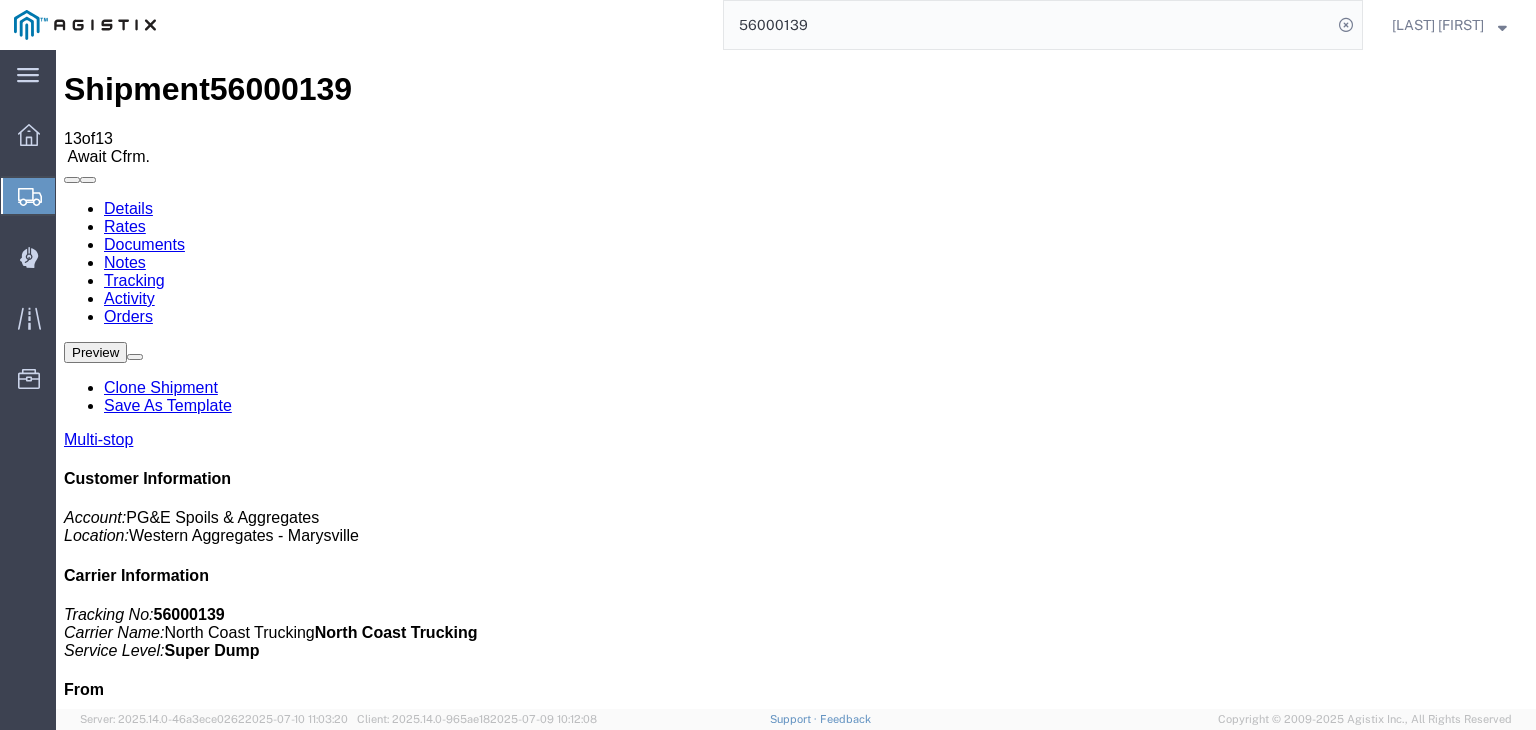 click on "Add New Tracking" at bounding box center (229, 1177) 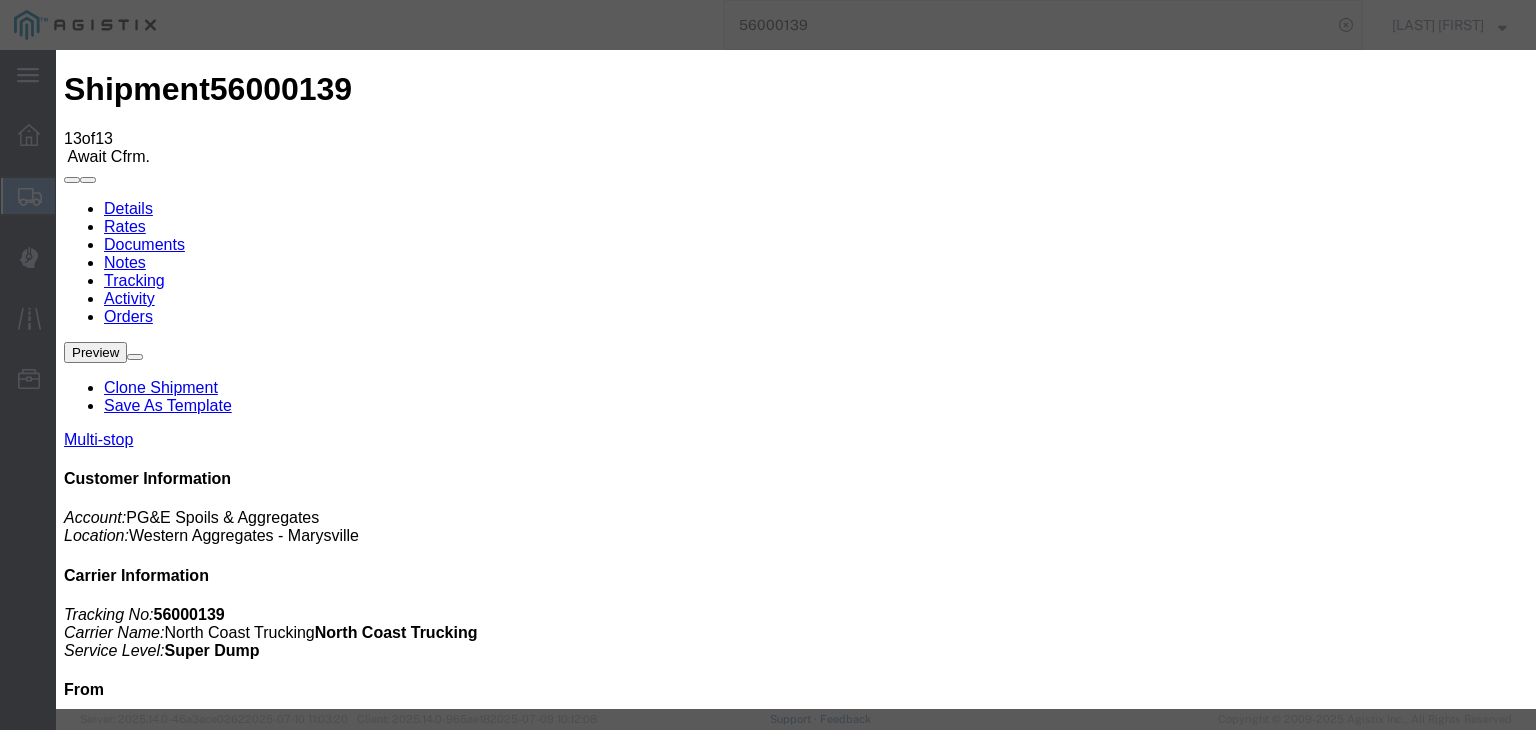 type on "07/13/2025" 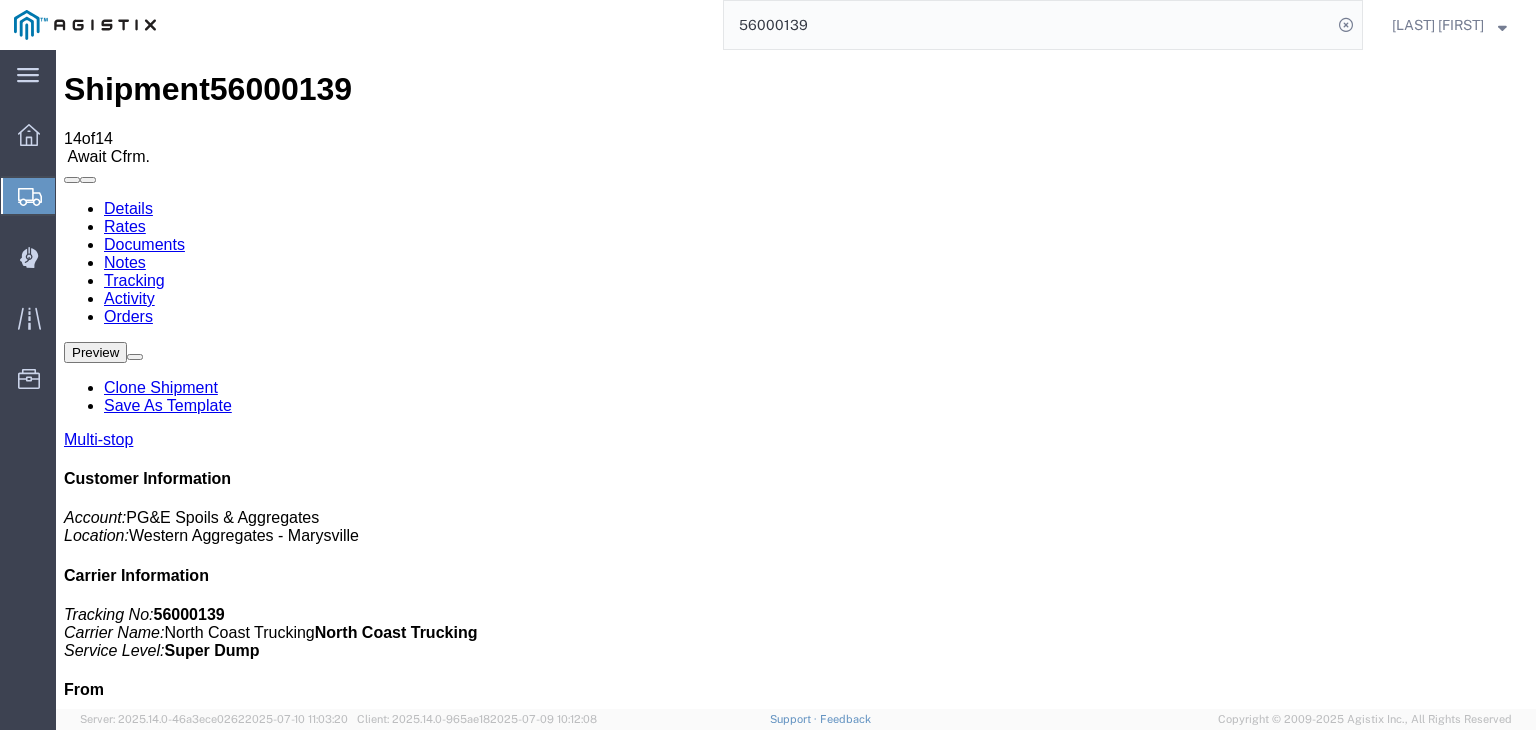 click on "Add New Tracking" at bounding box center [229, 1177] 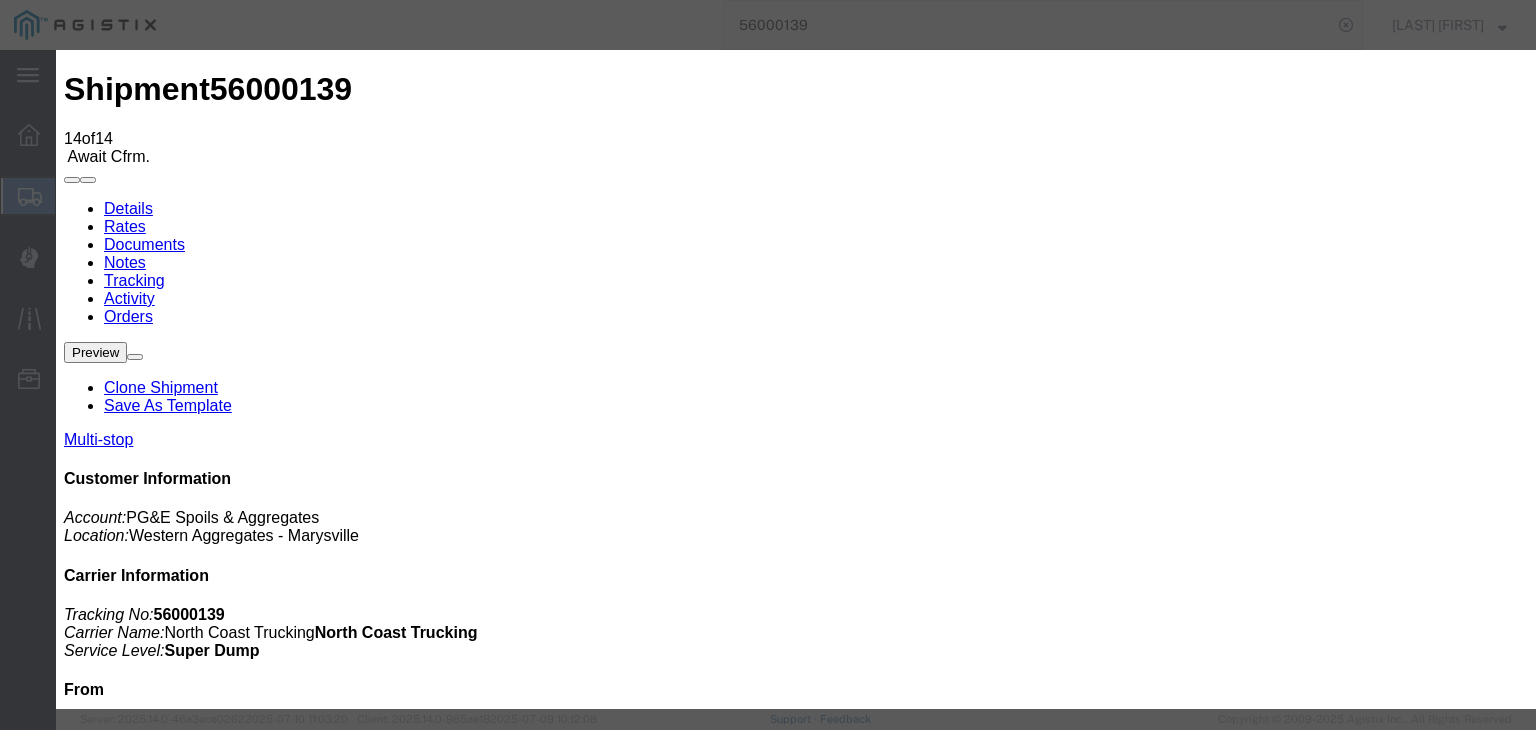 type on "07/13/2025" 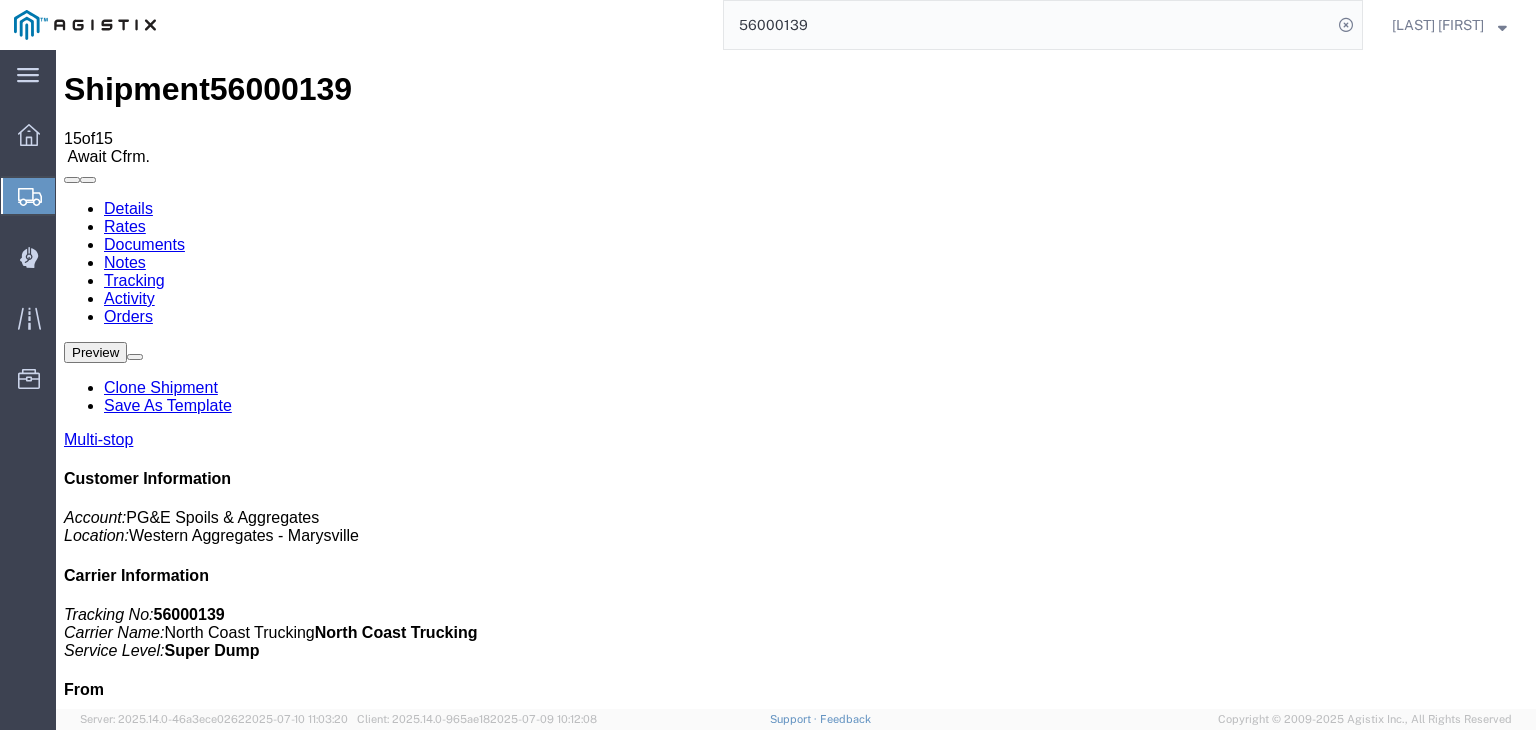 click on "Add New Tracking" at bounding box center [229, 1177] 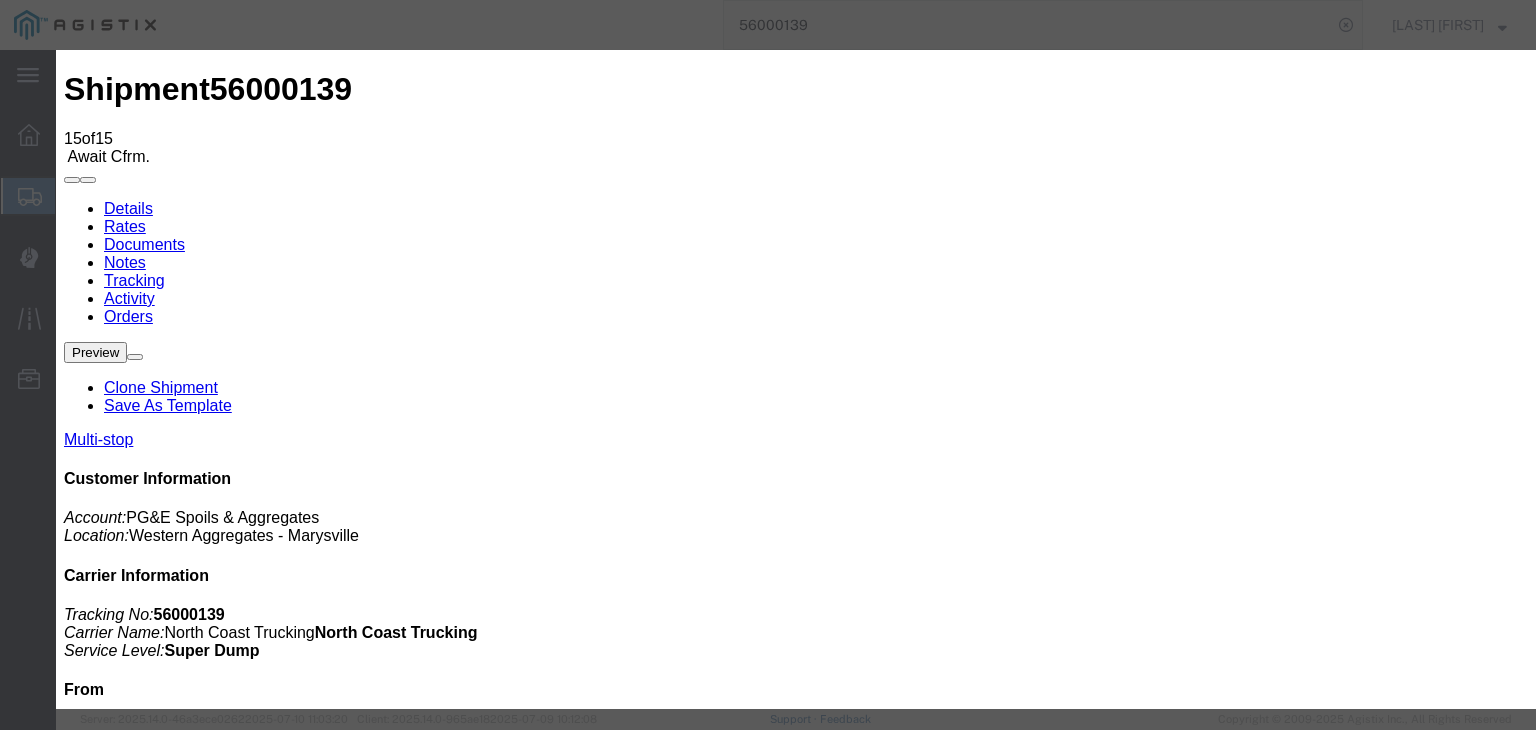 type on "07/13/2025" 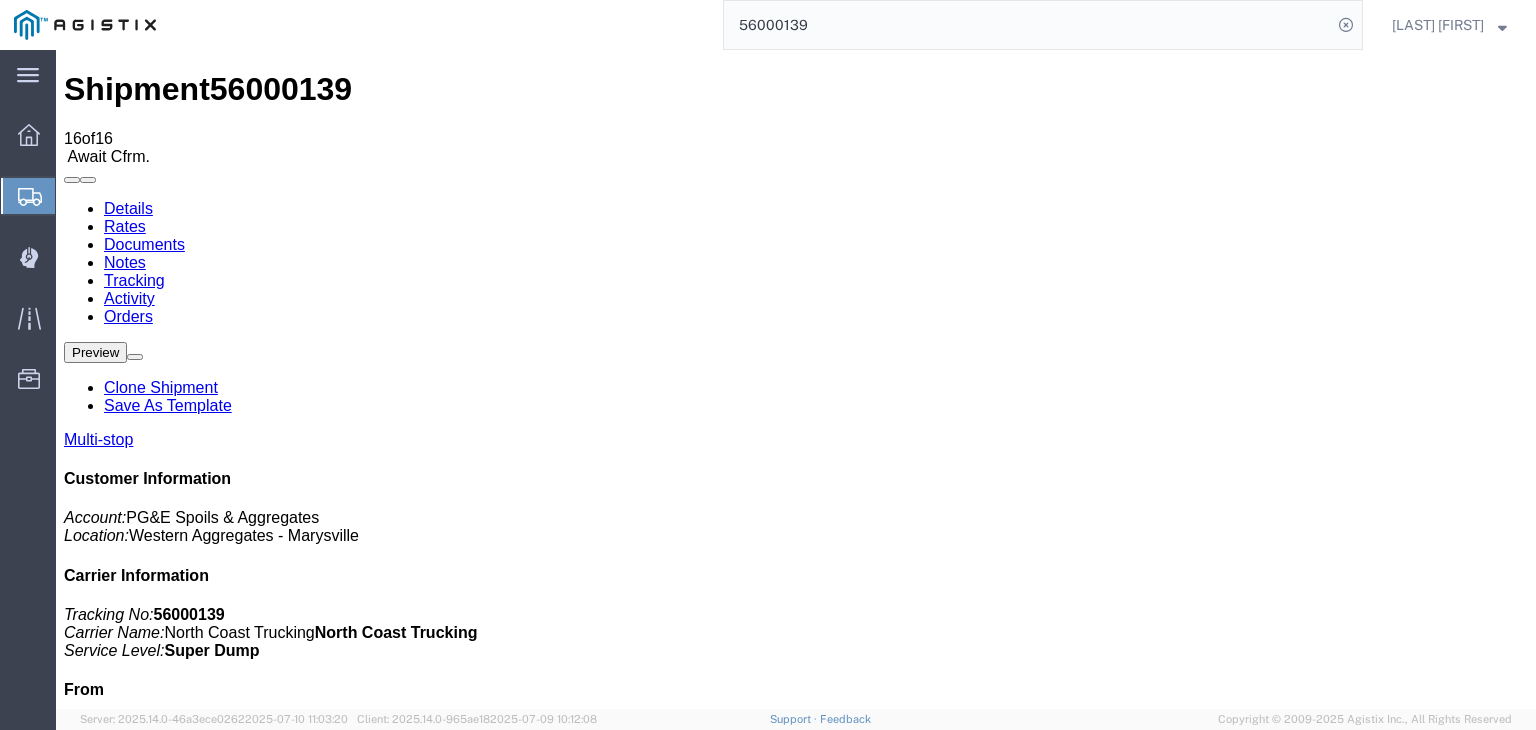 click on "Add New Tracking" at bounding box center (229, 1177) 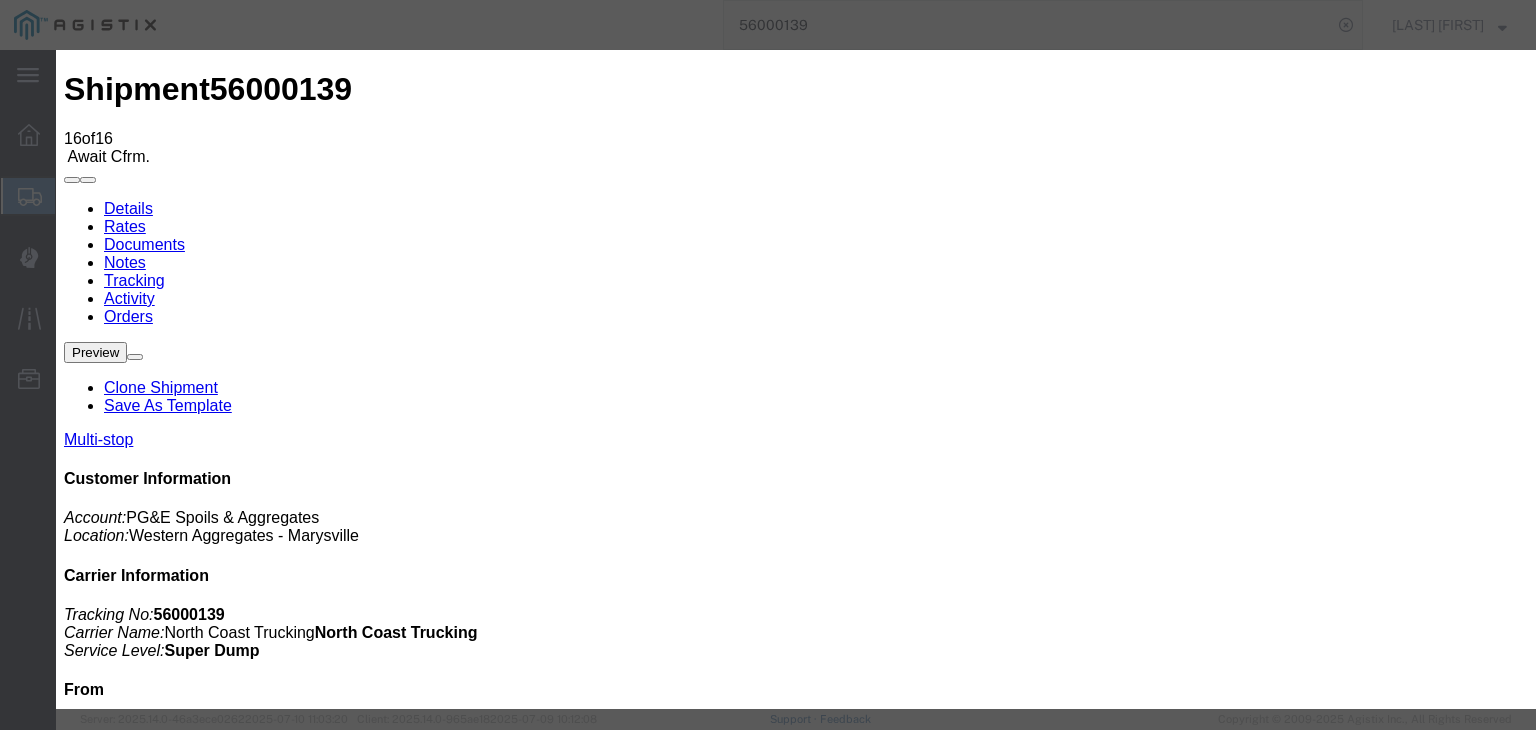 type on "07/13/2025" 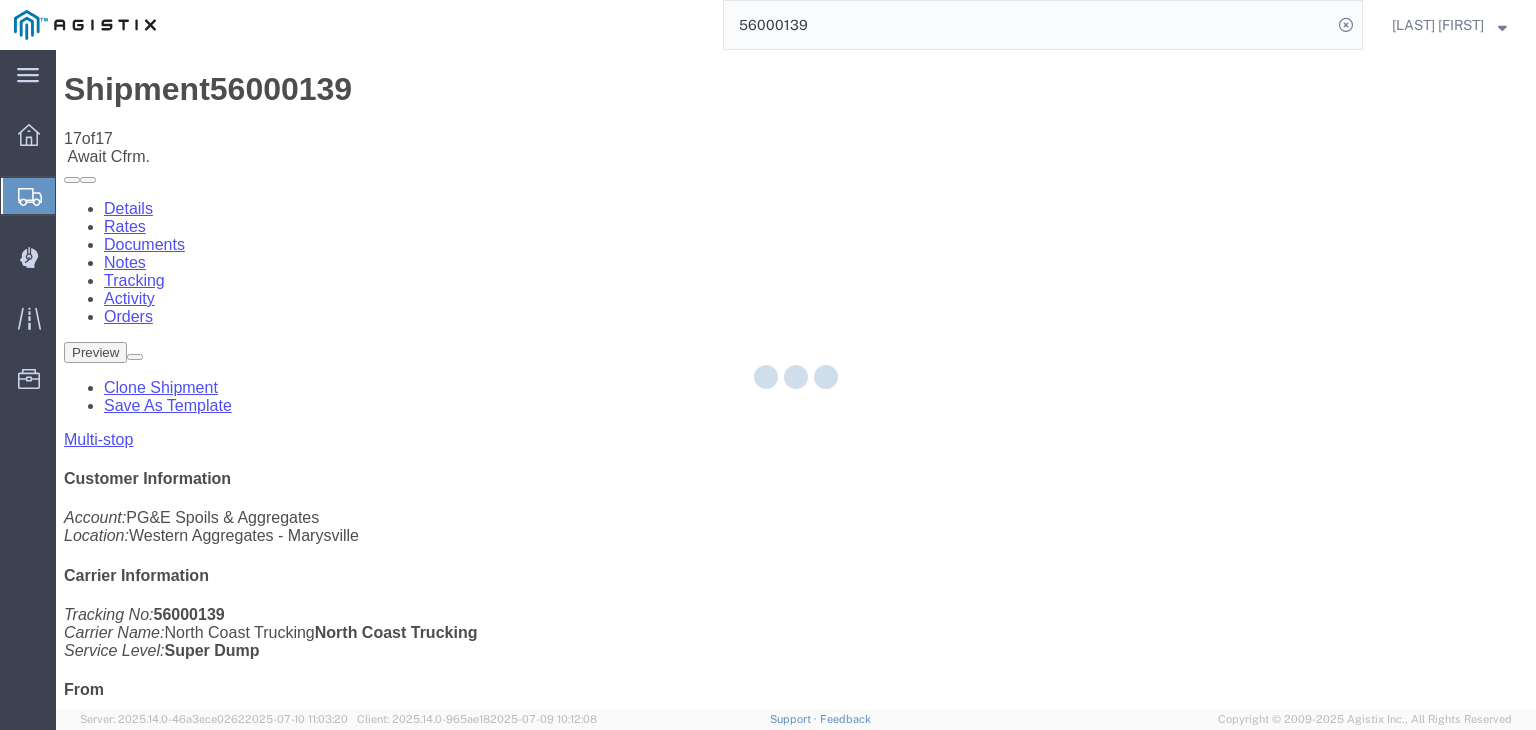 click 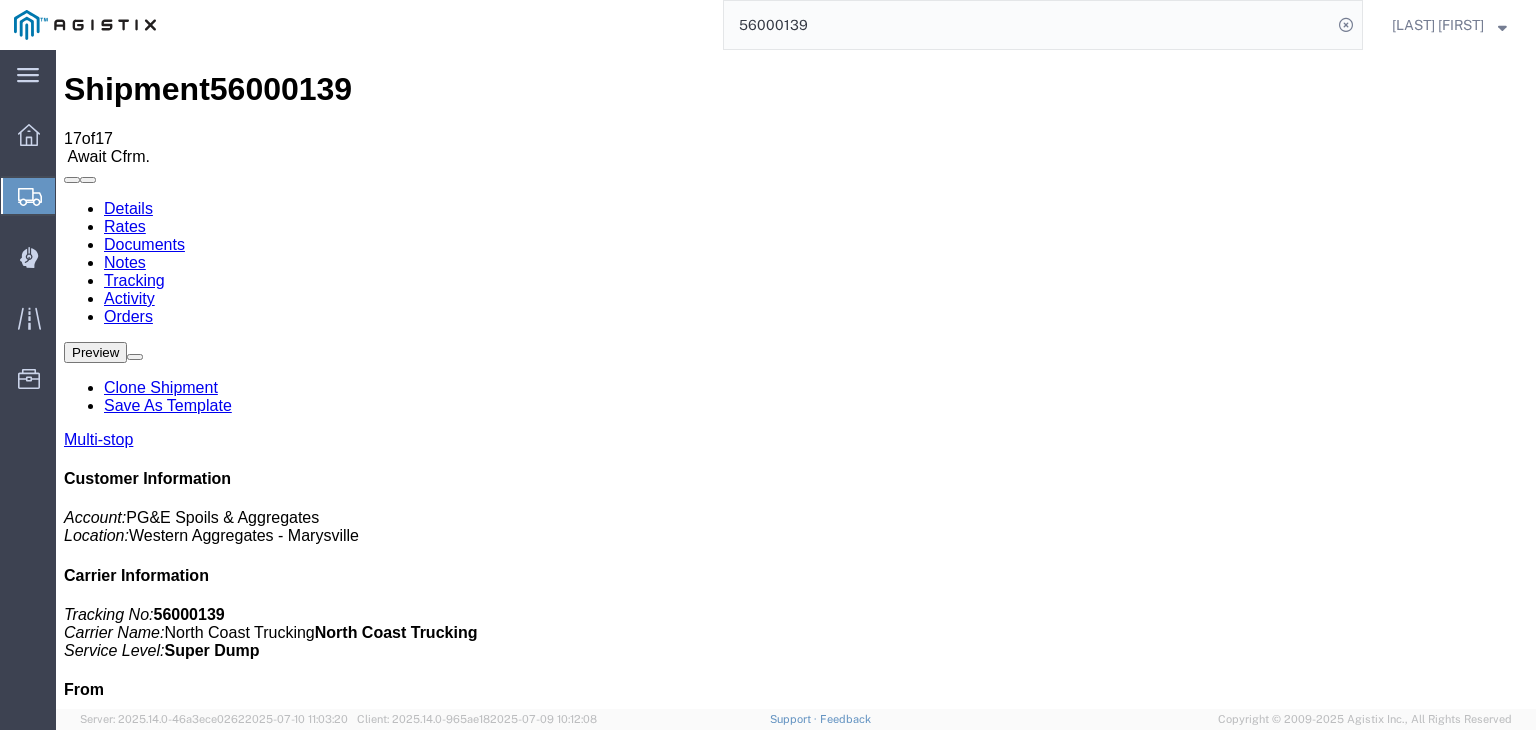 click on "Add New Tracking" at bounding box center [229, 1177] 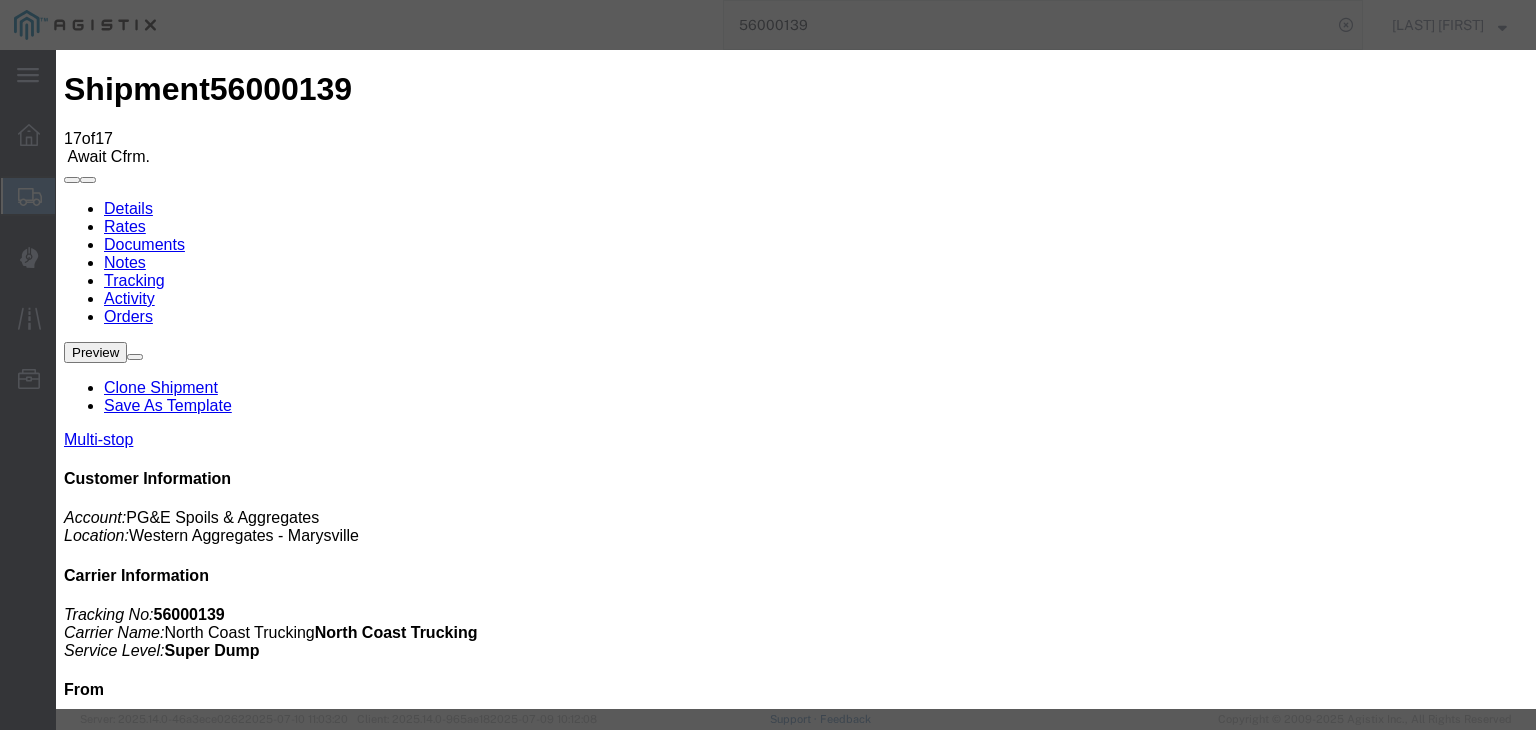 type on "07/13/2025" 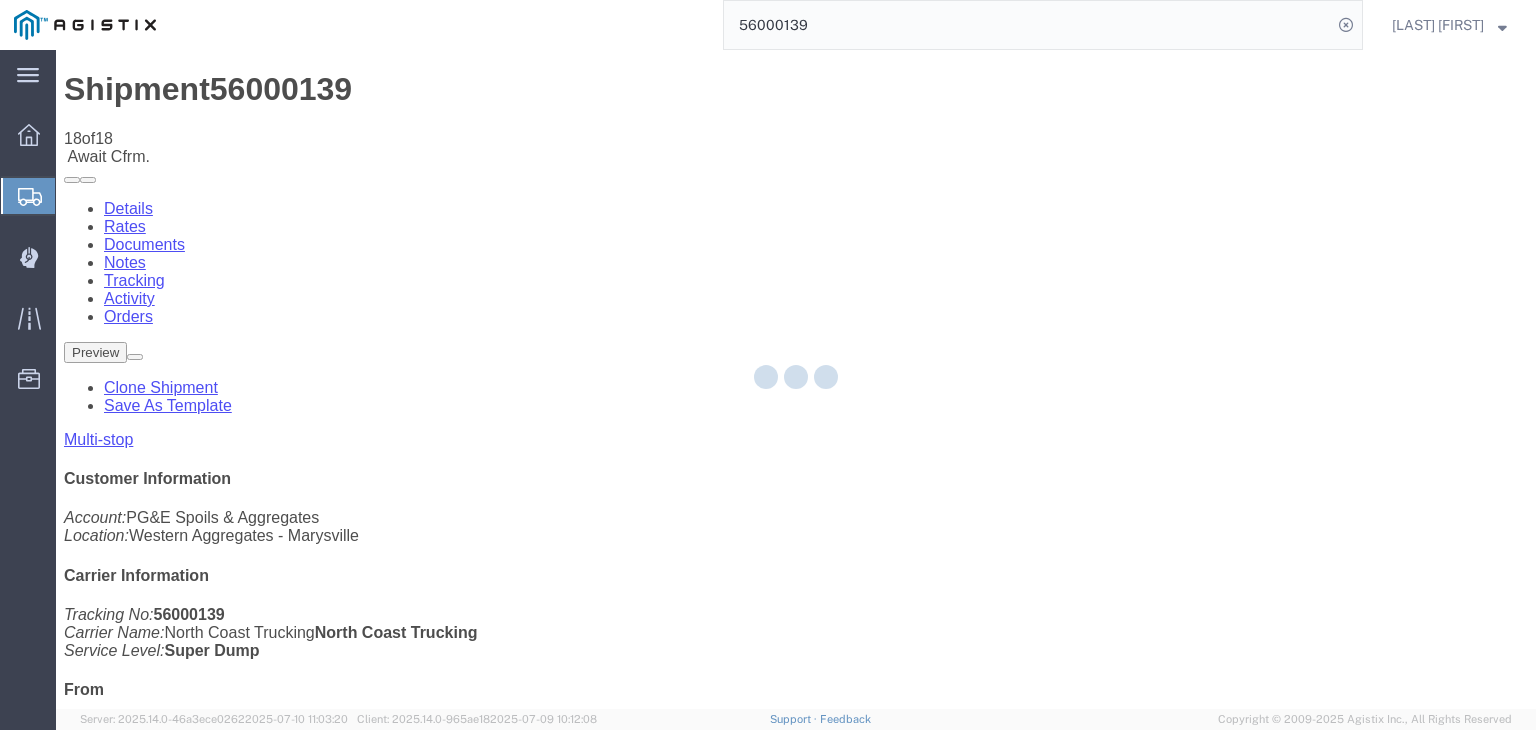 click 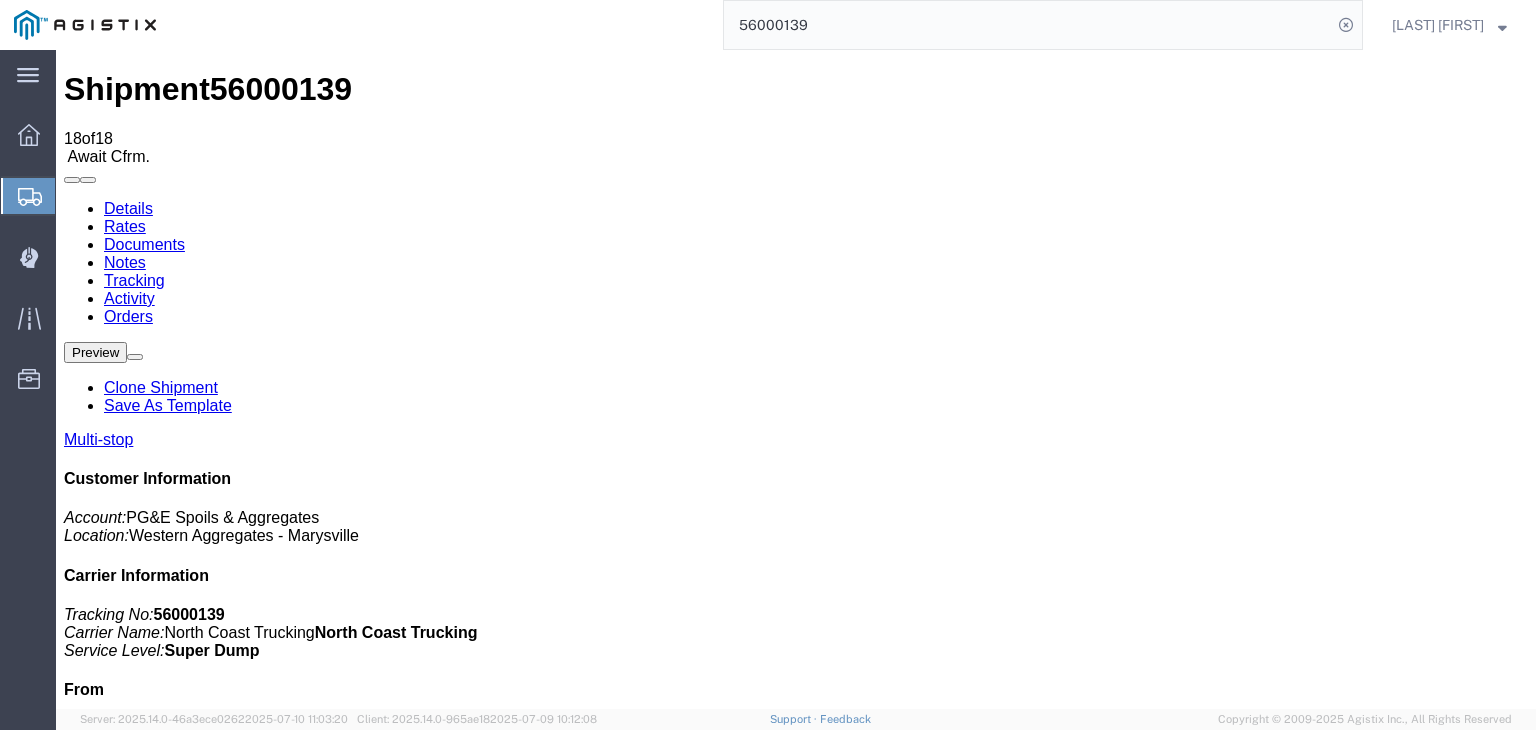 click on "Add New Tracking" at bounding box center [229, 1177] 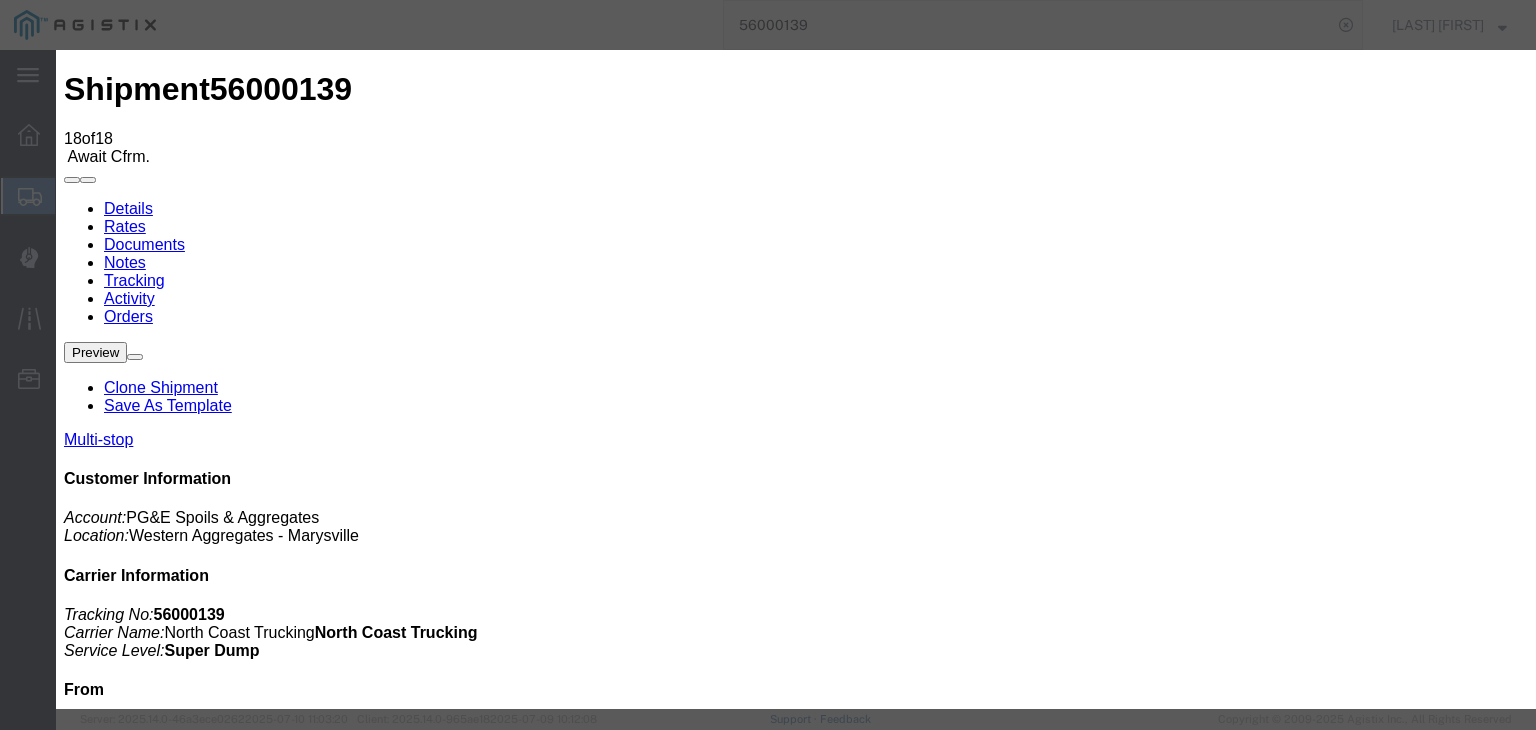type on "07/13/2025" 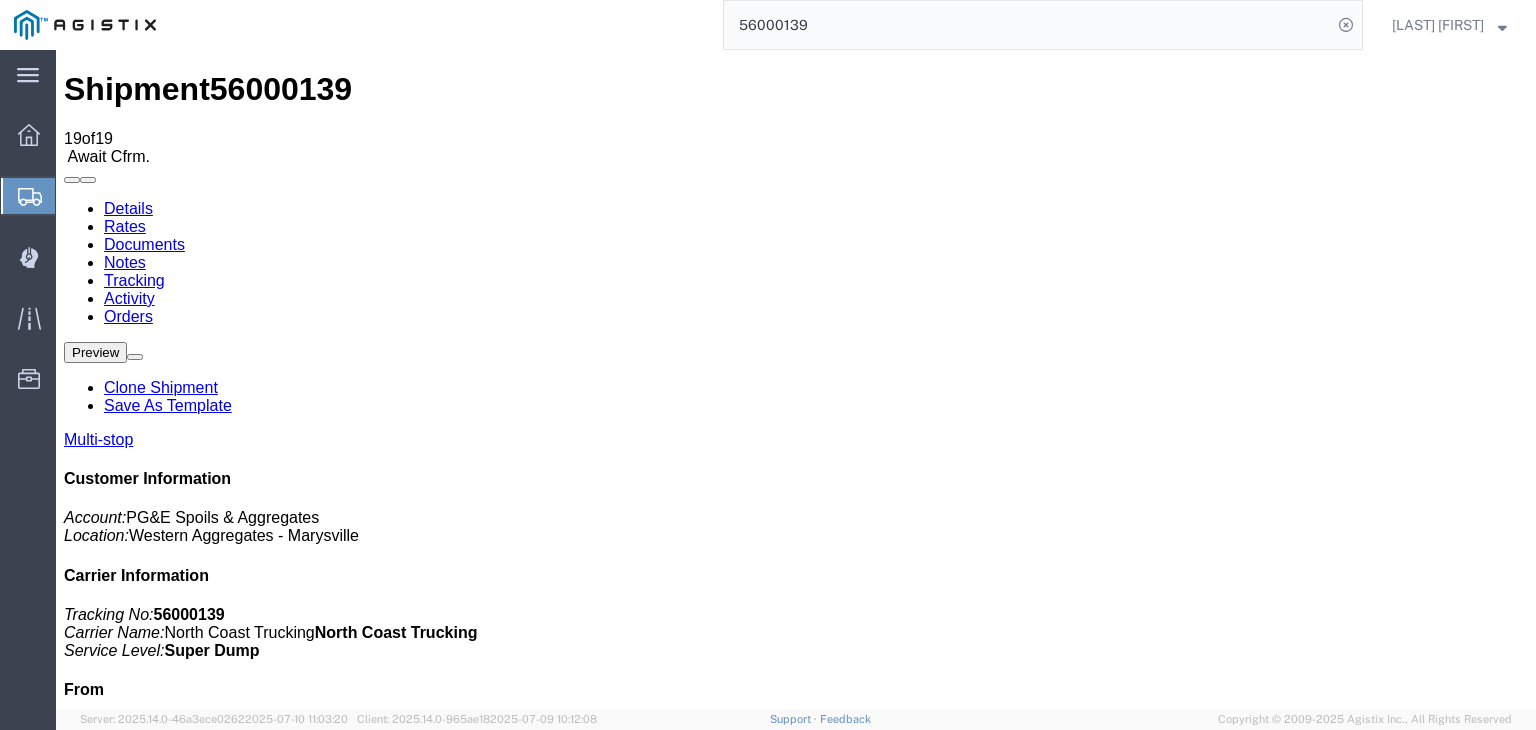 click on "Add New Tracking" at bounding box center [229, 1177] 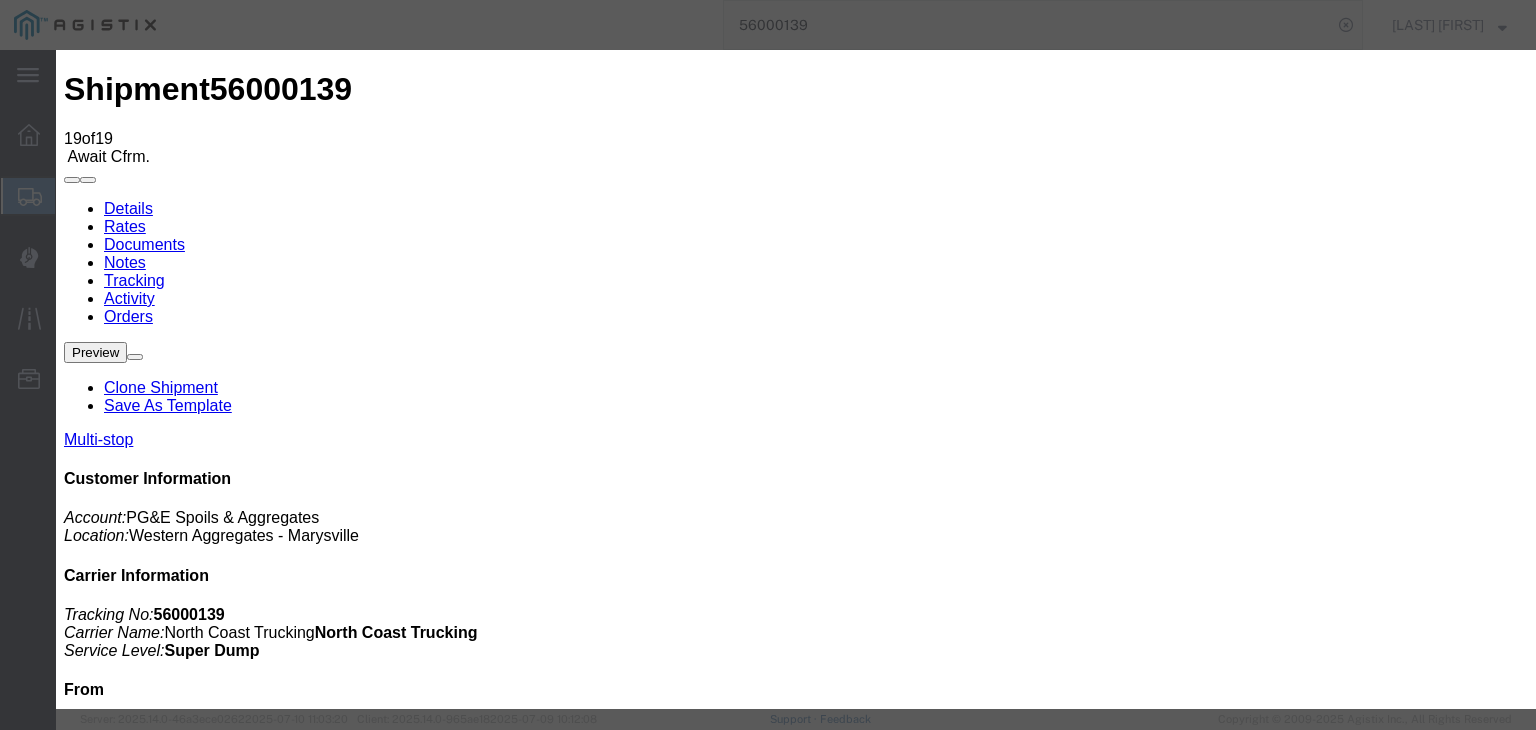 type on "07/13/2025" 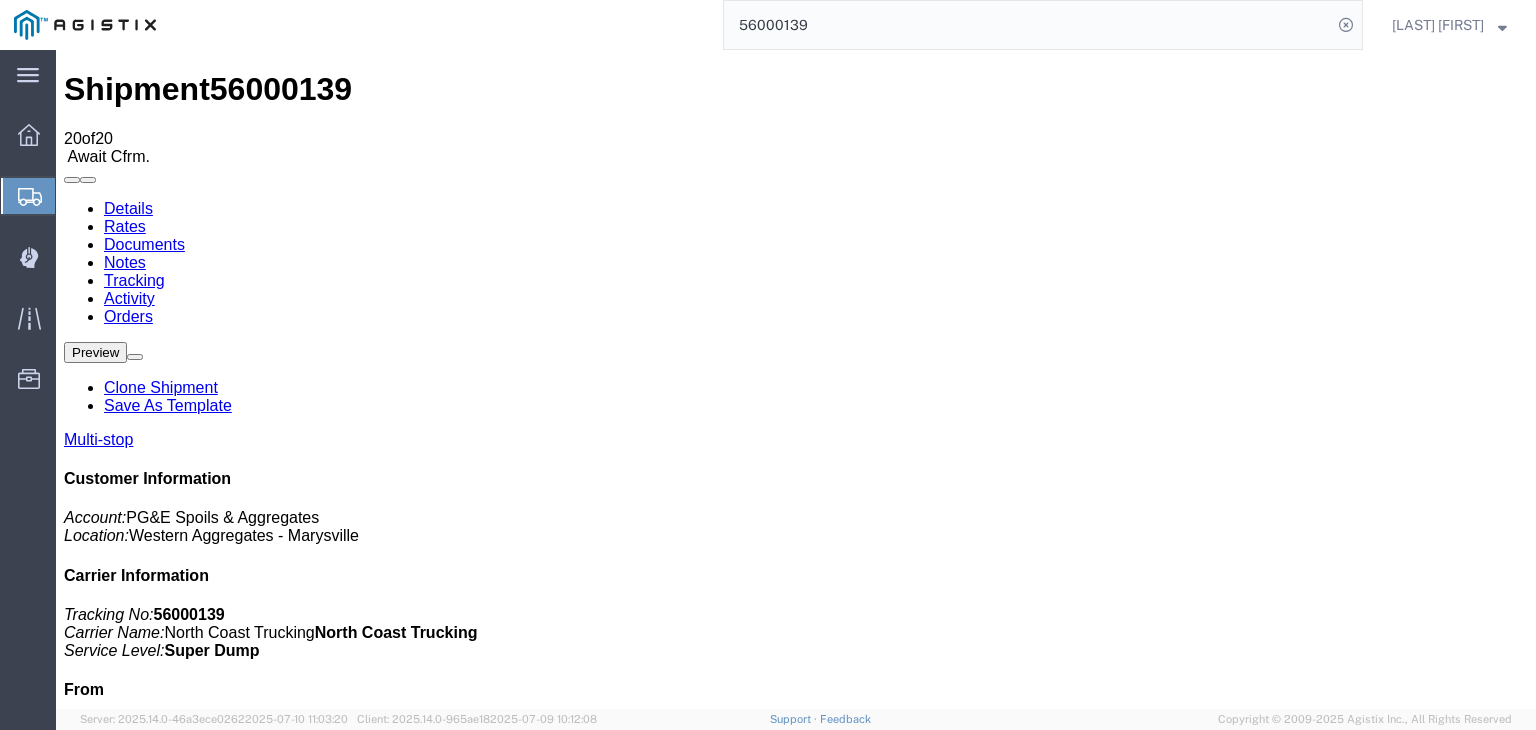 click on "Add New Tracking" at bounding box center (229, 1177) 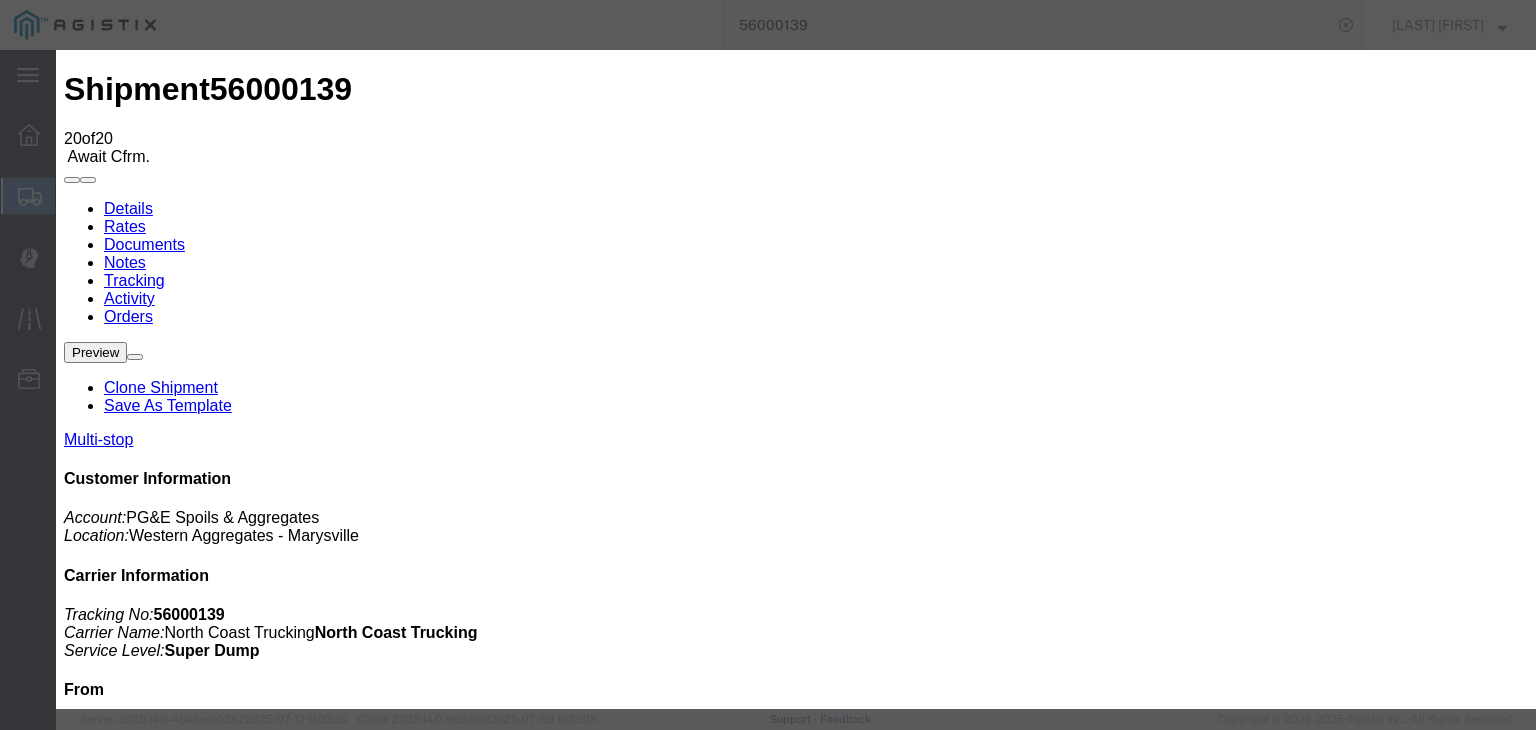 type on "07/13/2025" 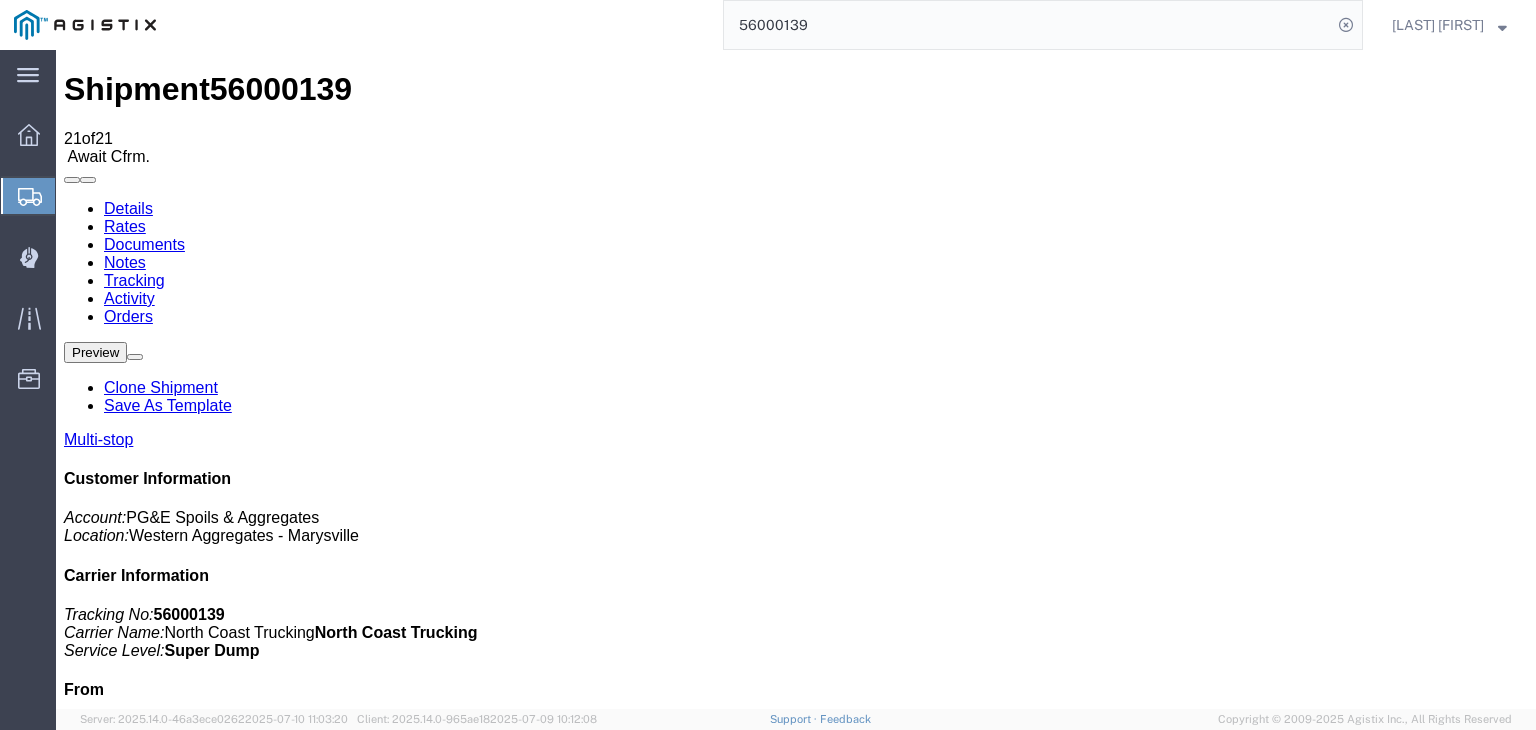 click on "Add New Tracking" at bounding box center [229, 1177] 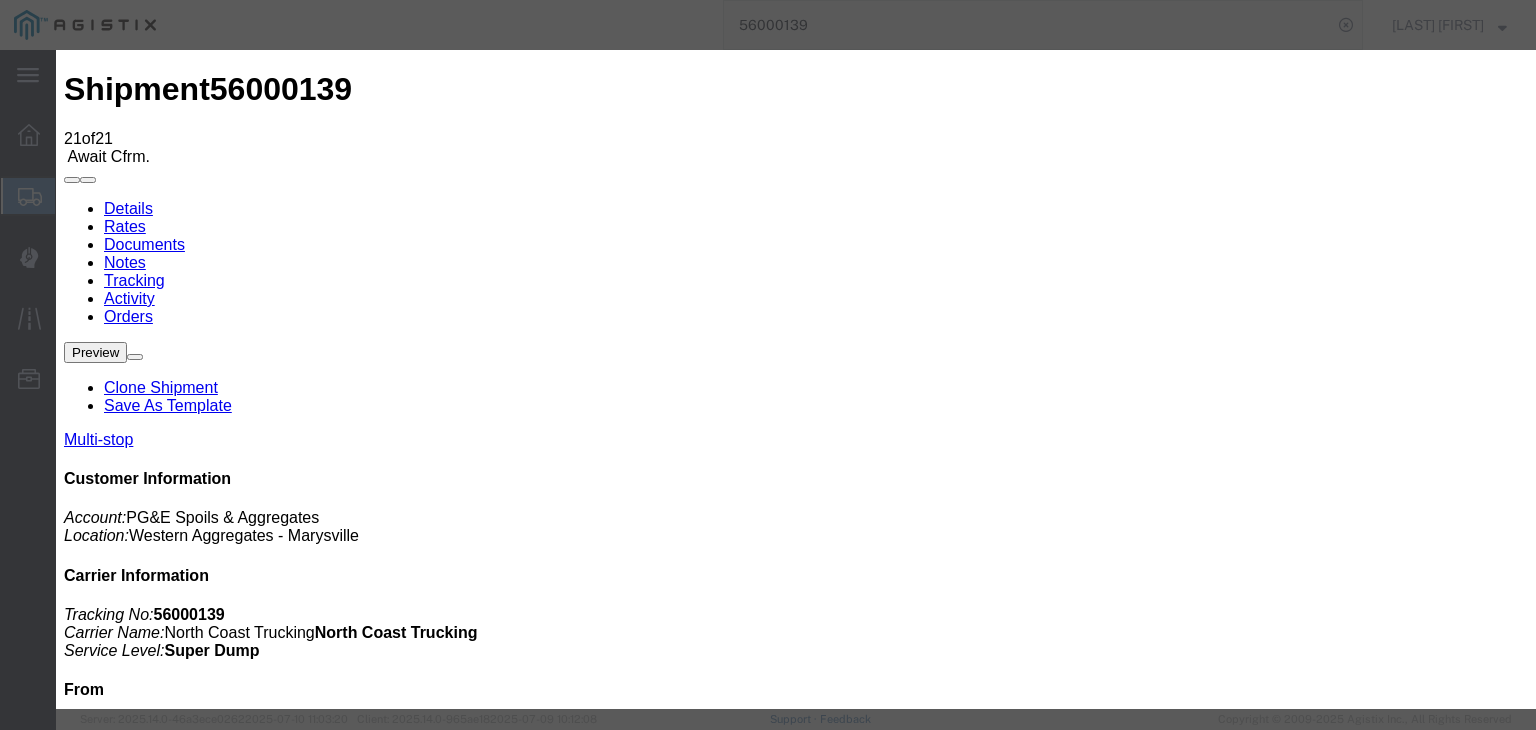 type on "07/13/2025" 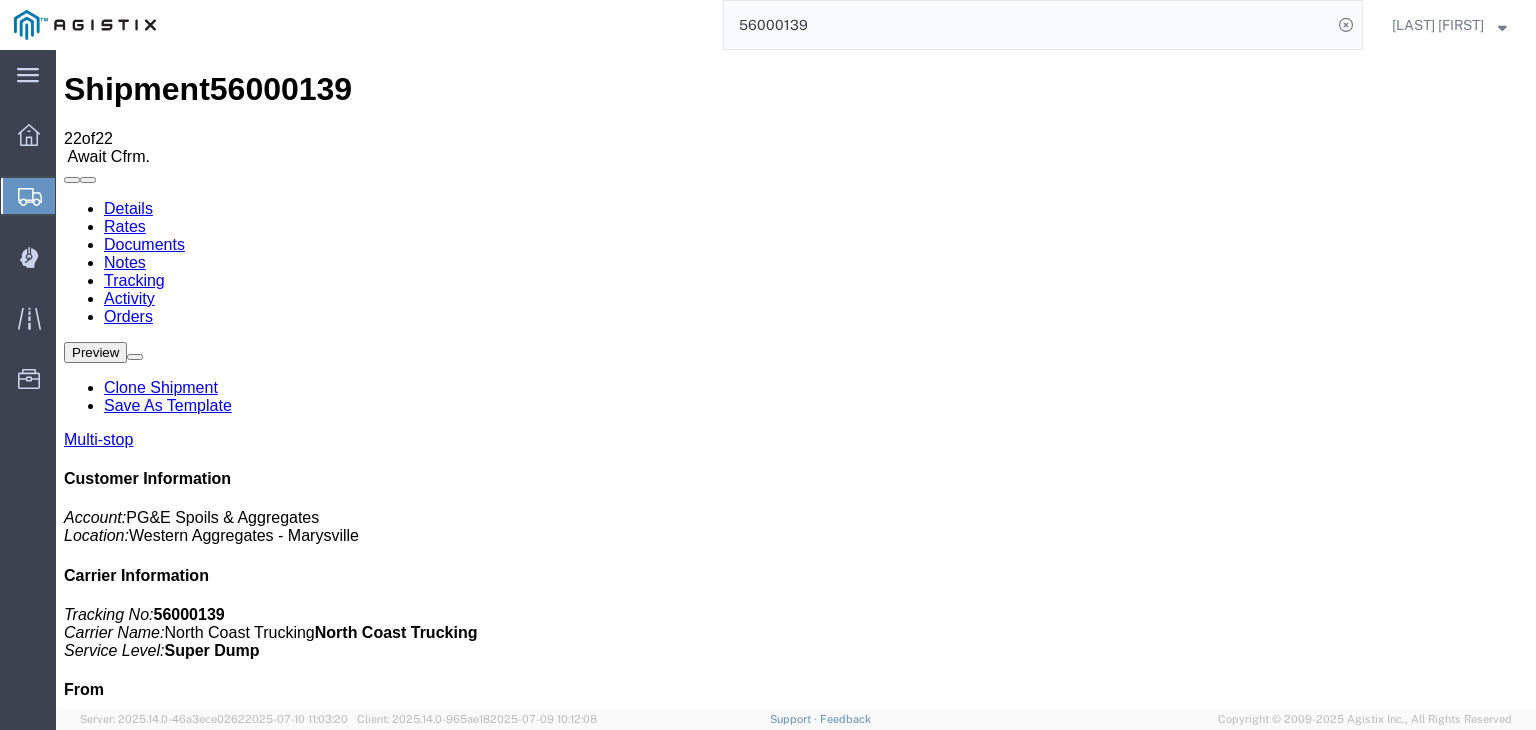 click on "Add New Tracking" at bounding box center [229, 1177] 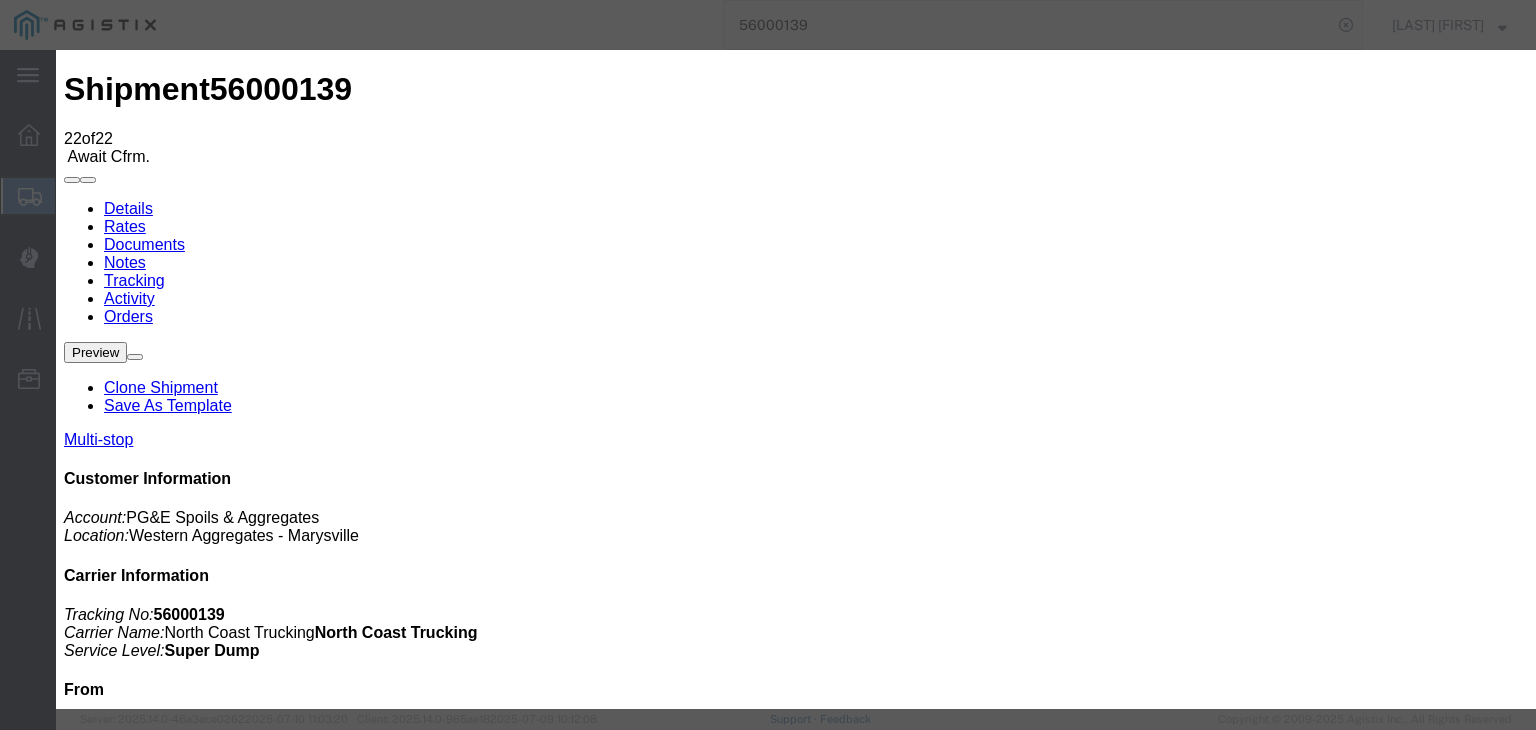 click on "07/13/2025" at bounding box center (168, 8148) 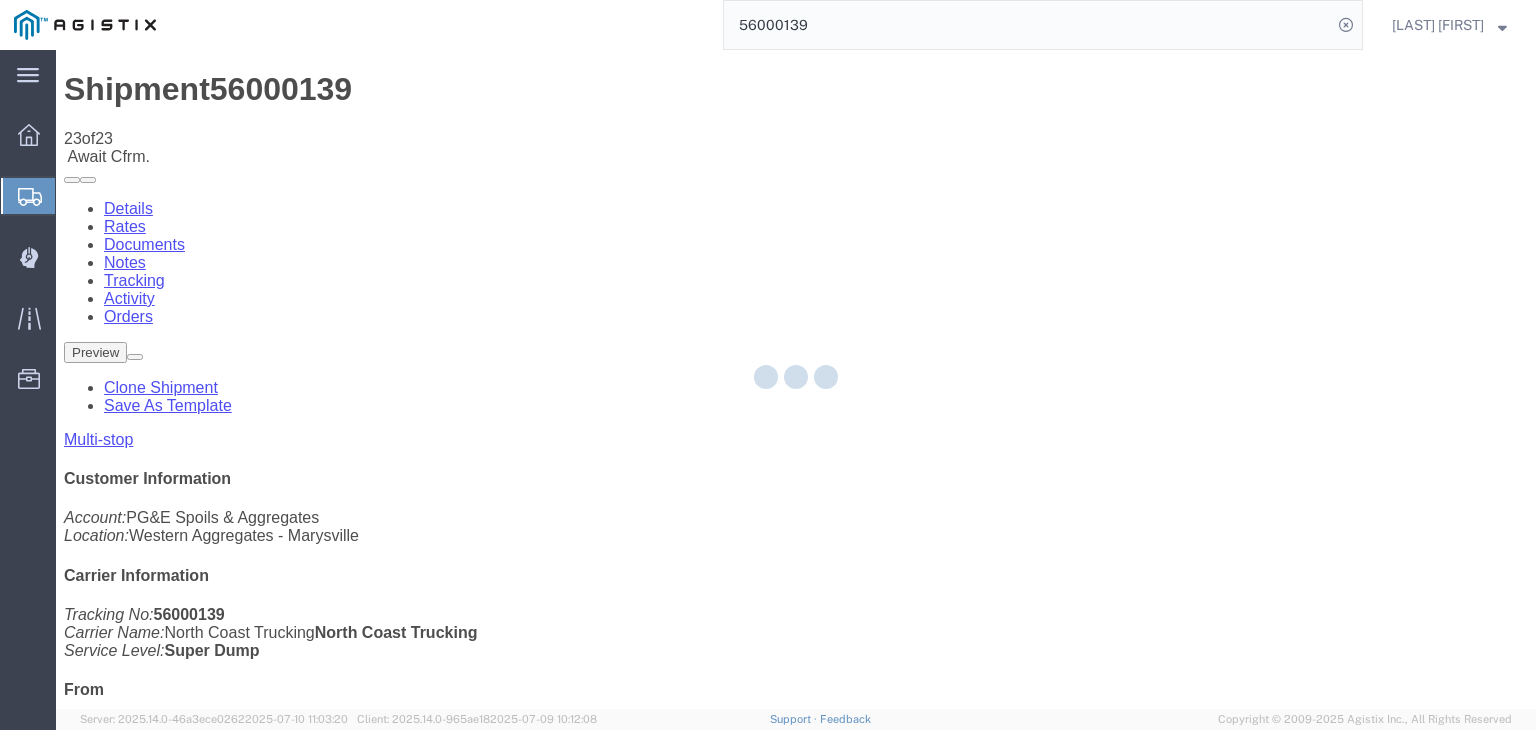 click 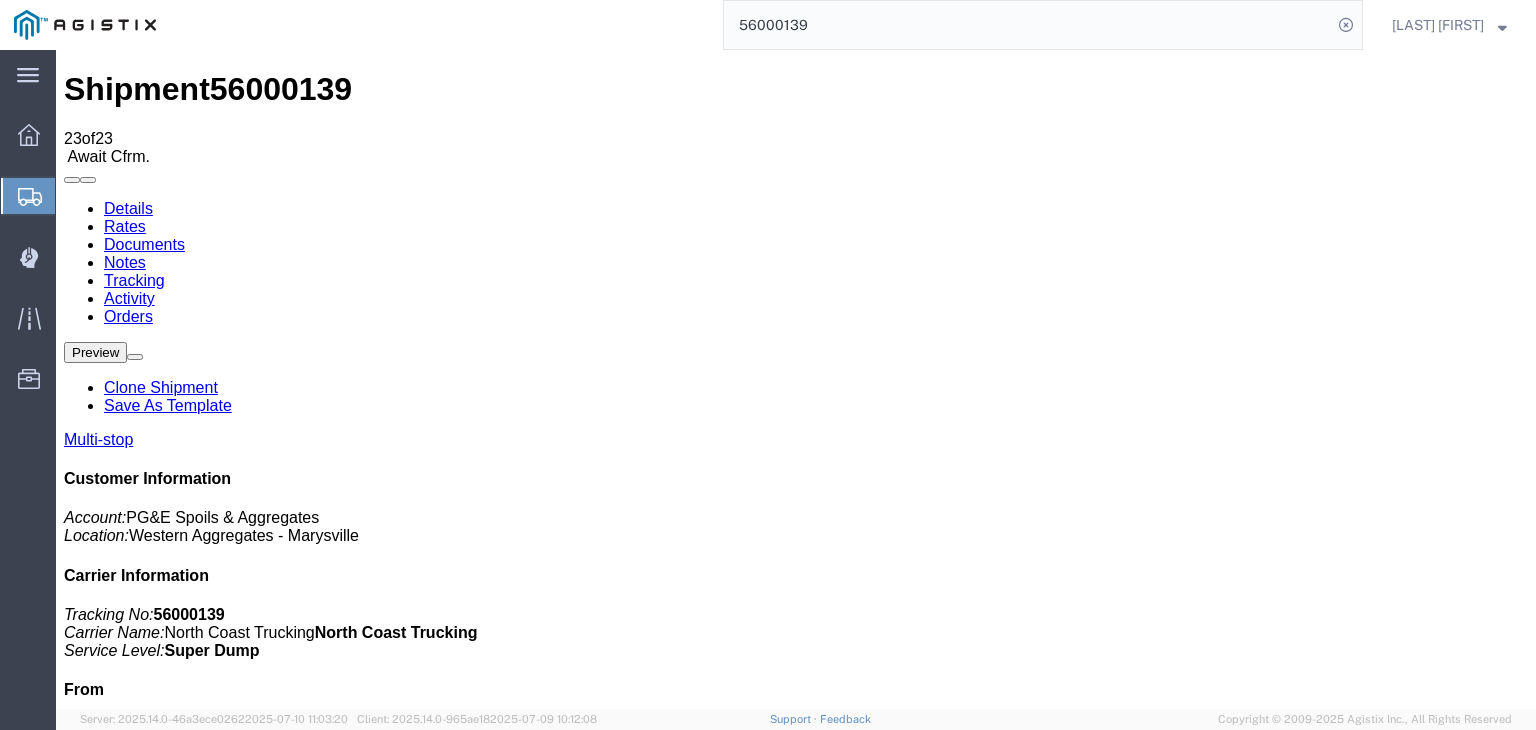 click on "Add New Tracking" at bounding box center [229, 1177] 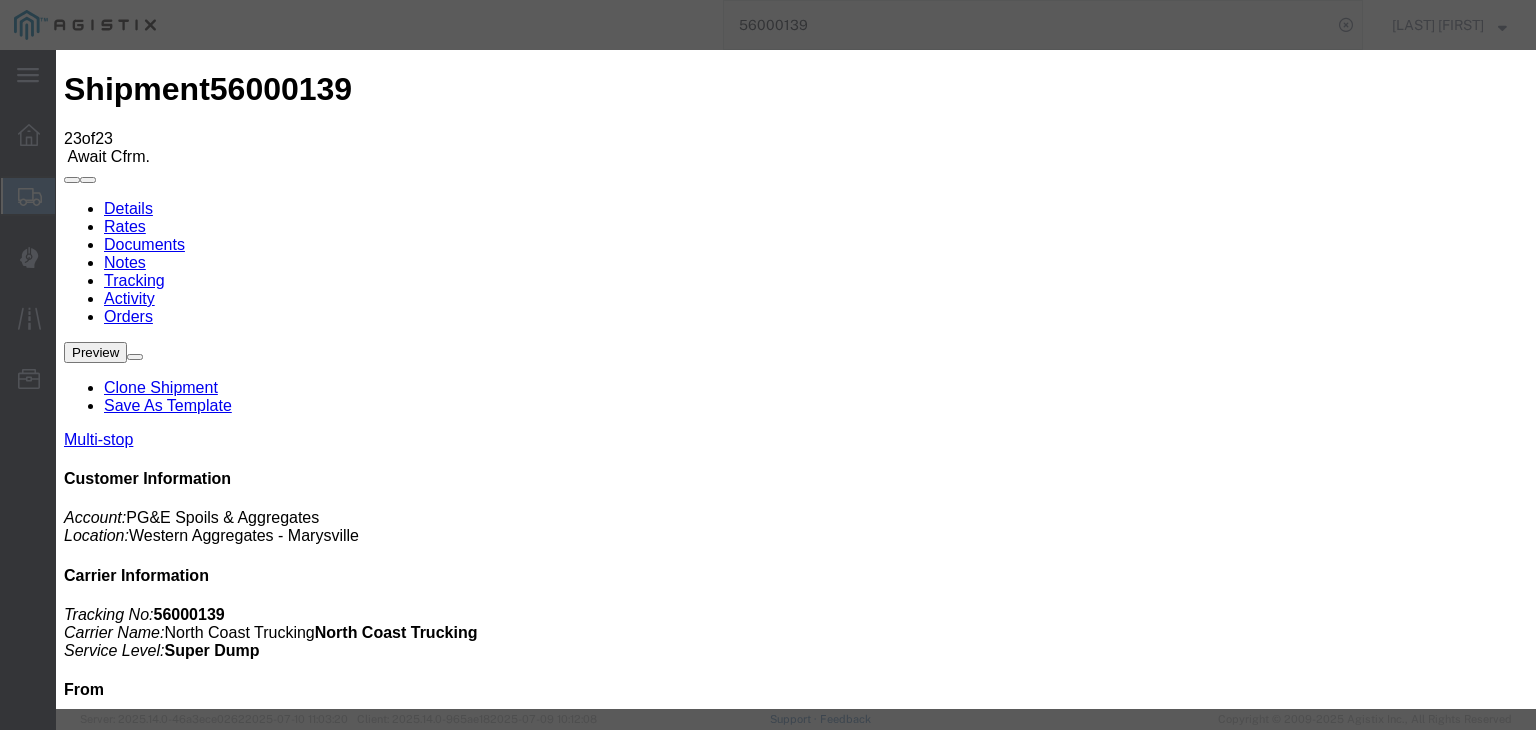 click on "Activity
Status Date
MM/DD/YYYY
Time
H:MM AM/PM
Status
Select Arrival Notice Available Arrival Notice Imported Arrive at Delivery Location Arrive at Pick-Up Location Arrive at Terminal Location Attempted Delivery Attempted Pick-Up Awaiting Customs Clearance Awaiting Pick-Up Break Start Break Stop Cargo Damaged Cargo-Offloaded Cleared Customs Confirmed on Board Customs Delay Customs Hold Customs Released DEA Hold Intact DEA Intensive/Exam Delivered Delivery Appointment Scheduled Delivery Confirmation Delivery Dock Closed Delivery Refused Depart Delivery Location Depart Pick-Up Location Depart Terminal Location Documents Uploaded Entry Docs Received Entry Submitted Estimated date / time for ETA Expired Export Customs Cleared Export Customs Sent FDA Documents Sent FDA Exam FDA Hold FDA Released FDA Review Flight Update Forwarded Fully Released Import Customs Cleared In-Transit In-Transit with Partner ISF filed Loaded Loading Started Mechanical Delay Missed Pick-Up" at bounding box center [790, 8679] 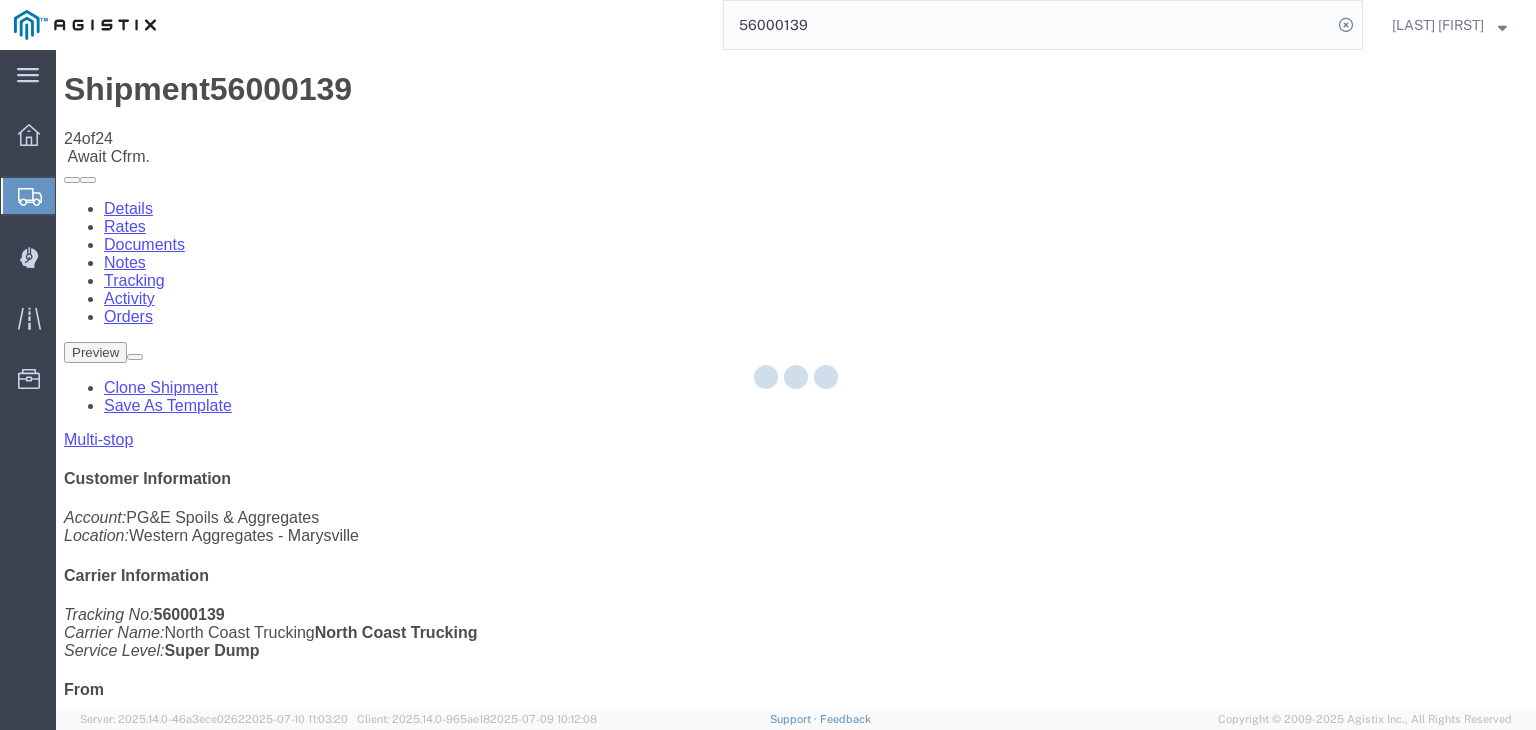 click 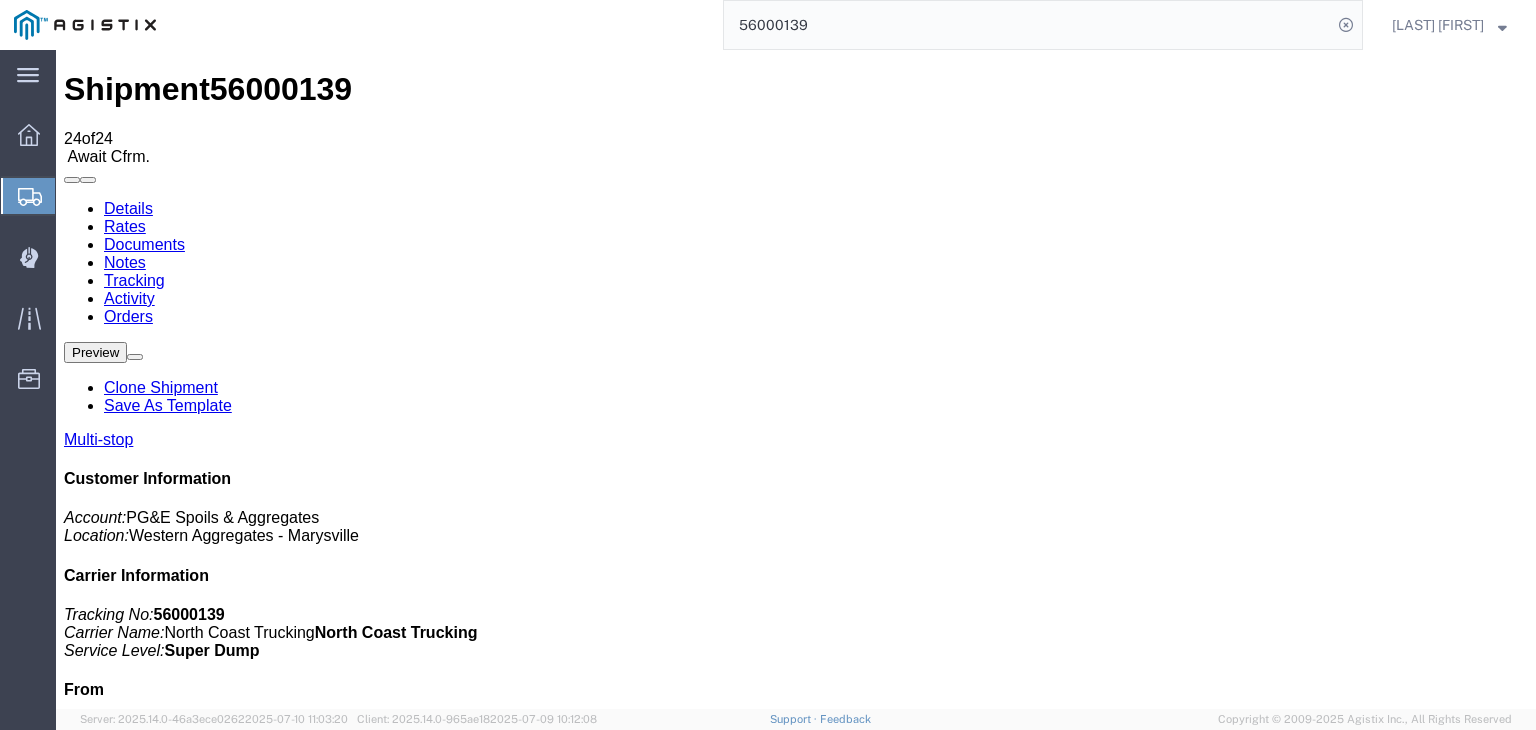 click at bounding box center (796, 8505) 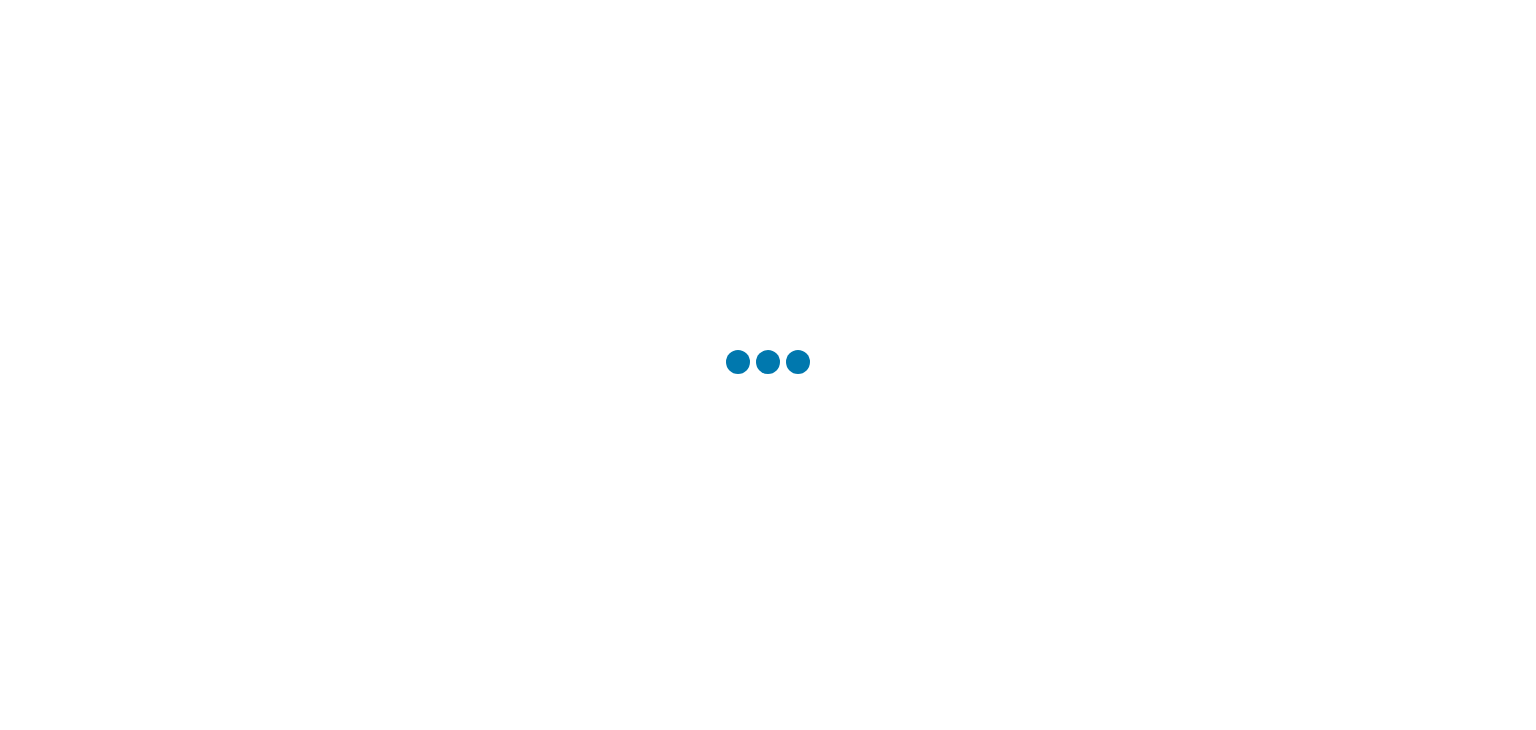 scroll, scrollTop: 0, scrollLeft: 0, axis: both 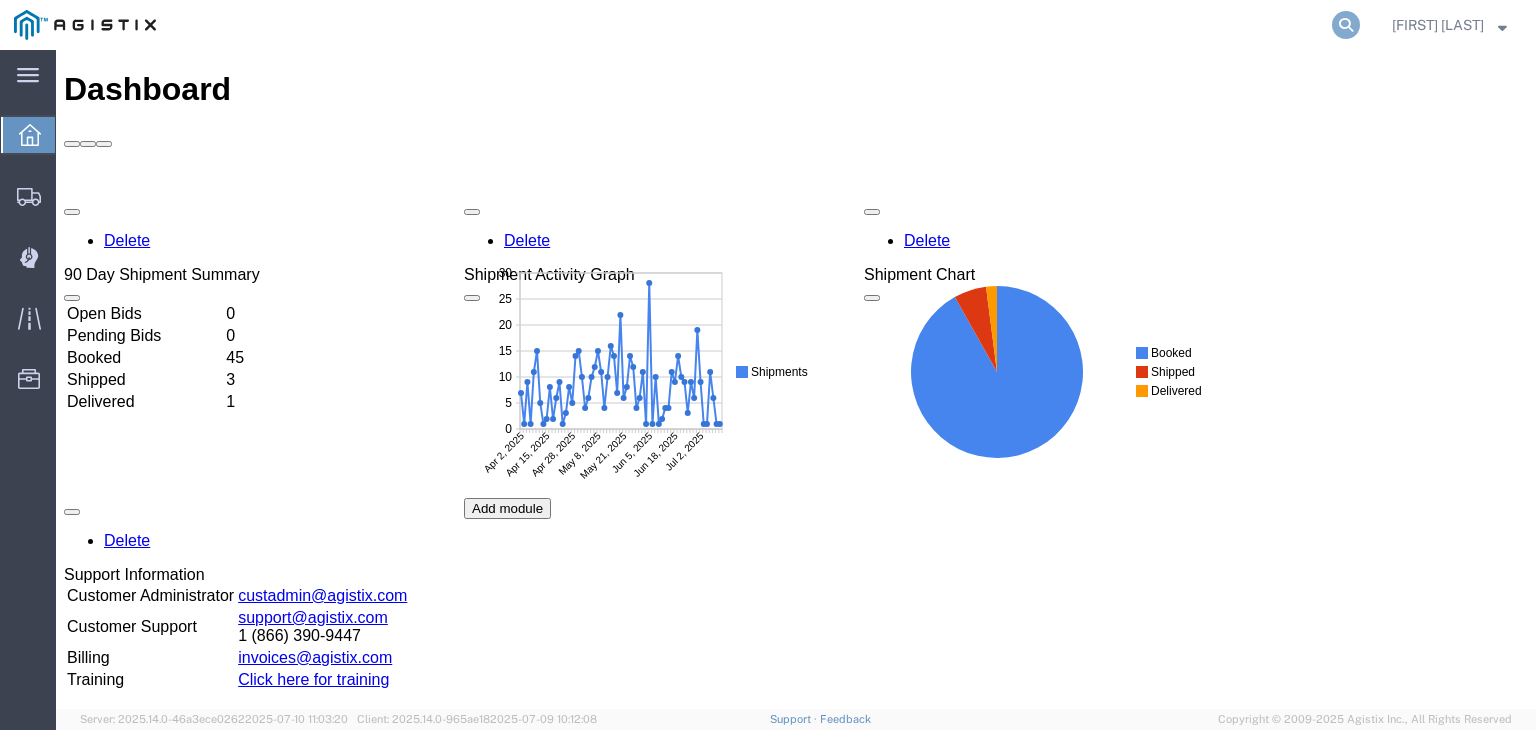 click 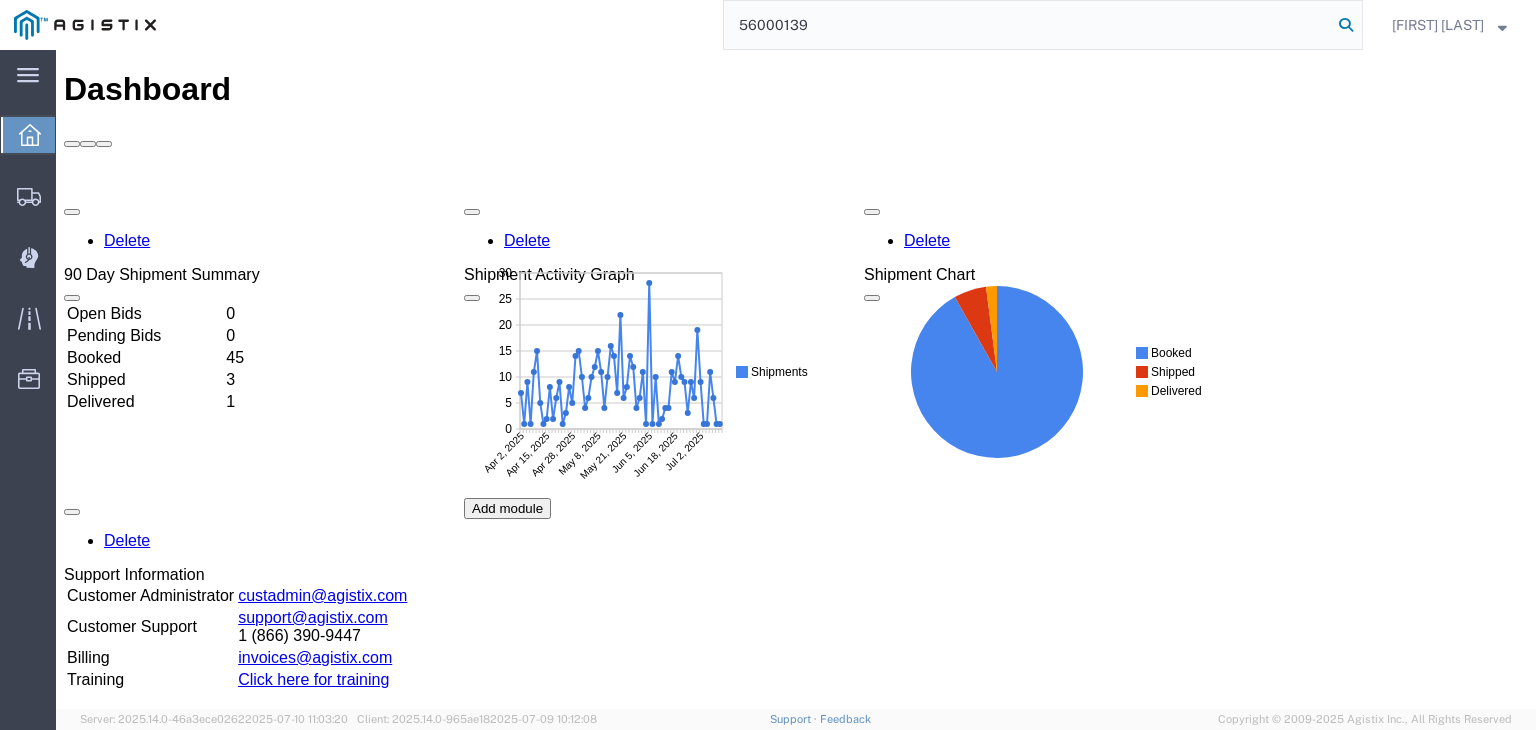 type on "56000139" 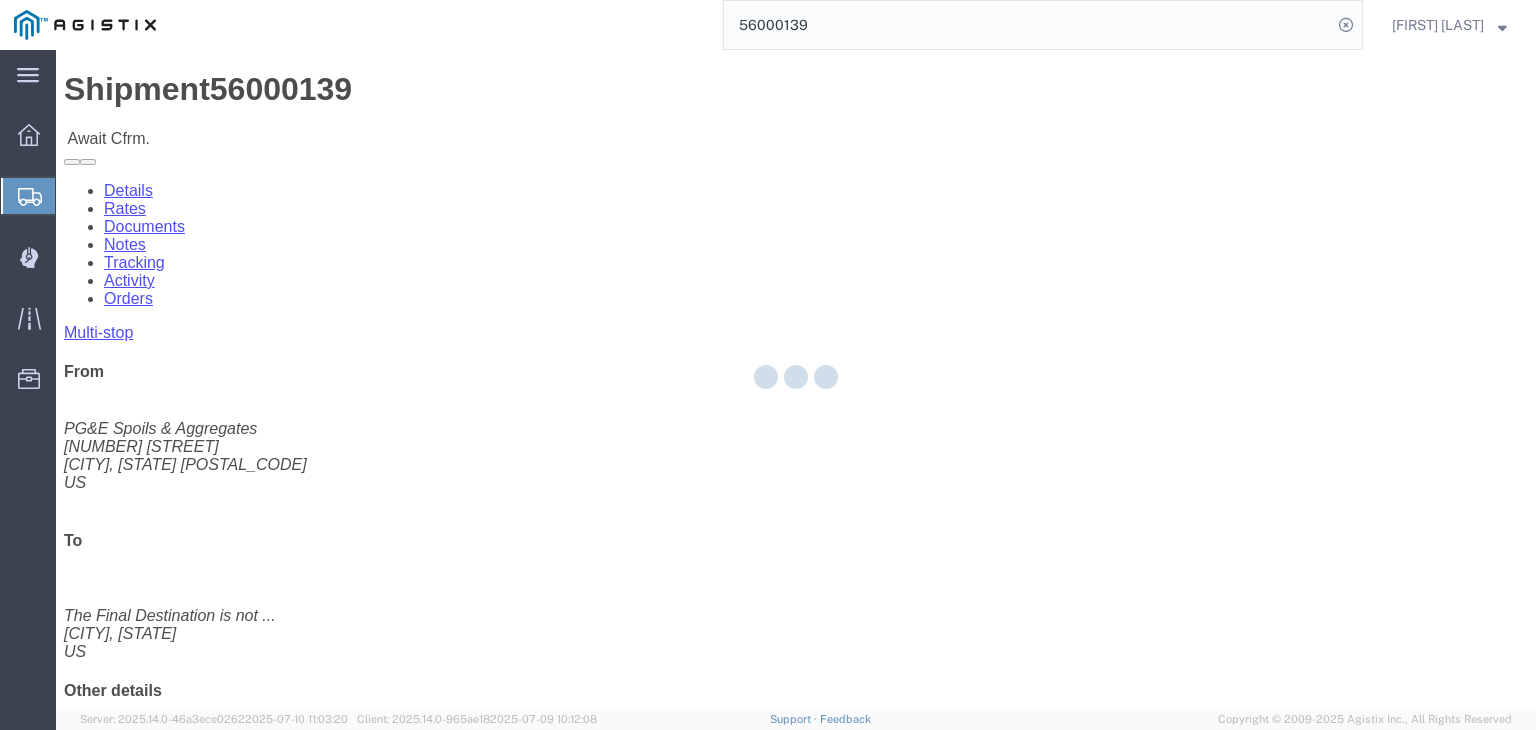click 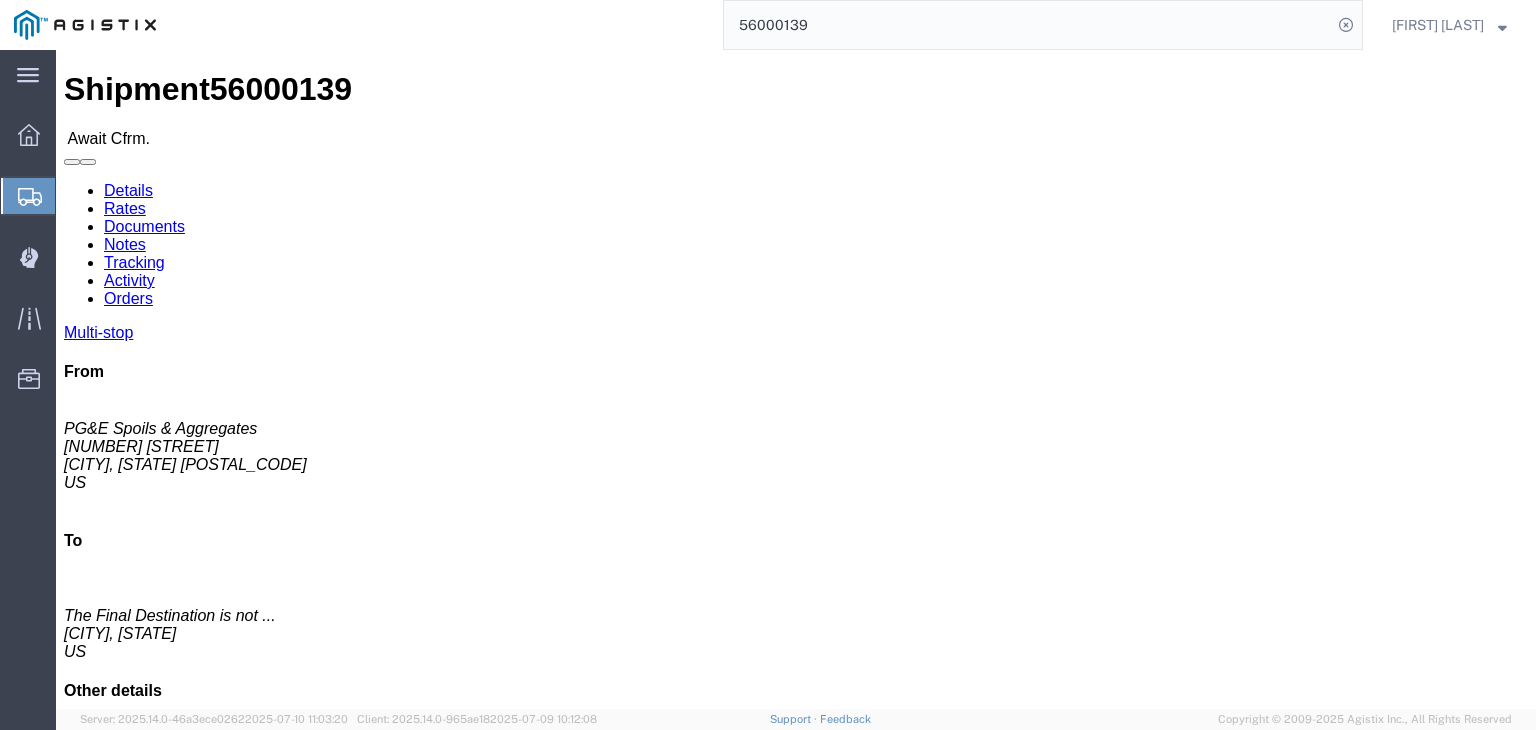 click on "Tracking" 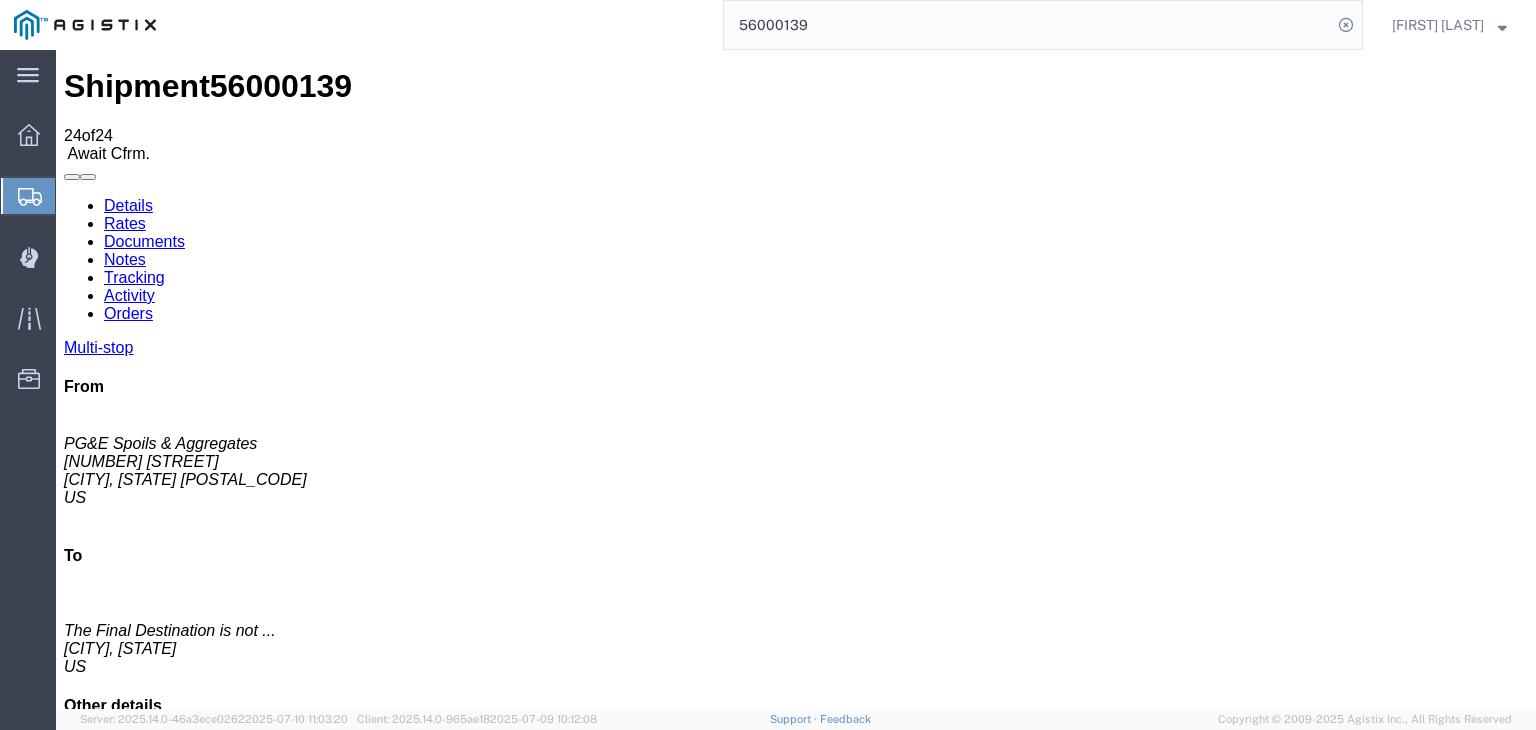 scroll, scrollTop: 0, scrollLeft: 0, axis: both 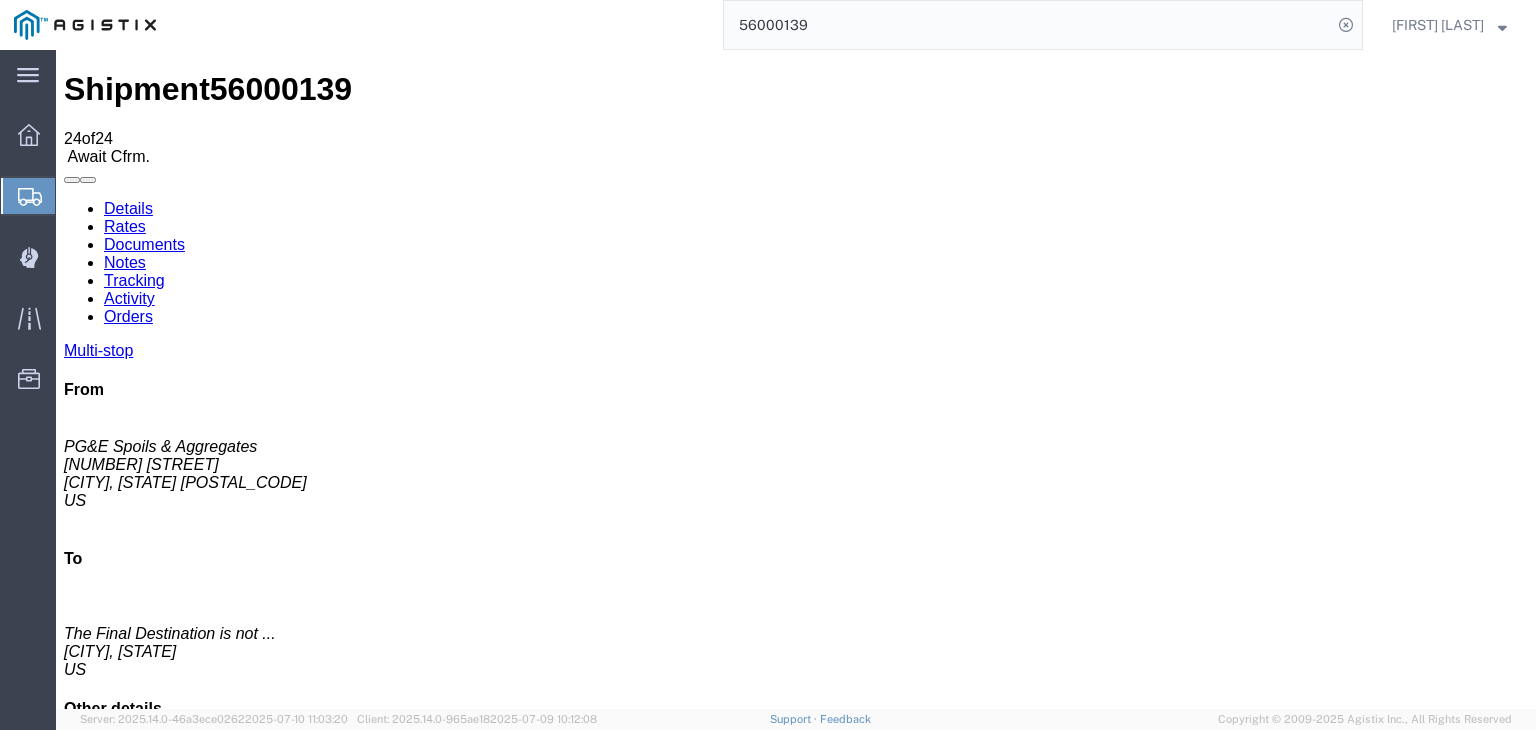 click on "Add New Tracking" at bounding box center [229, 1177] 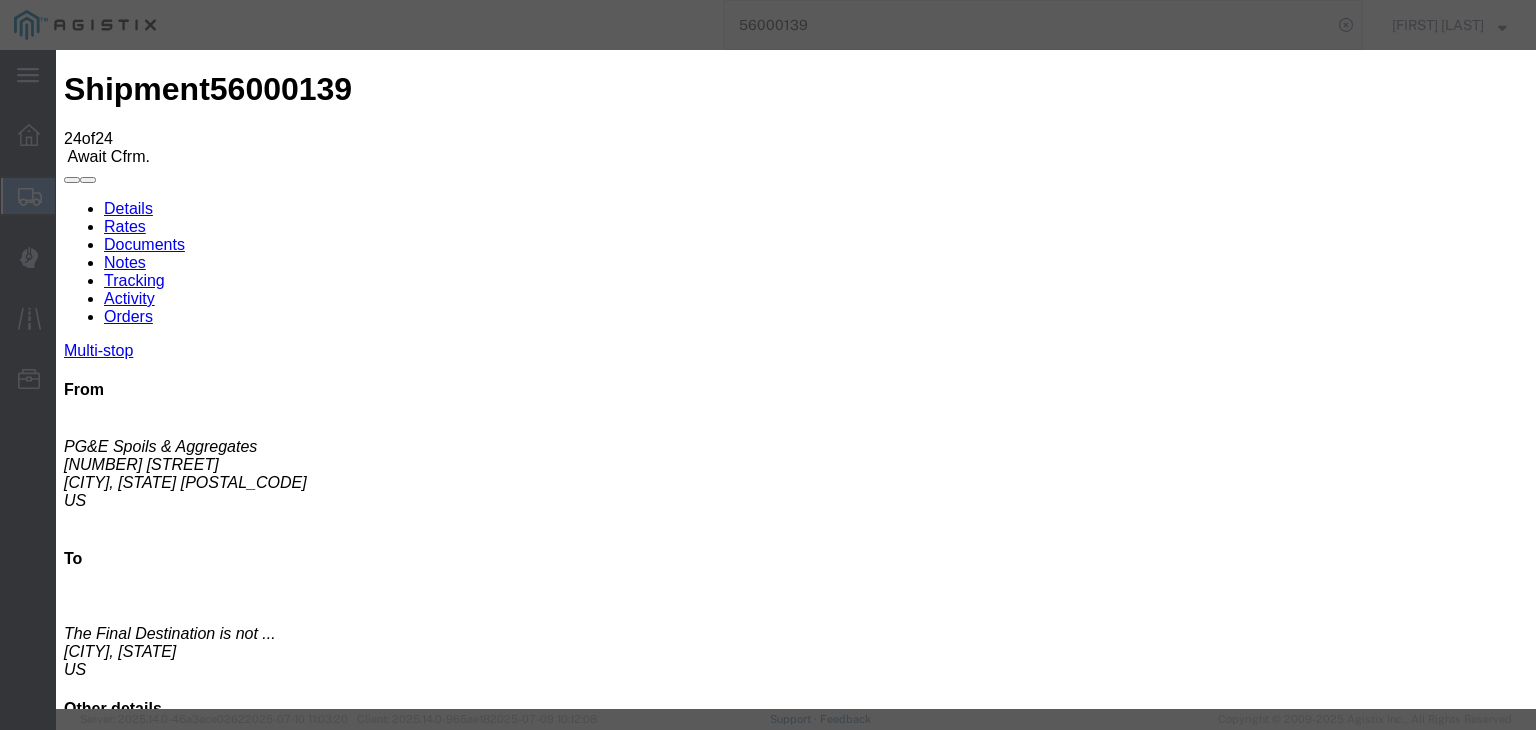 type on "07/13/2025" 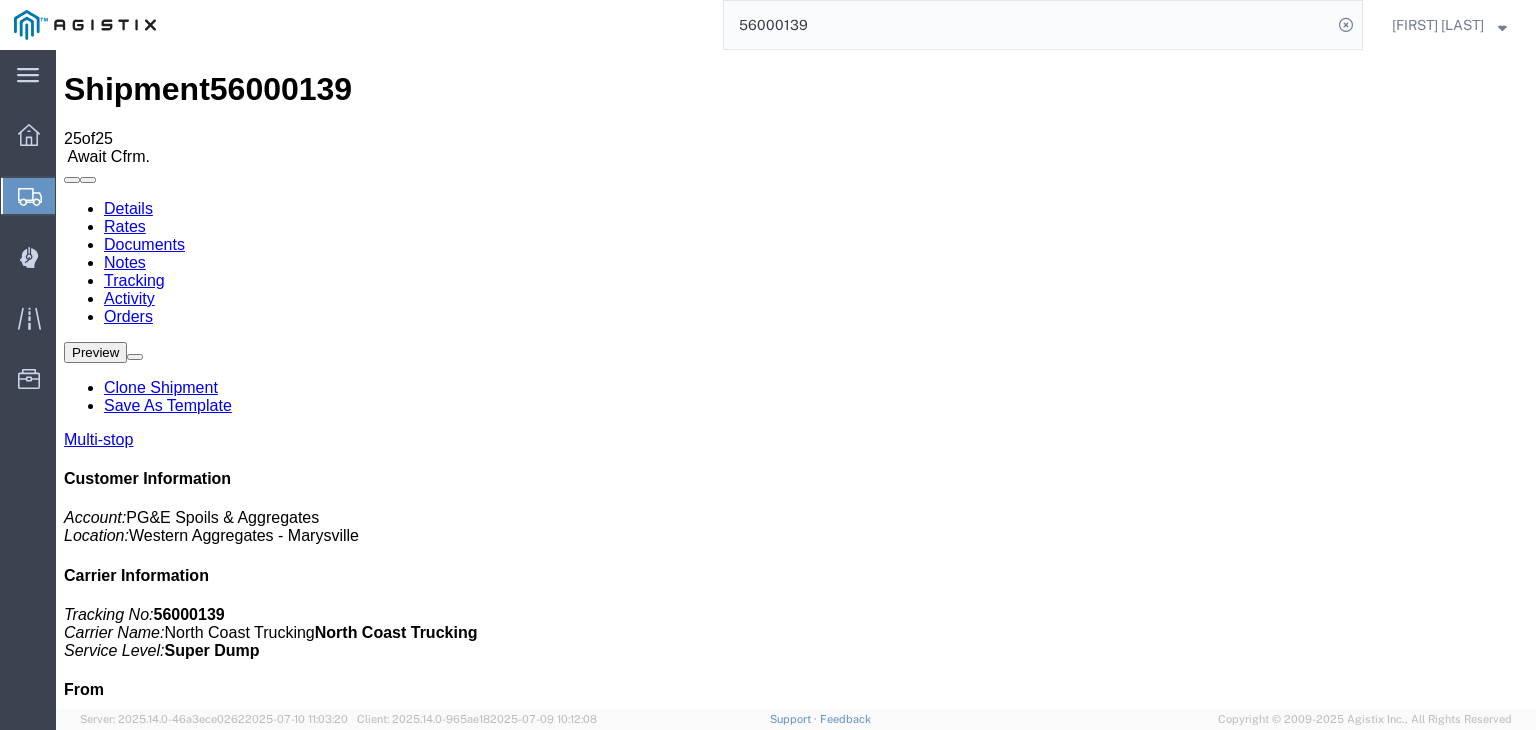 scroll, scrollTop: 100, scrollLeft: 0, axis: vertical 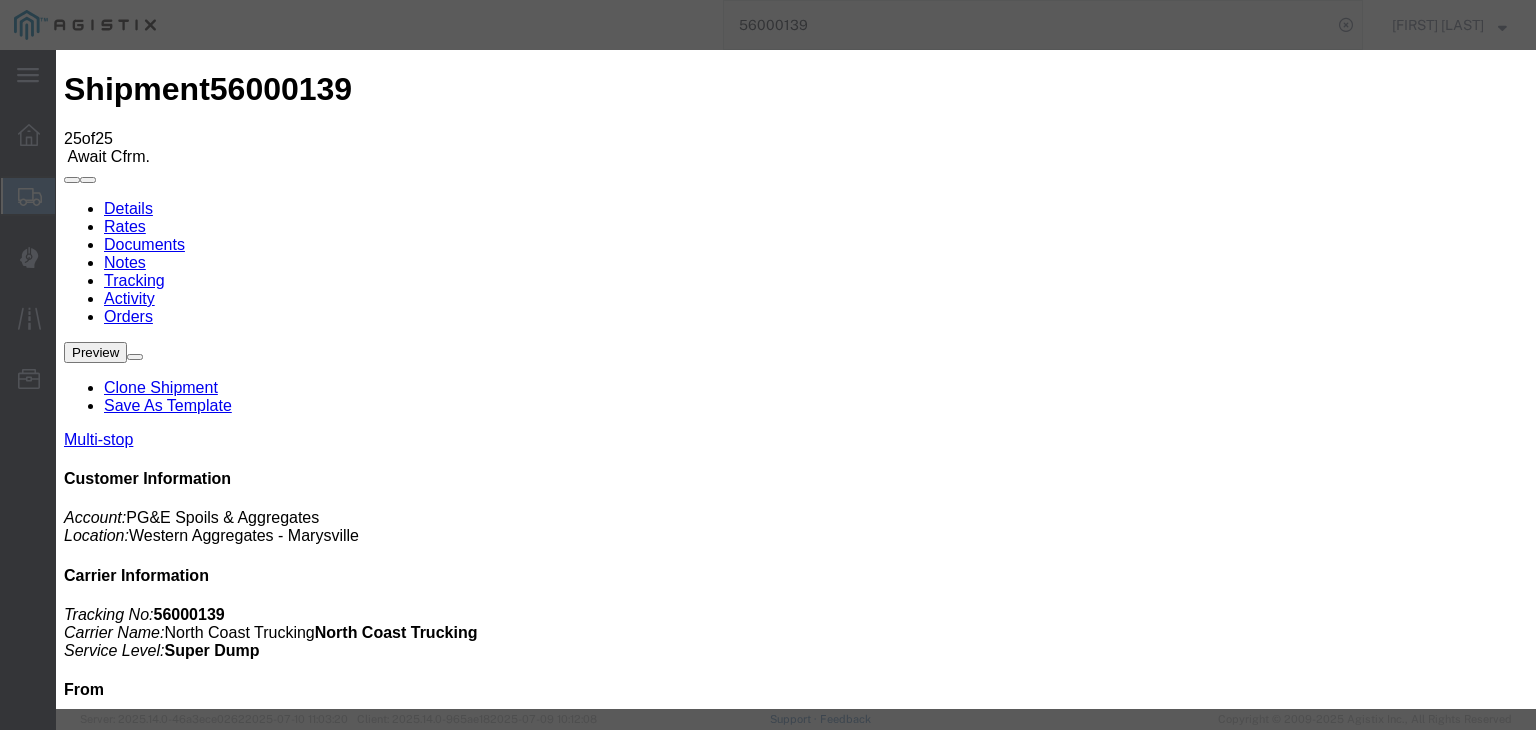 type on "07/13/2025" 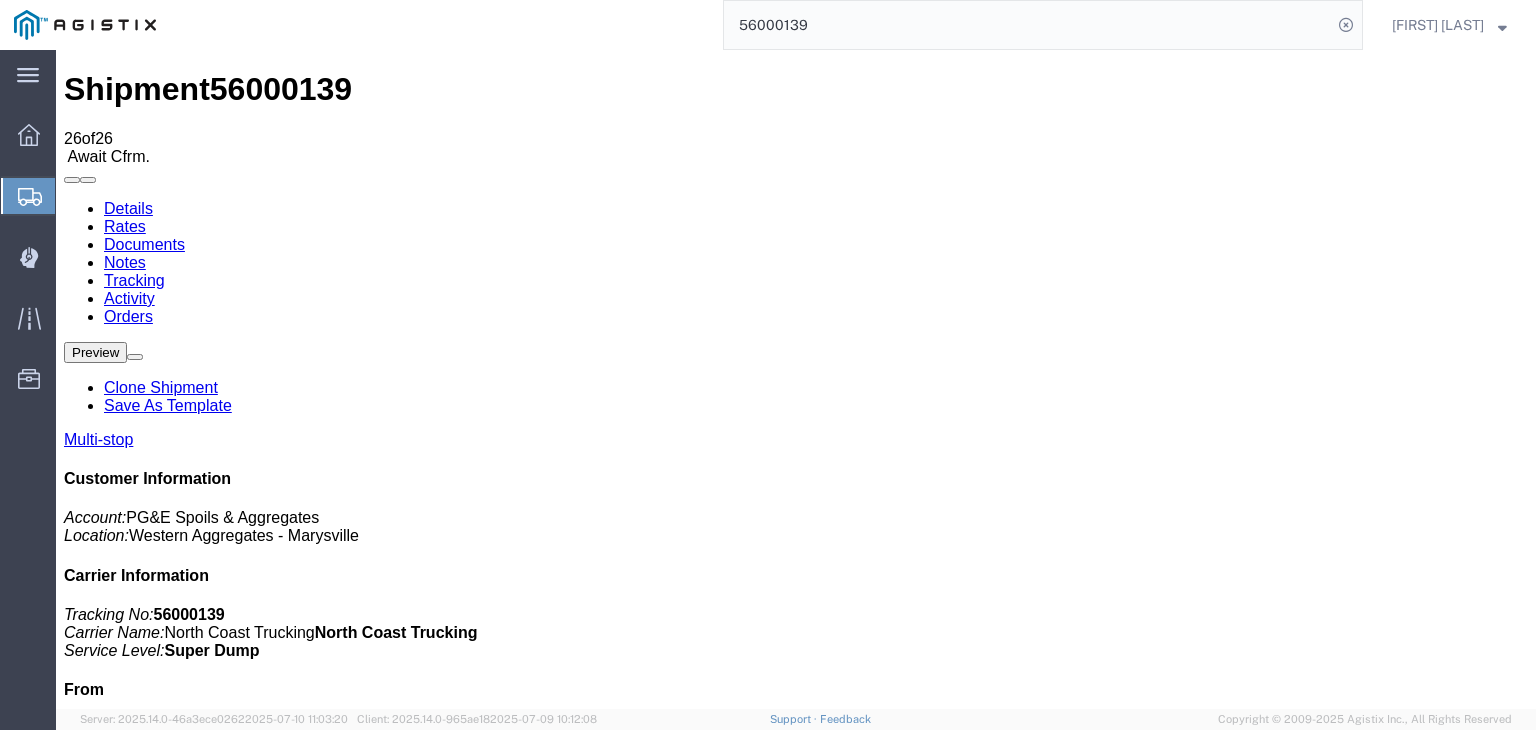 click on "Add New Tracking" at bounding box center [229, 1177] 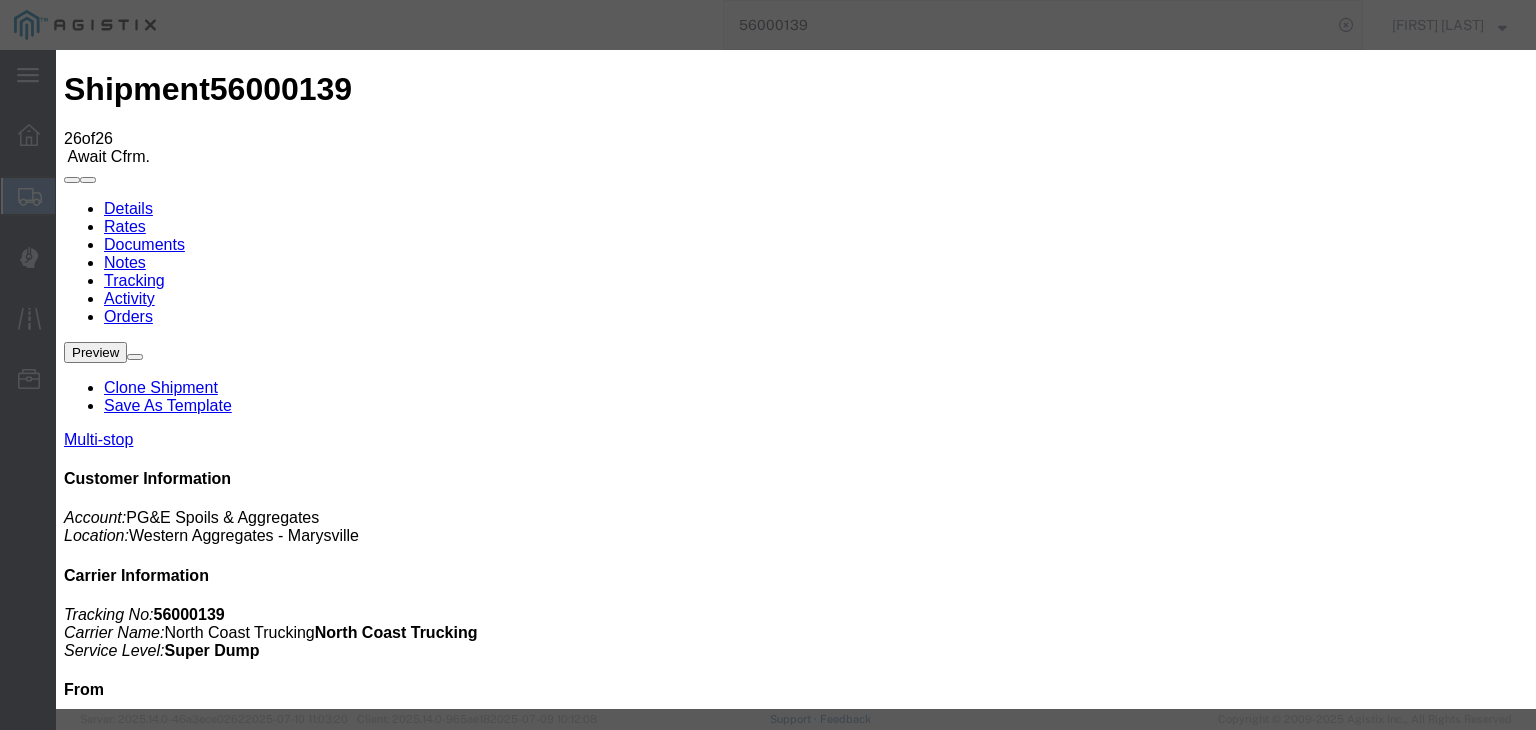 type on "07/13/2025" 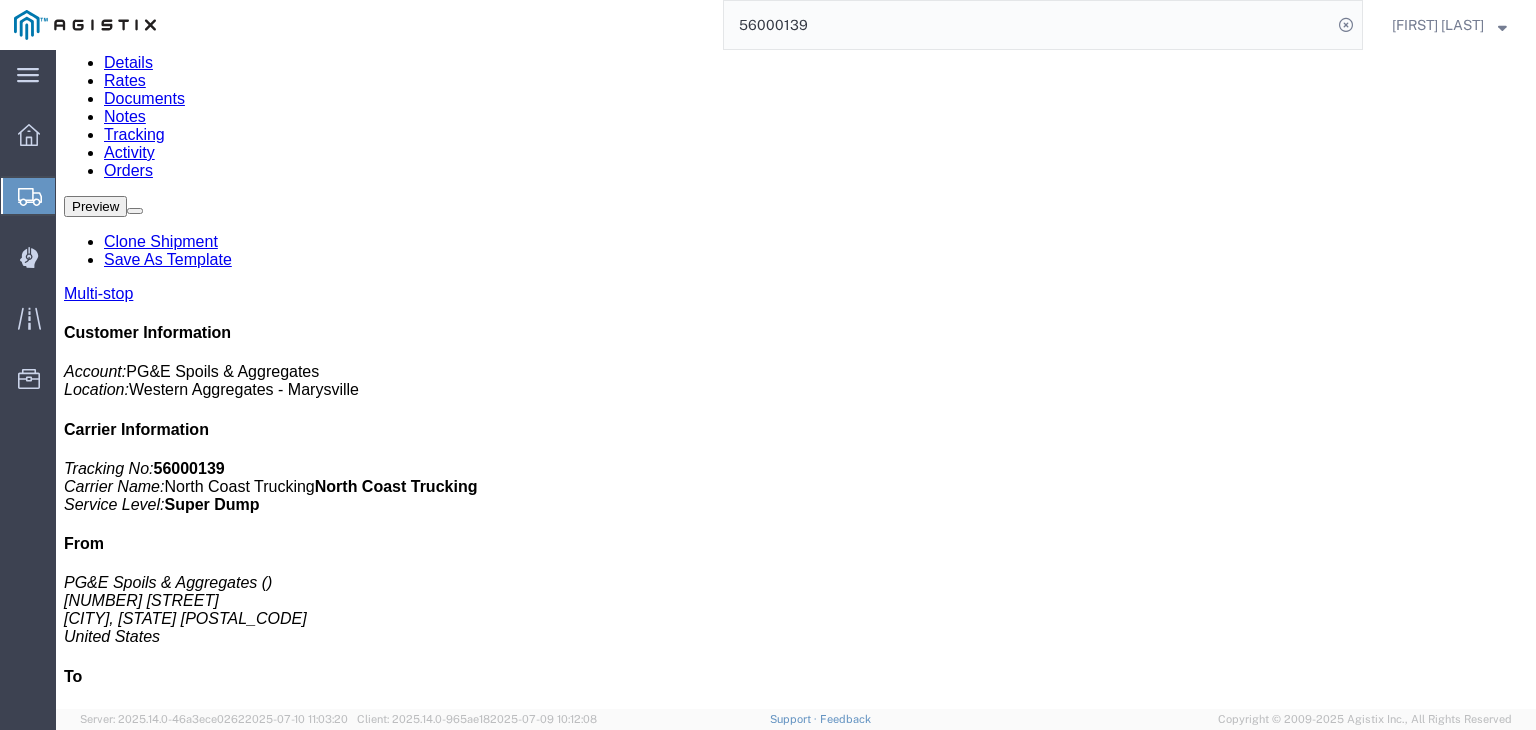 scroll, scrollTop: 0, scrollLeft: 0, axis: both 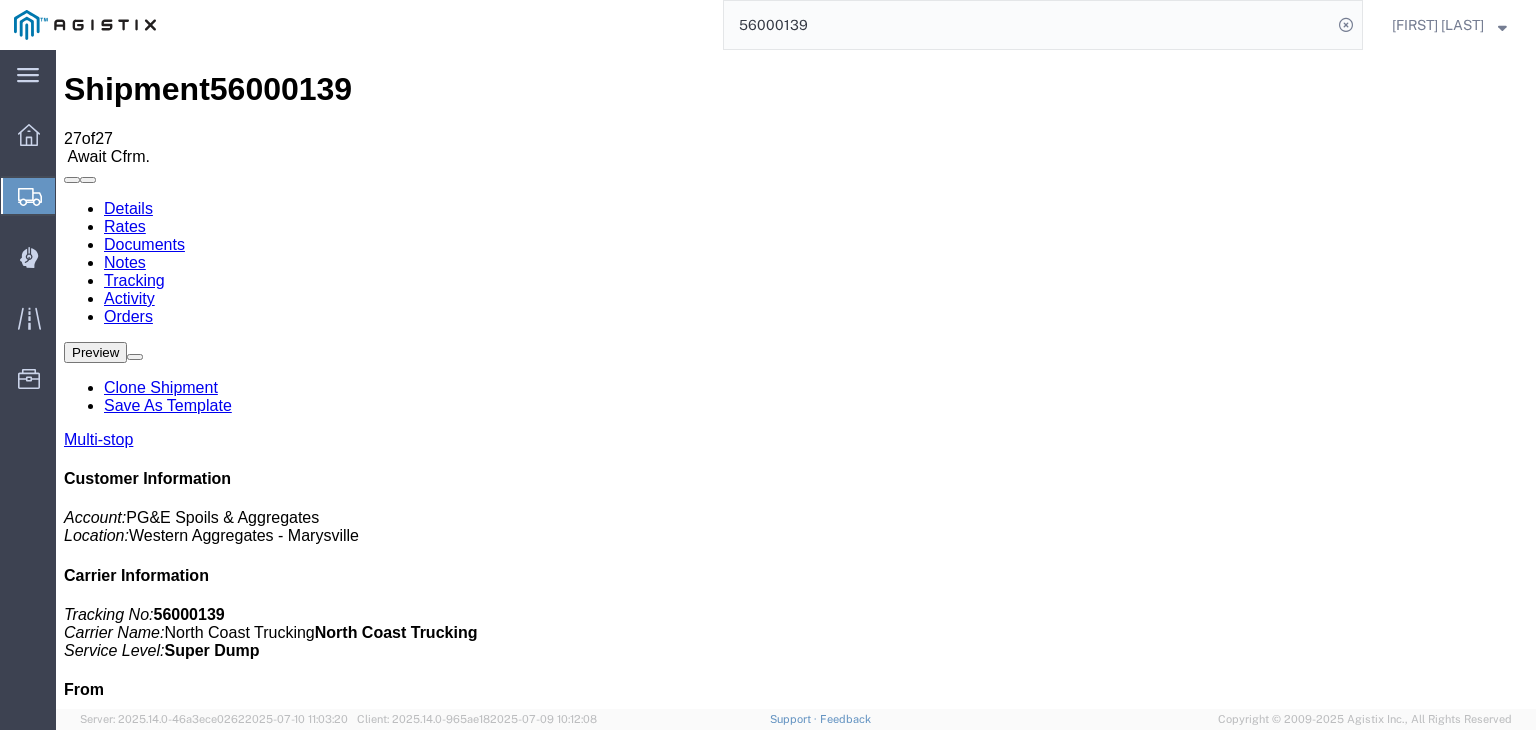 drag, startPoint x: 274, startPoint y: 110, endPoint x: 630, endPoint y: 172, distance: 361.35855 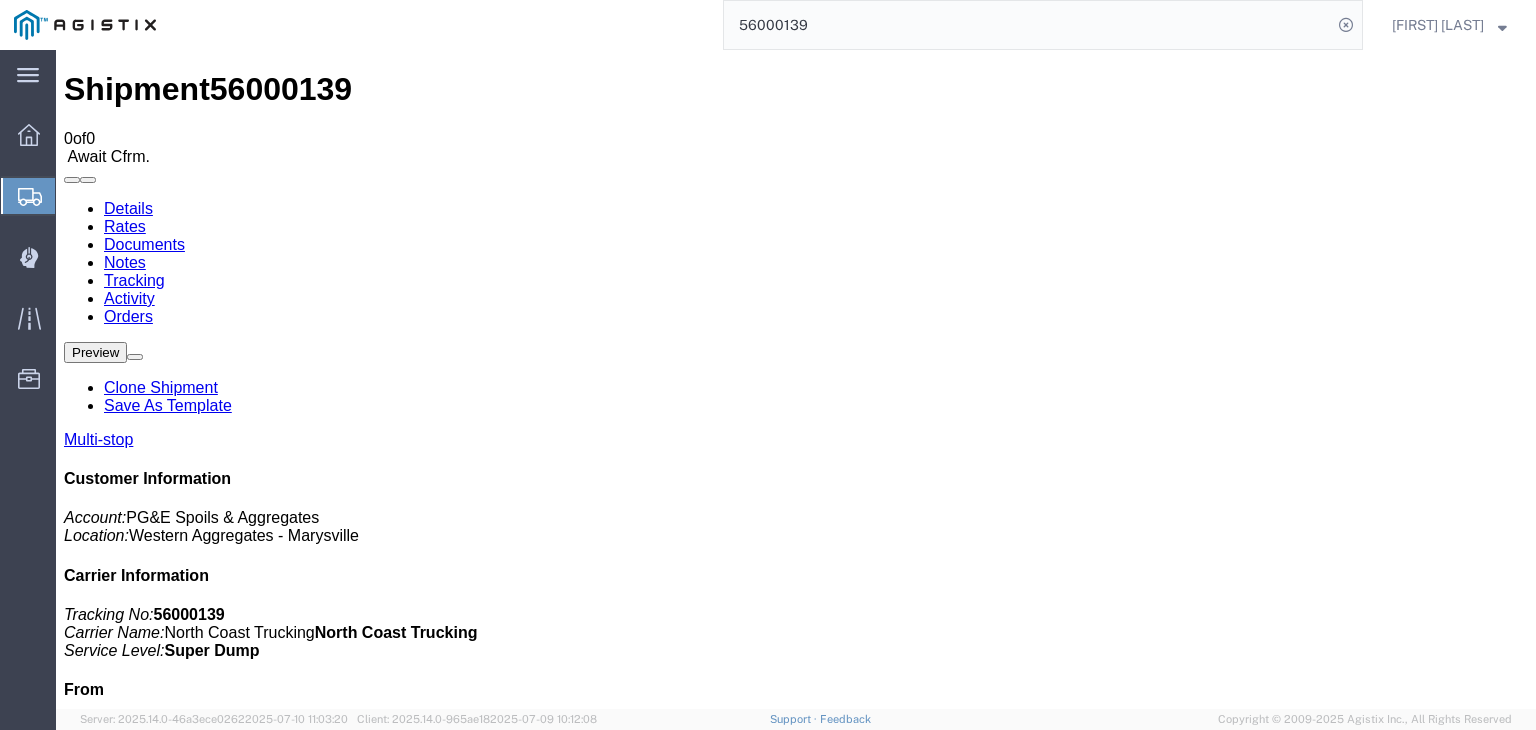 click on "Attach Documents" at bounding box center (126, 1157) 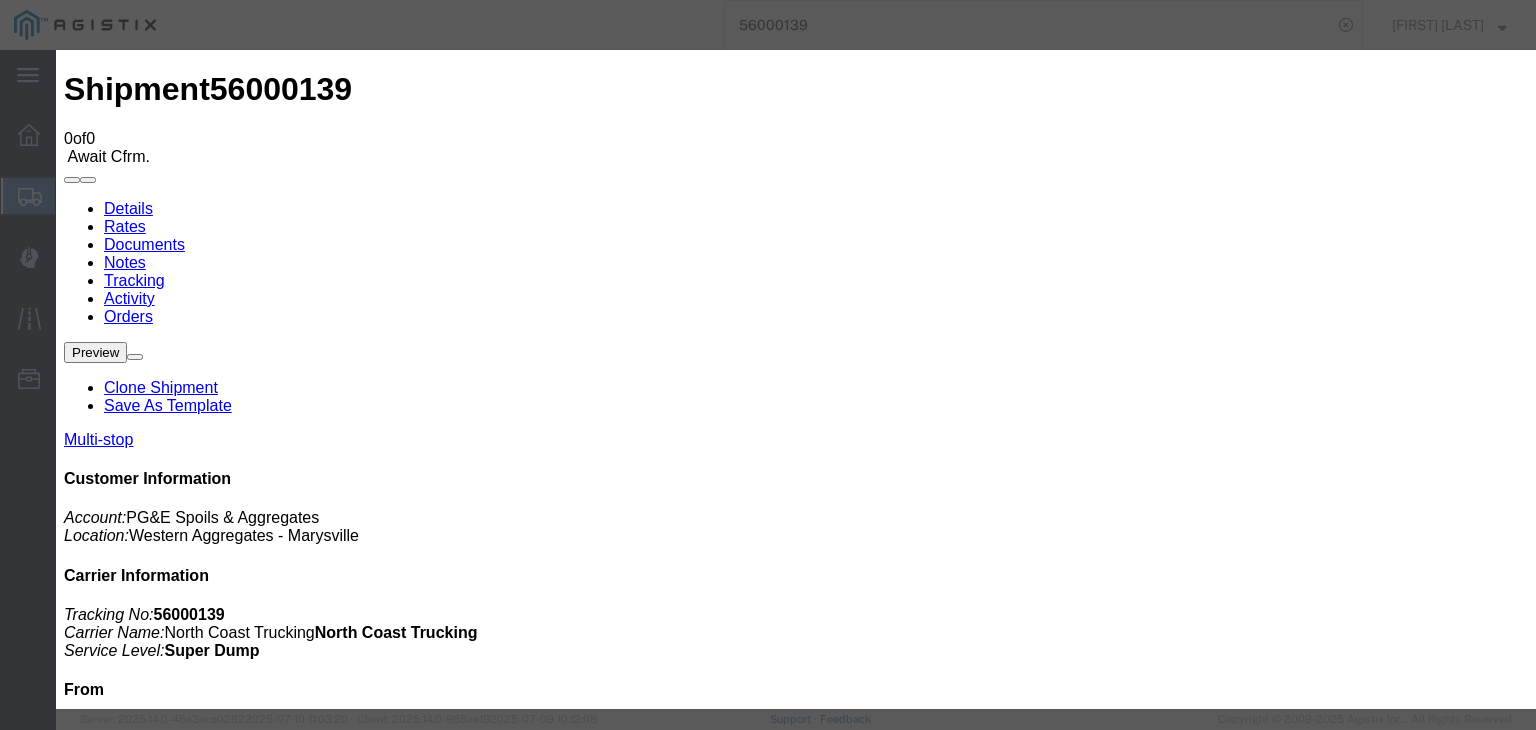 click on "No file chosen" at bounding box center [796, 1946] 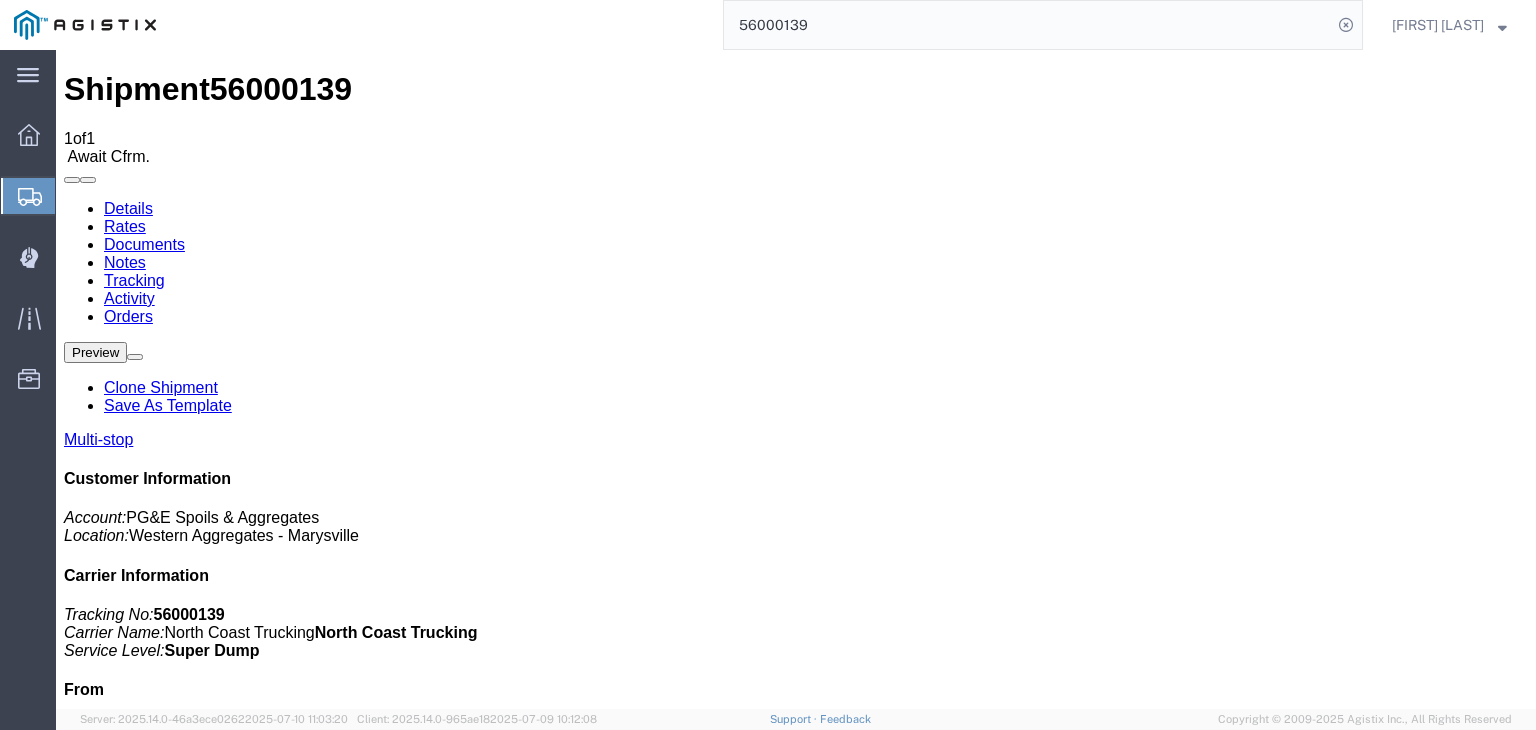 click on "Tracking" at bounding box center [134, 280] 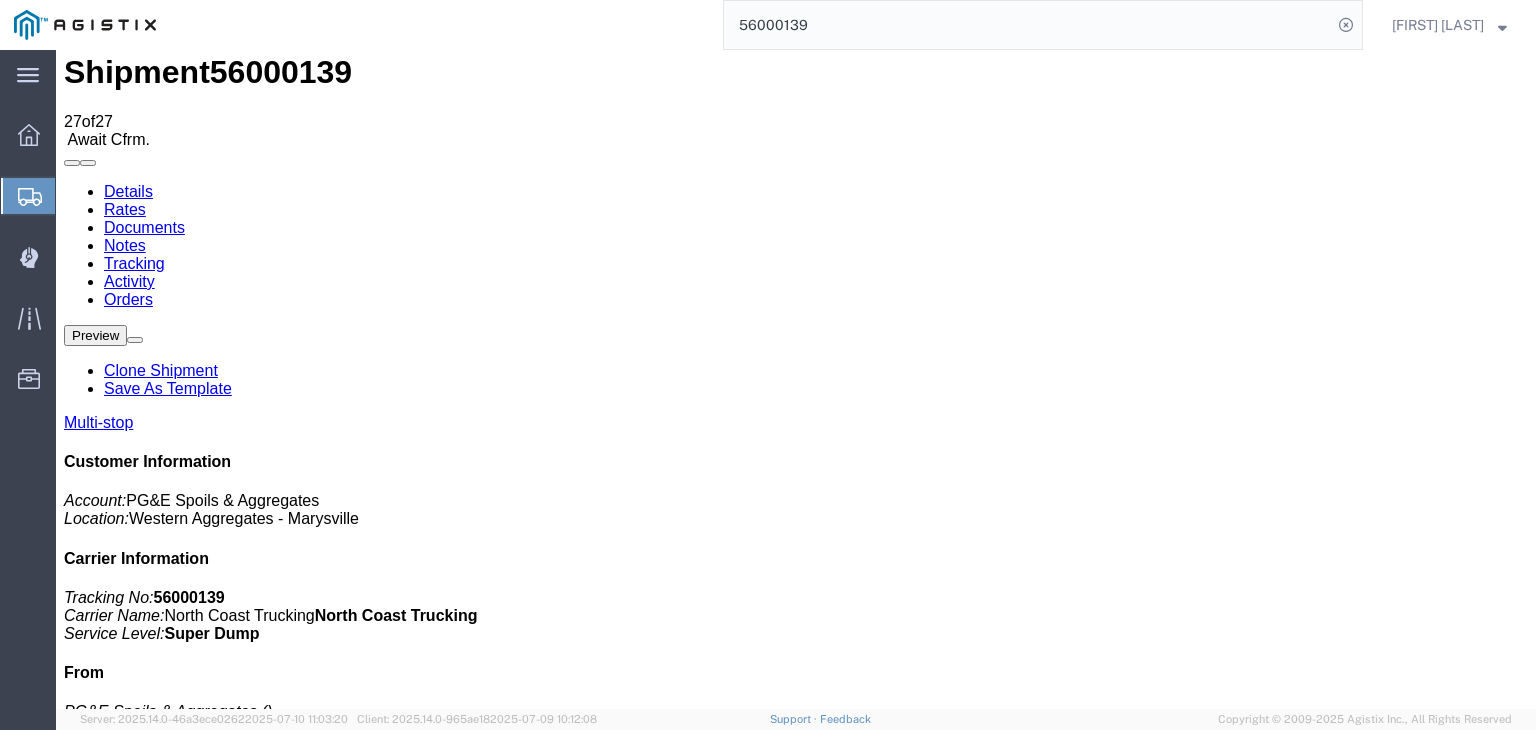 scroll, scrollTop: 0, scrollLeft: 0, axis: both 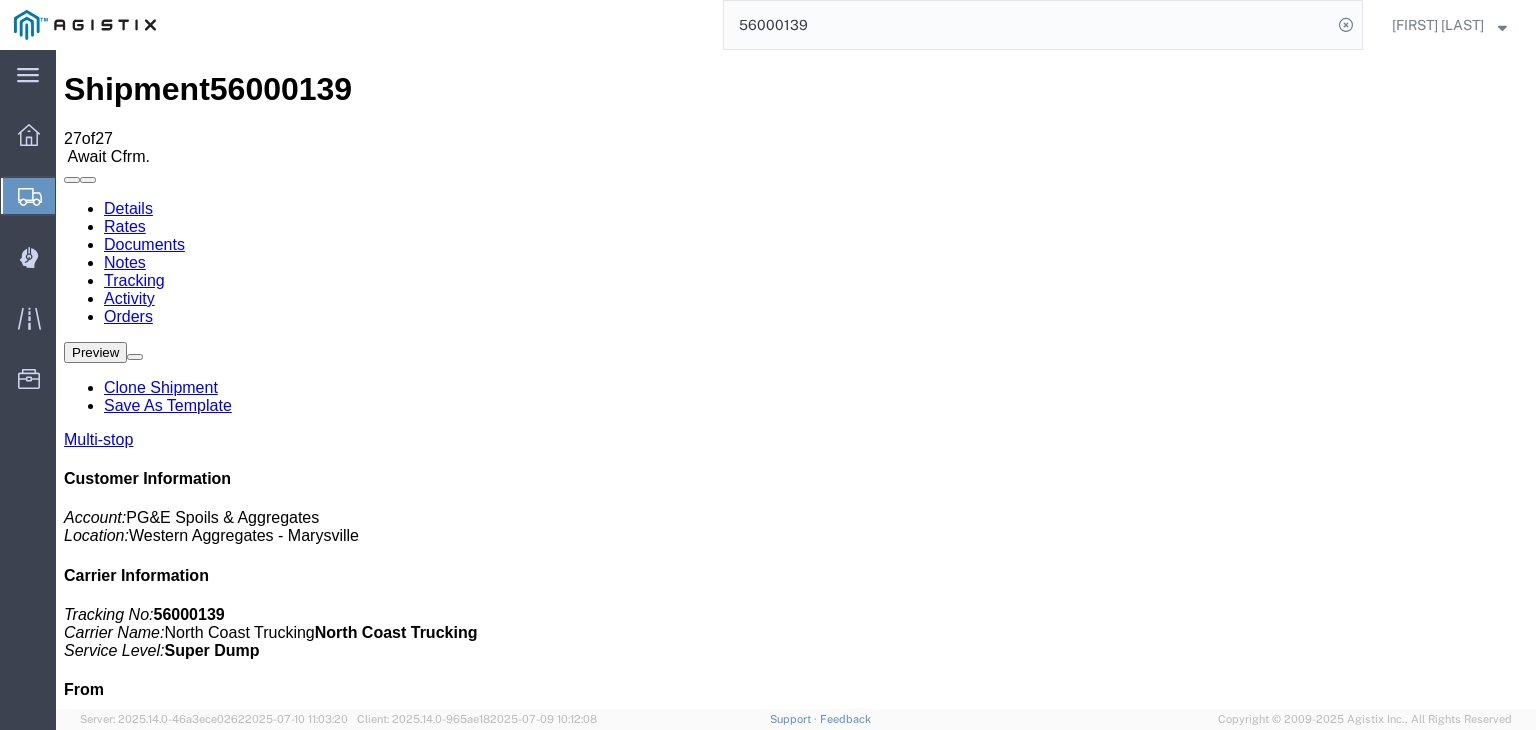 click on "Add New Tracking" at bounding box center [229, 1177] 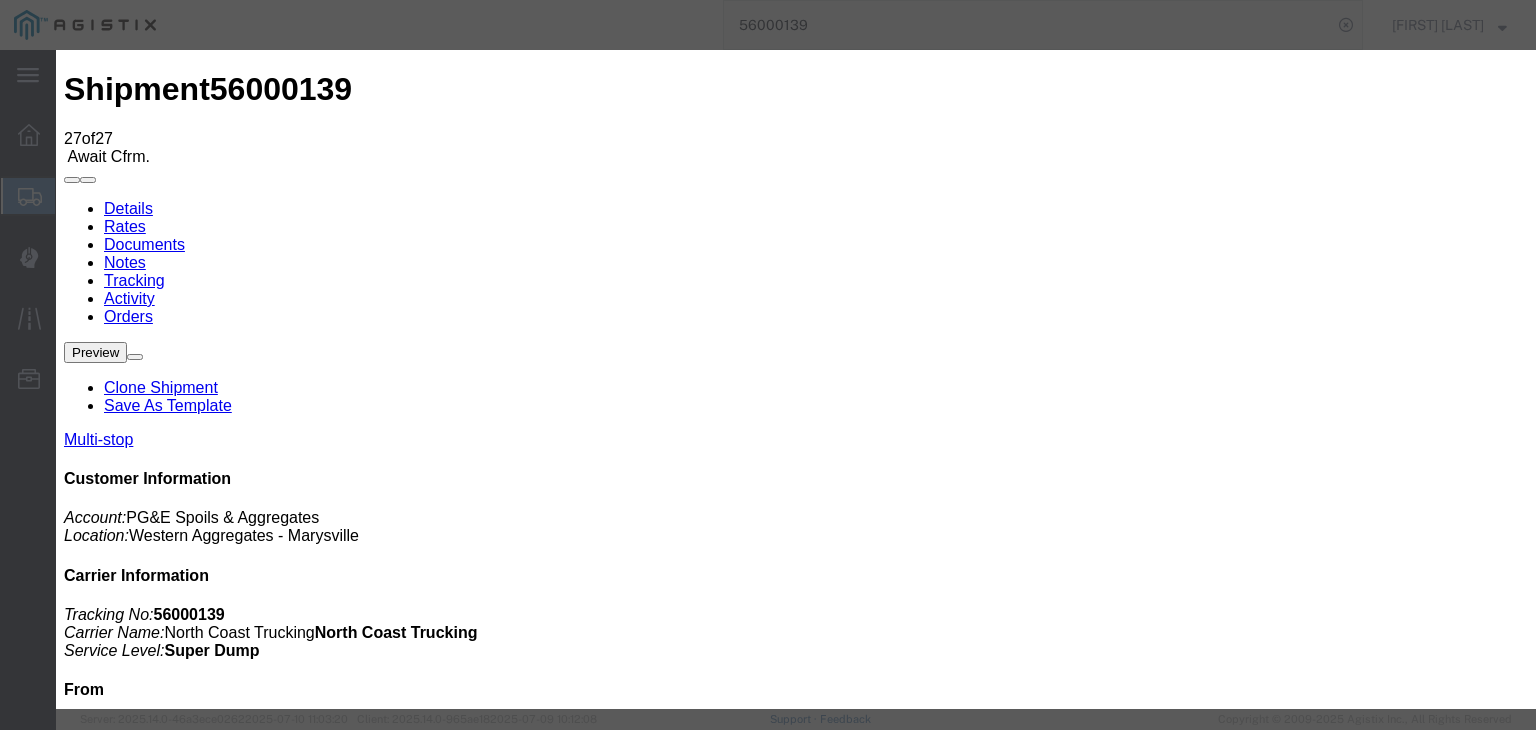 type on "07/13/2025" 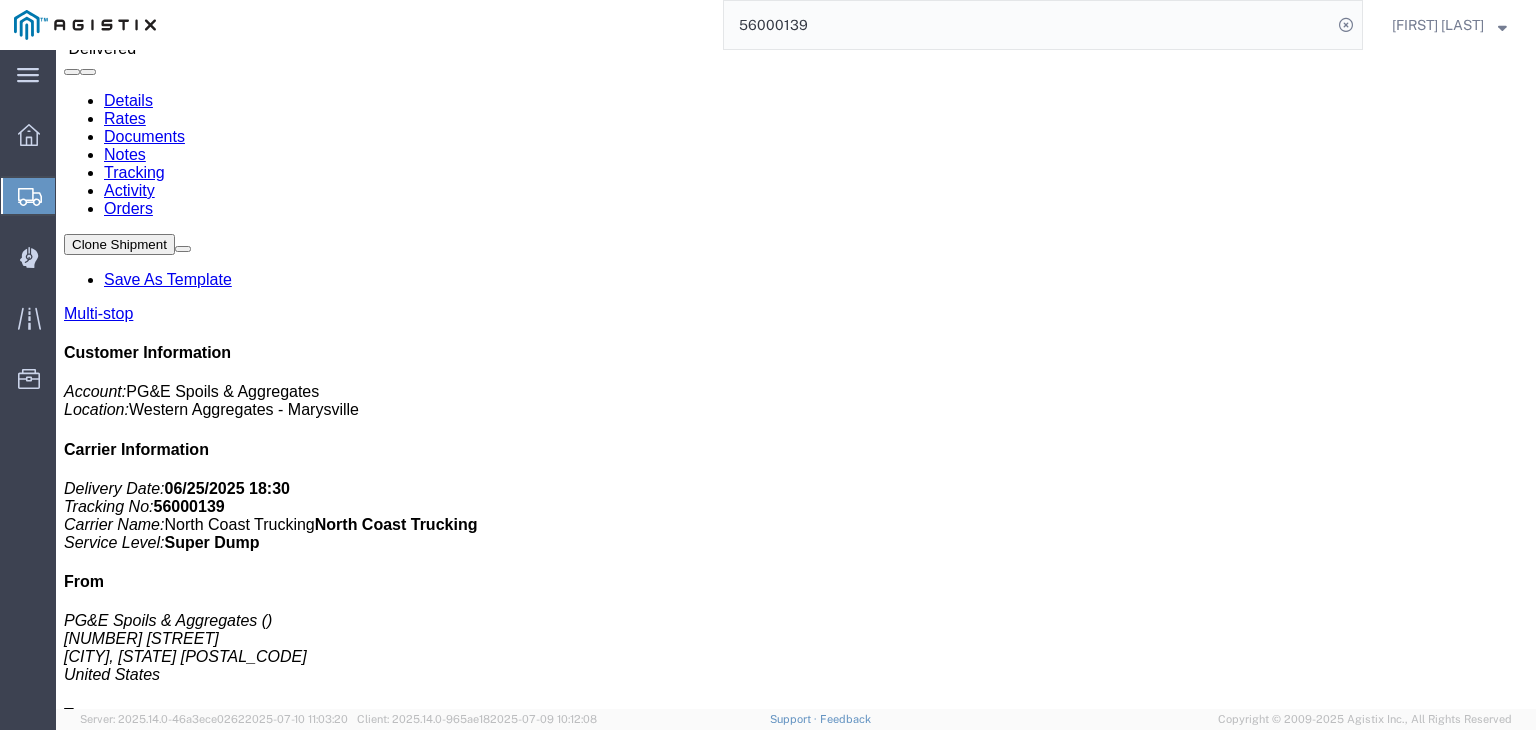 scroll, scrollTop: 0, scrollLeft: 0, axis: both 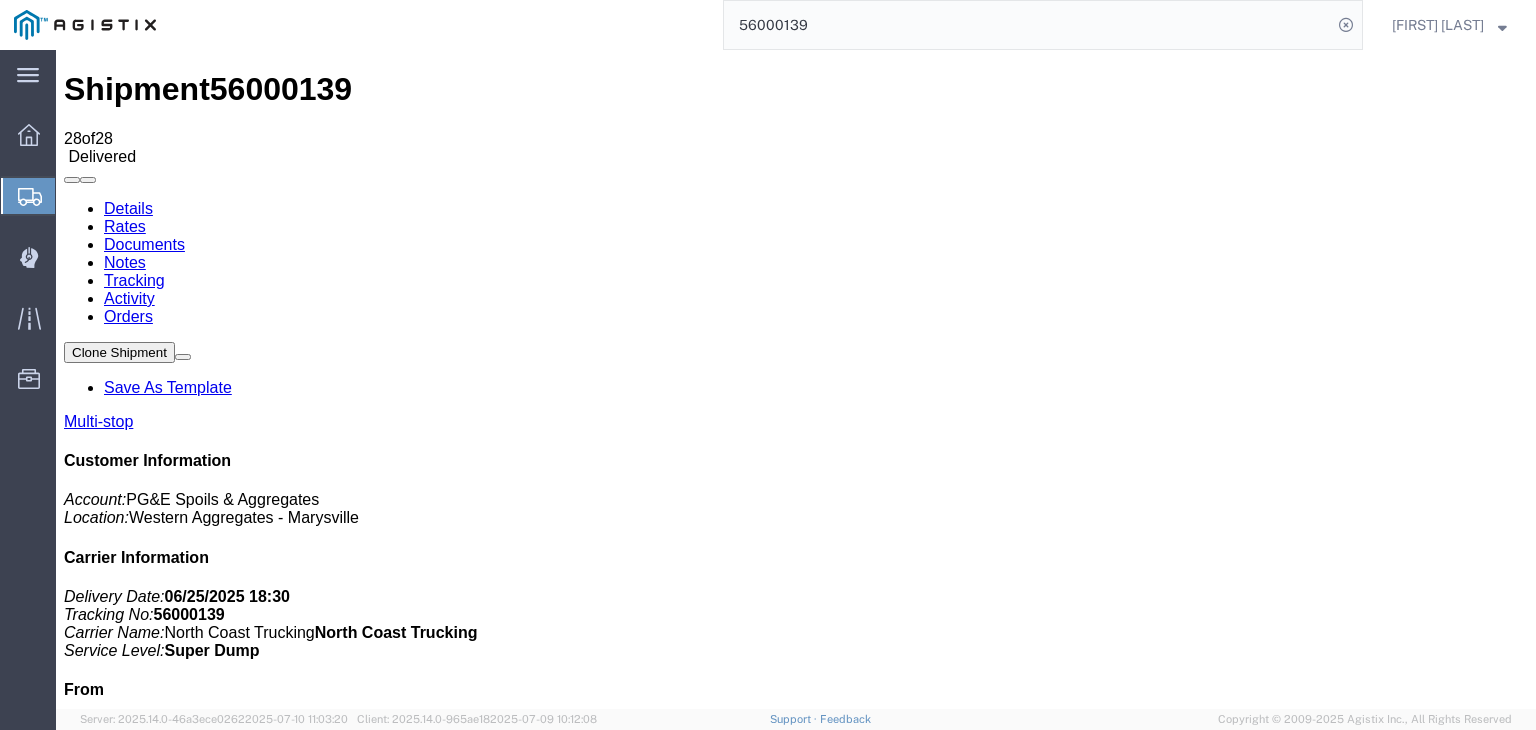 click on "Notes" at bounding box center (125, 262) 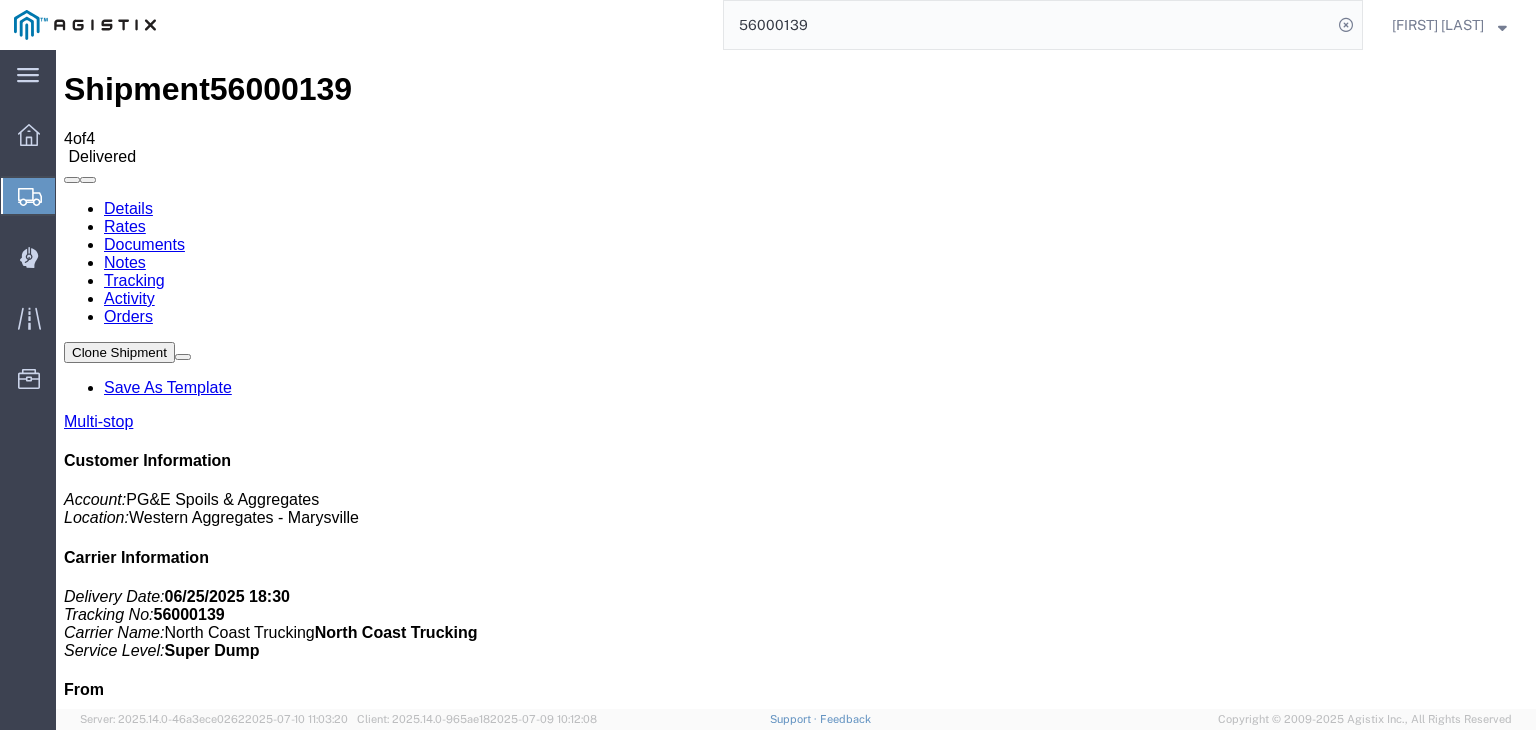 click on "Documents" at bounding box center (144, 244) 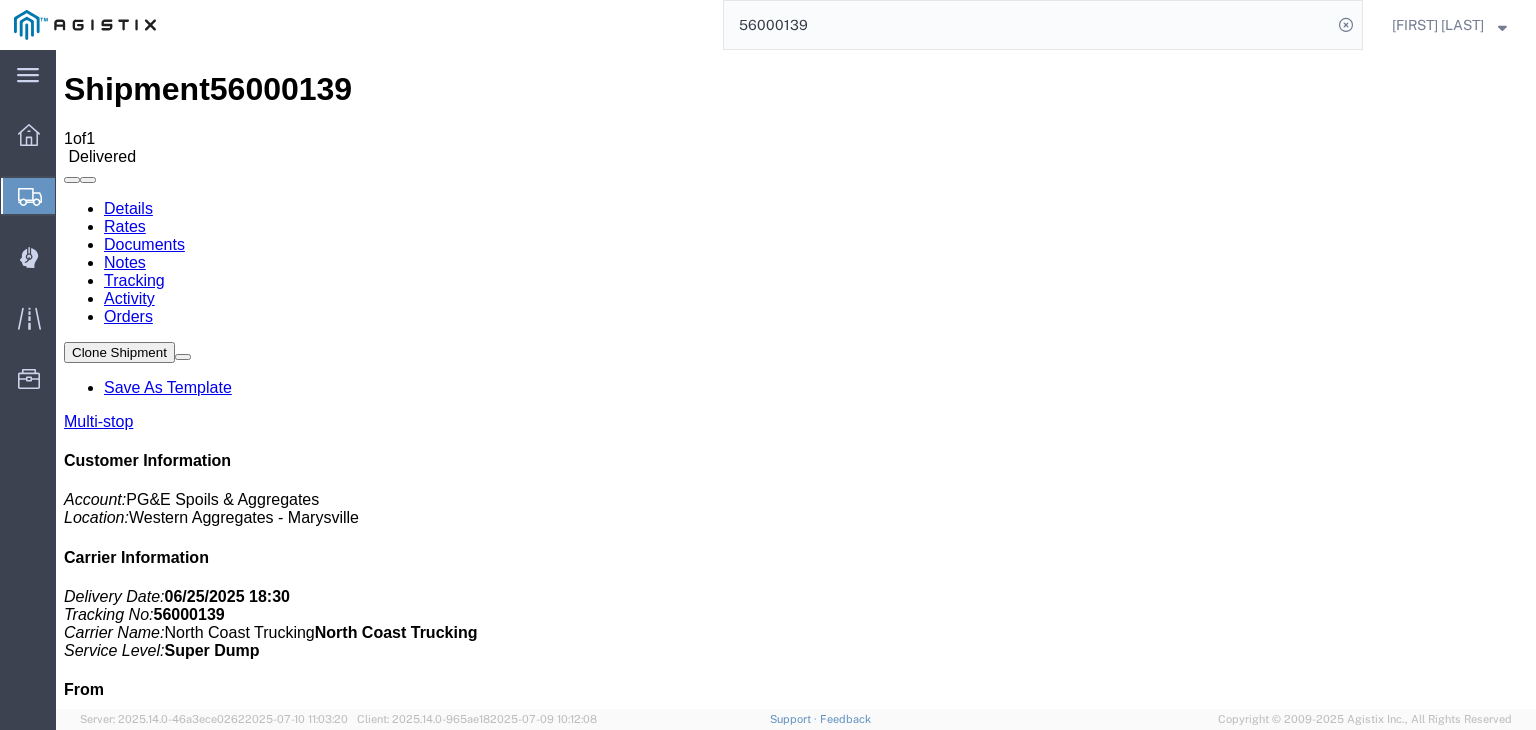 click on "Tracking" at bounding box center (134, 280) 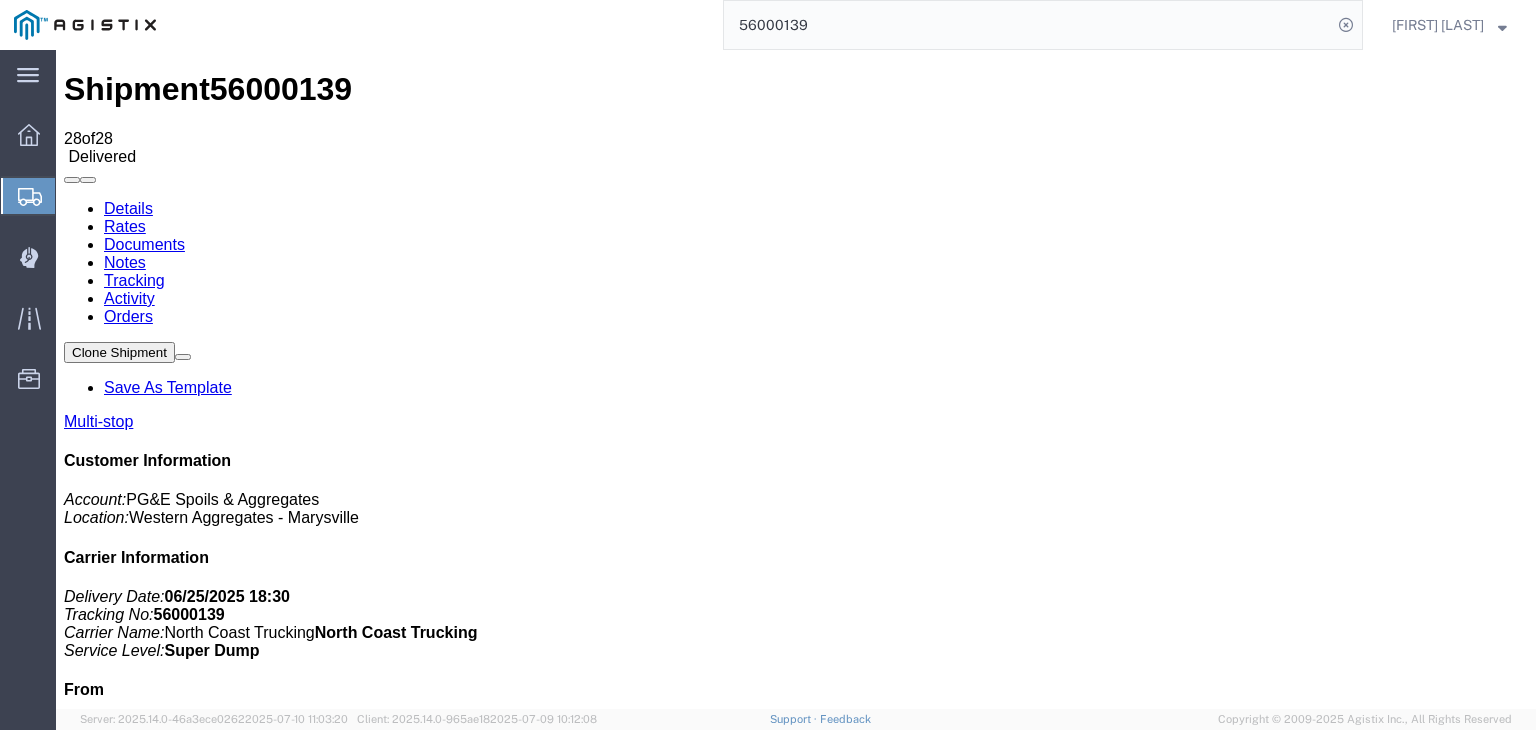 click on "56000139" 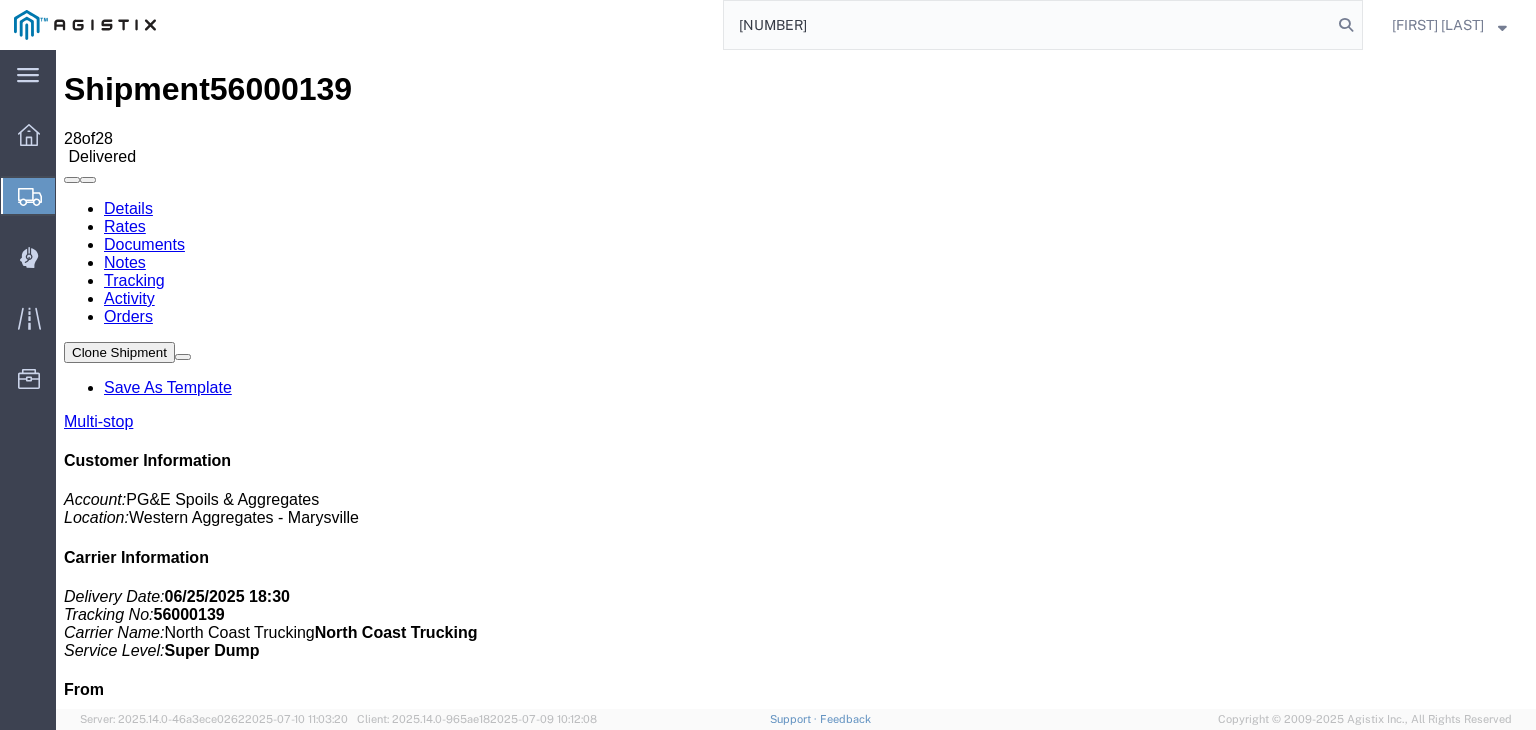 type on "55997317" 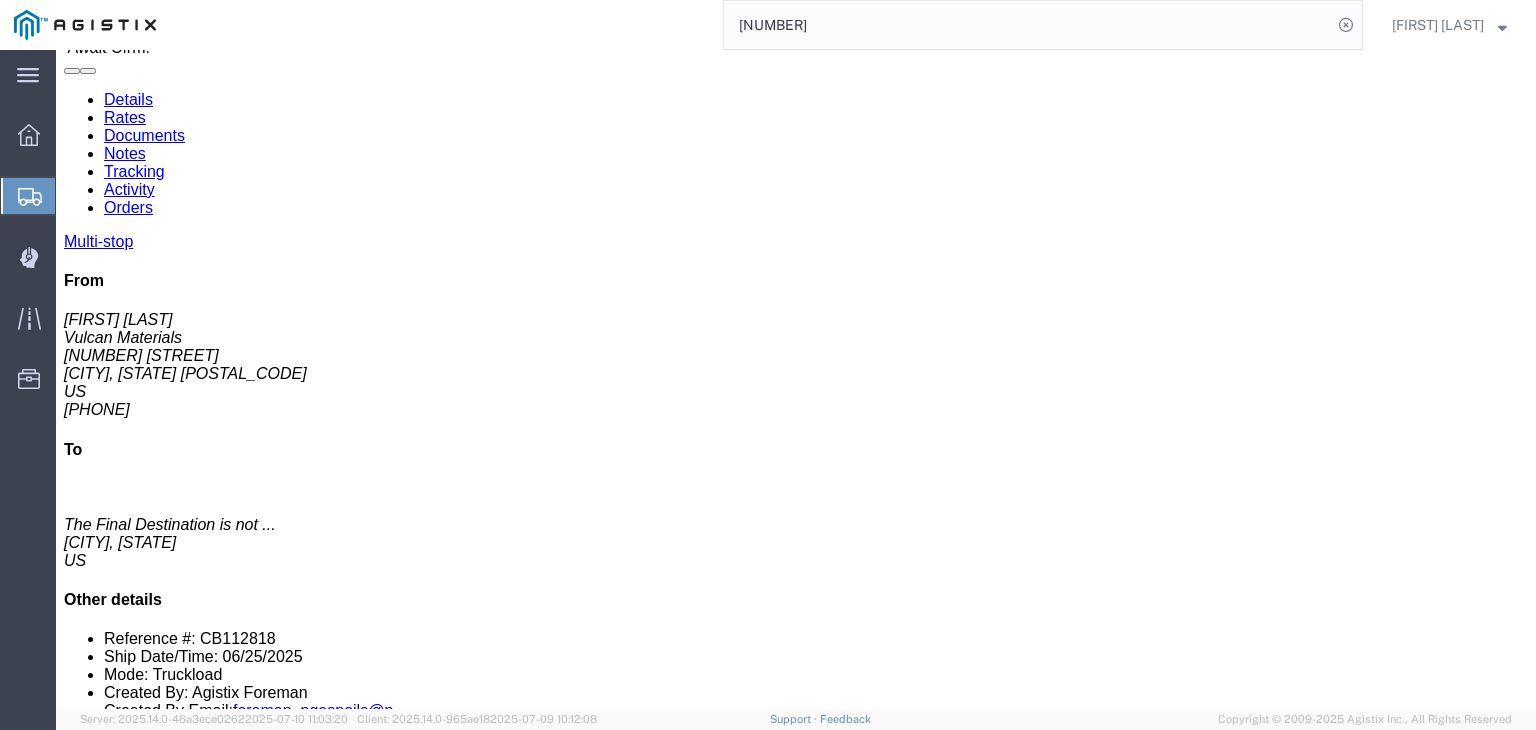 scroll, scrollTop: 0, scrollLeft: 0, axis: both 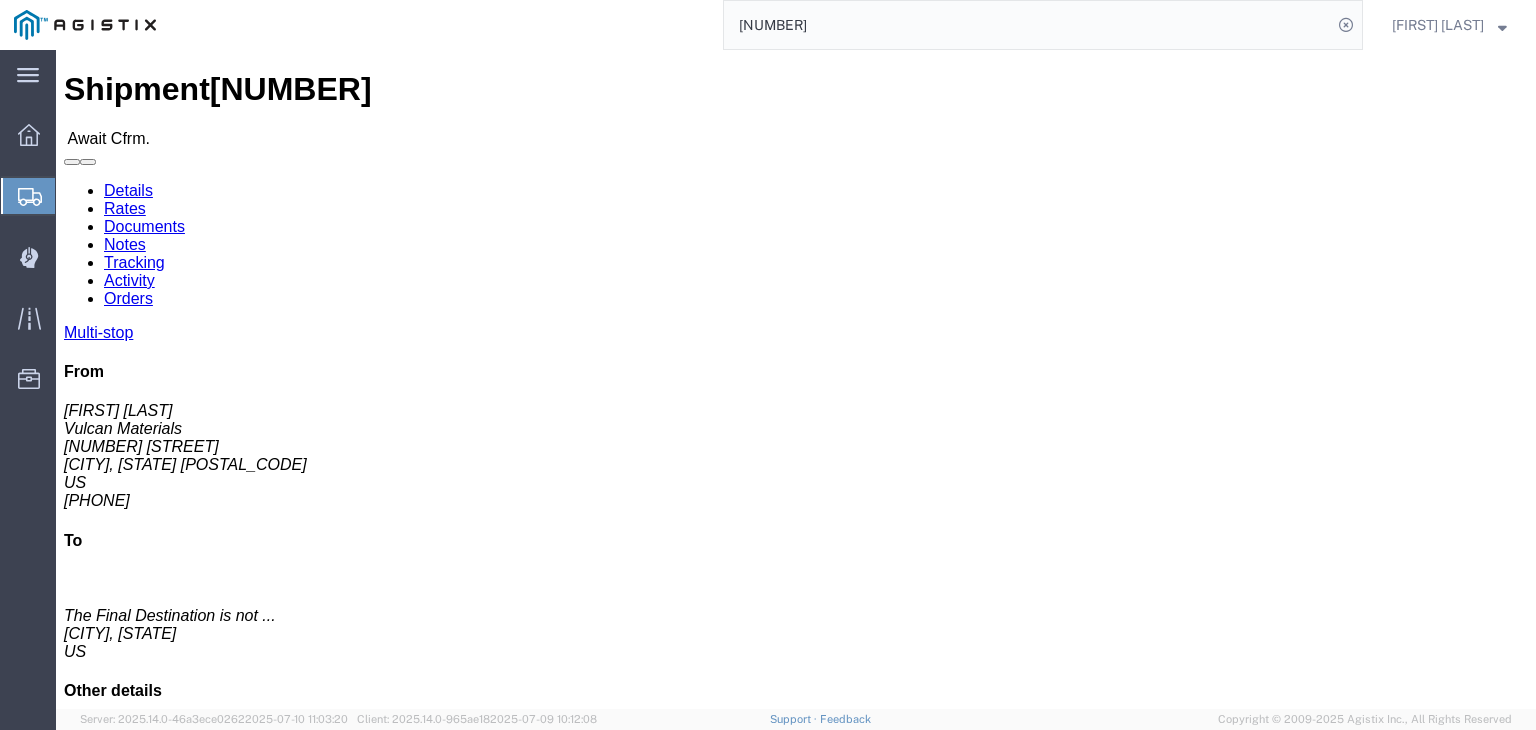 click on "Documents" 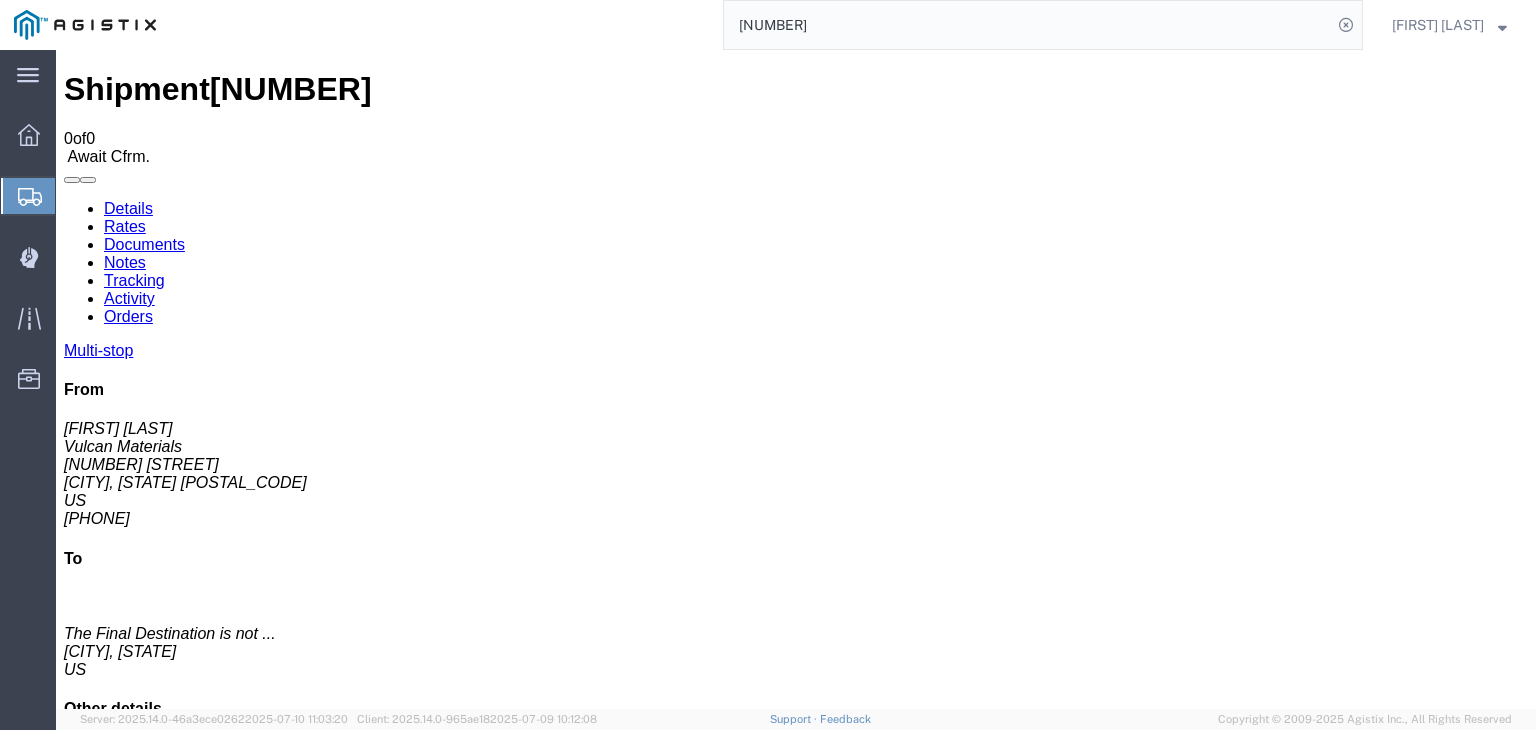 click on "Tracking" at bounding box center (134, 280) 